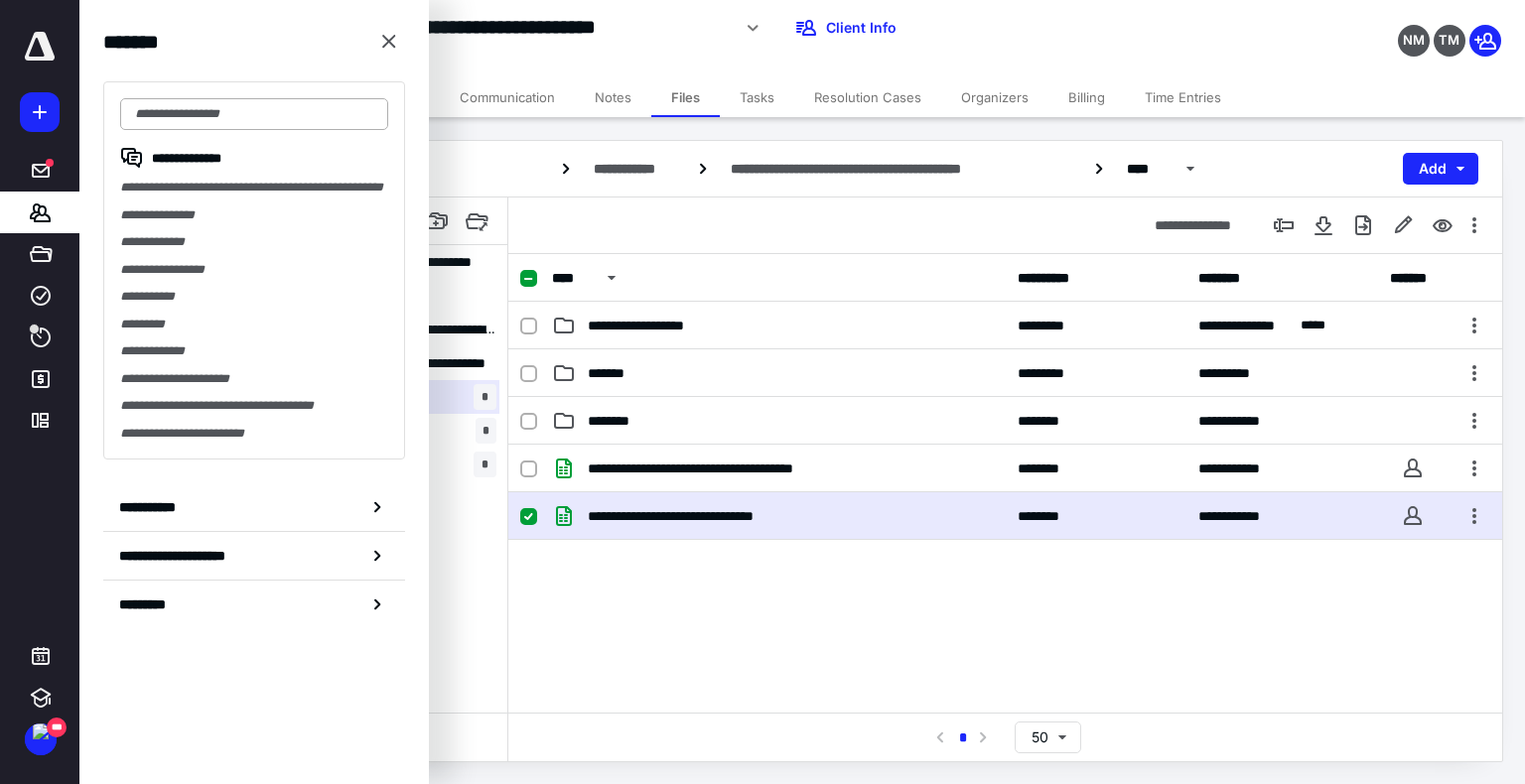 scroll, scrollTop: 0, scrollLeft: 0, axis: both 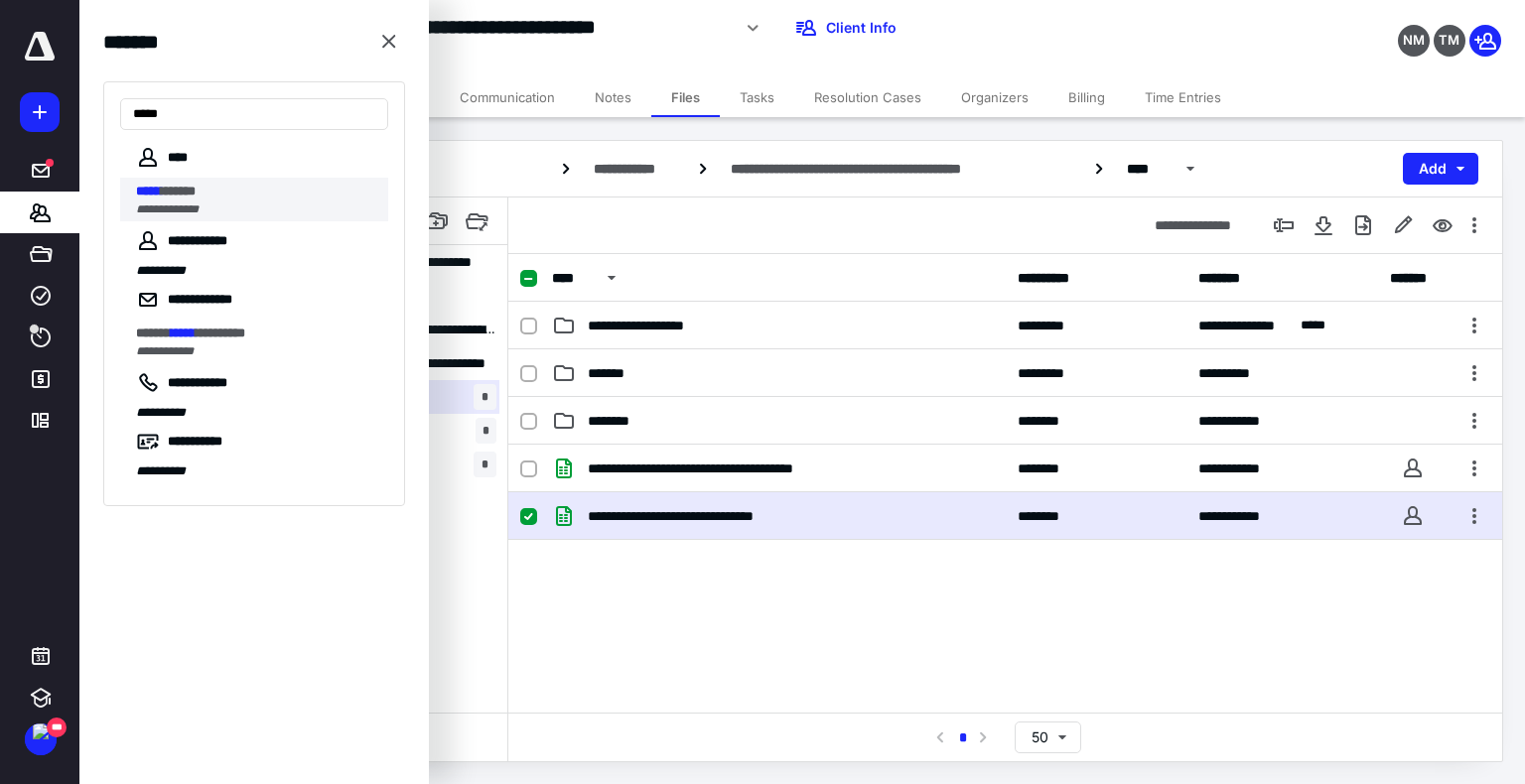 type on "*****" 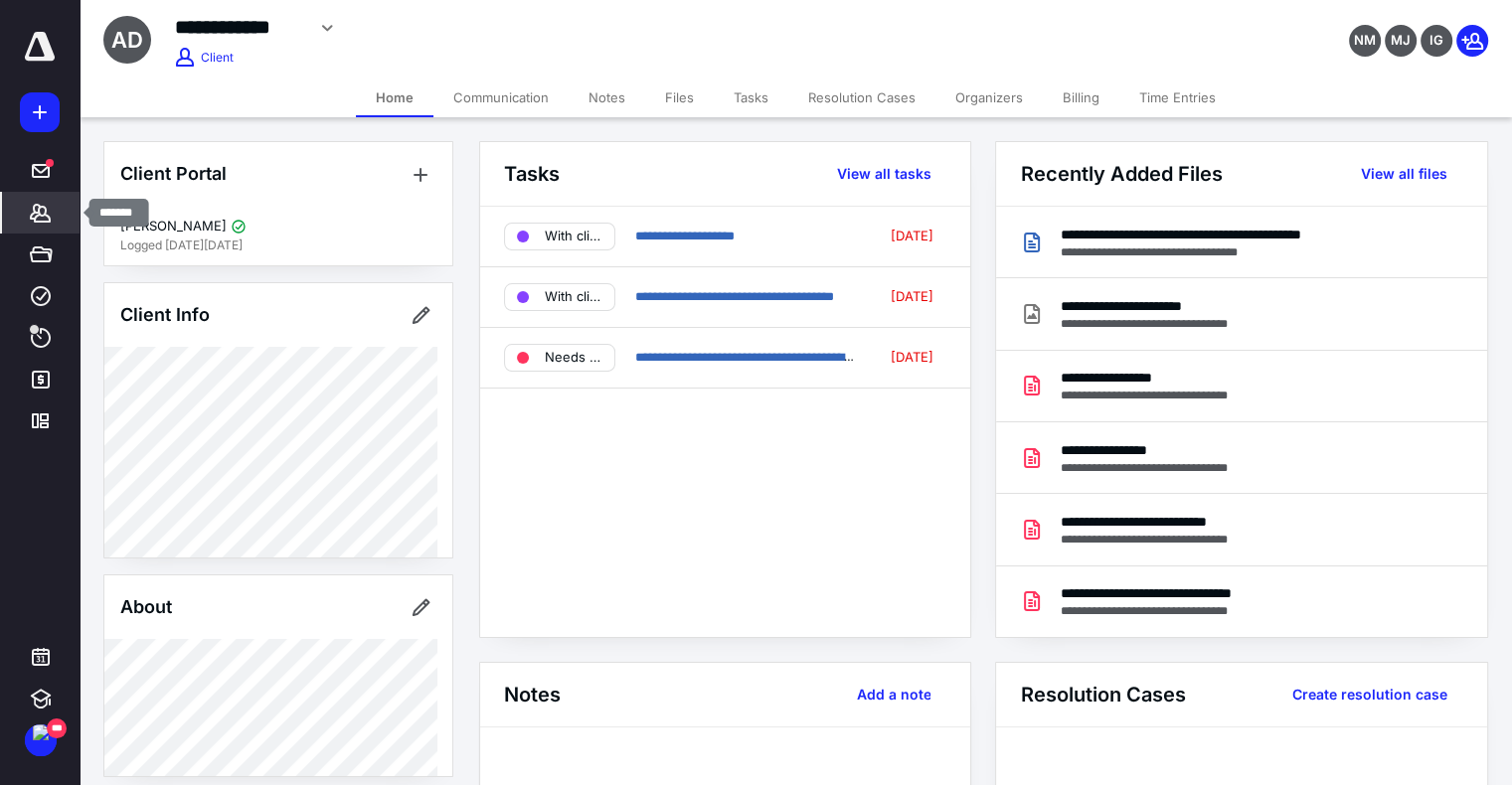 click 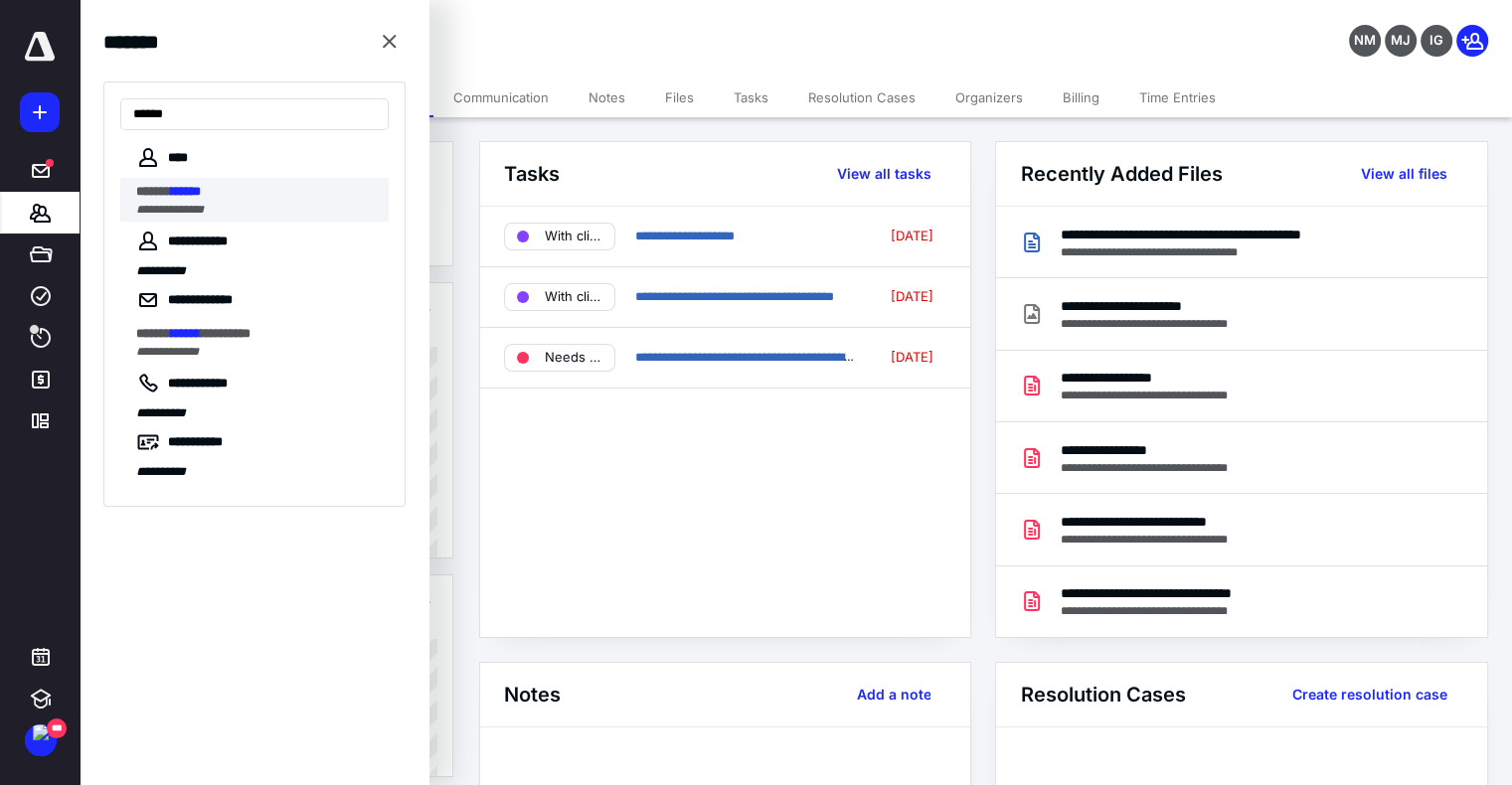type on "******" 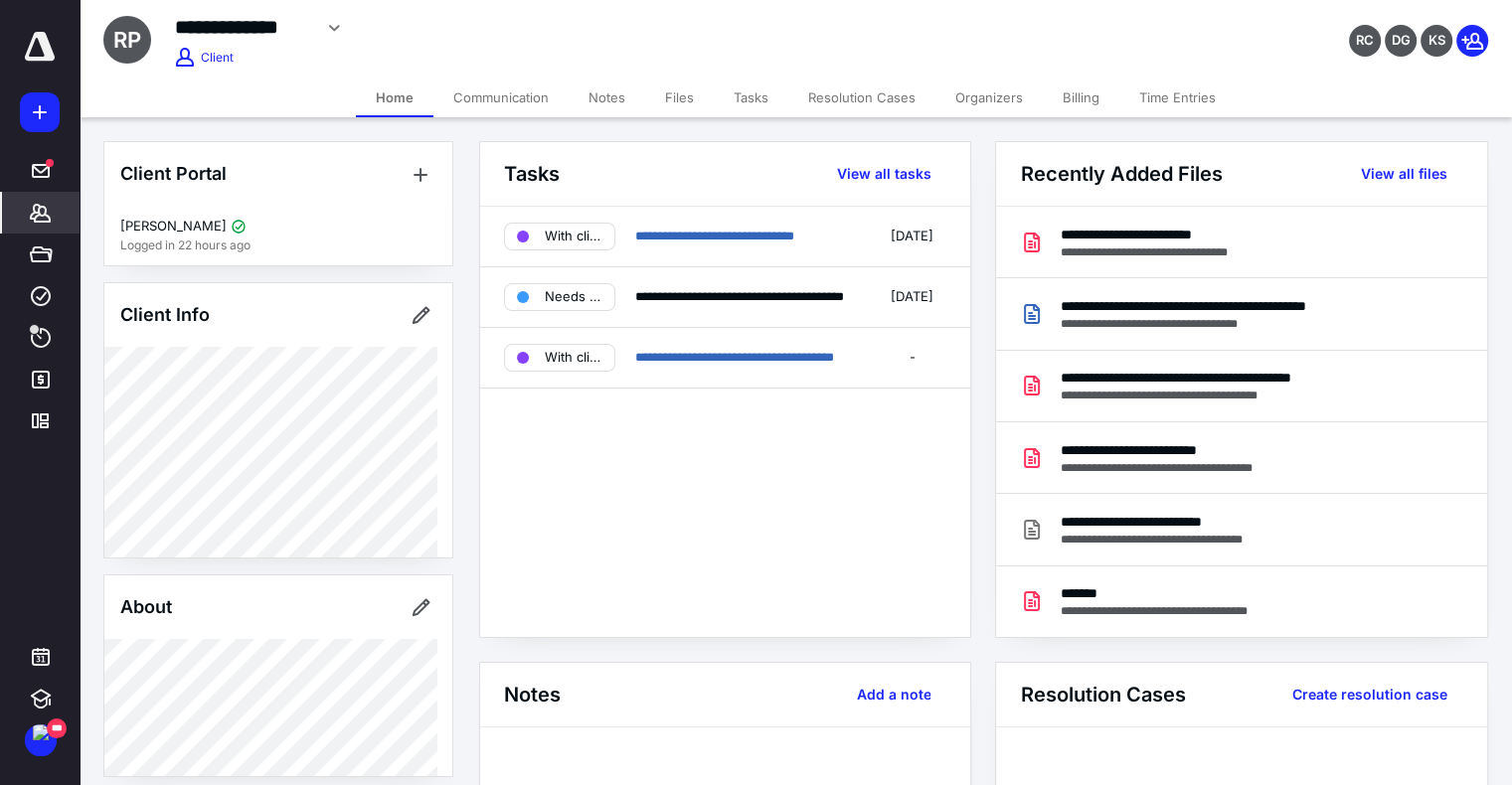 click on "Tasks" at bounding box center [751, 97] 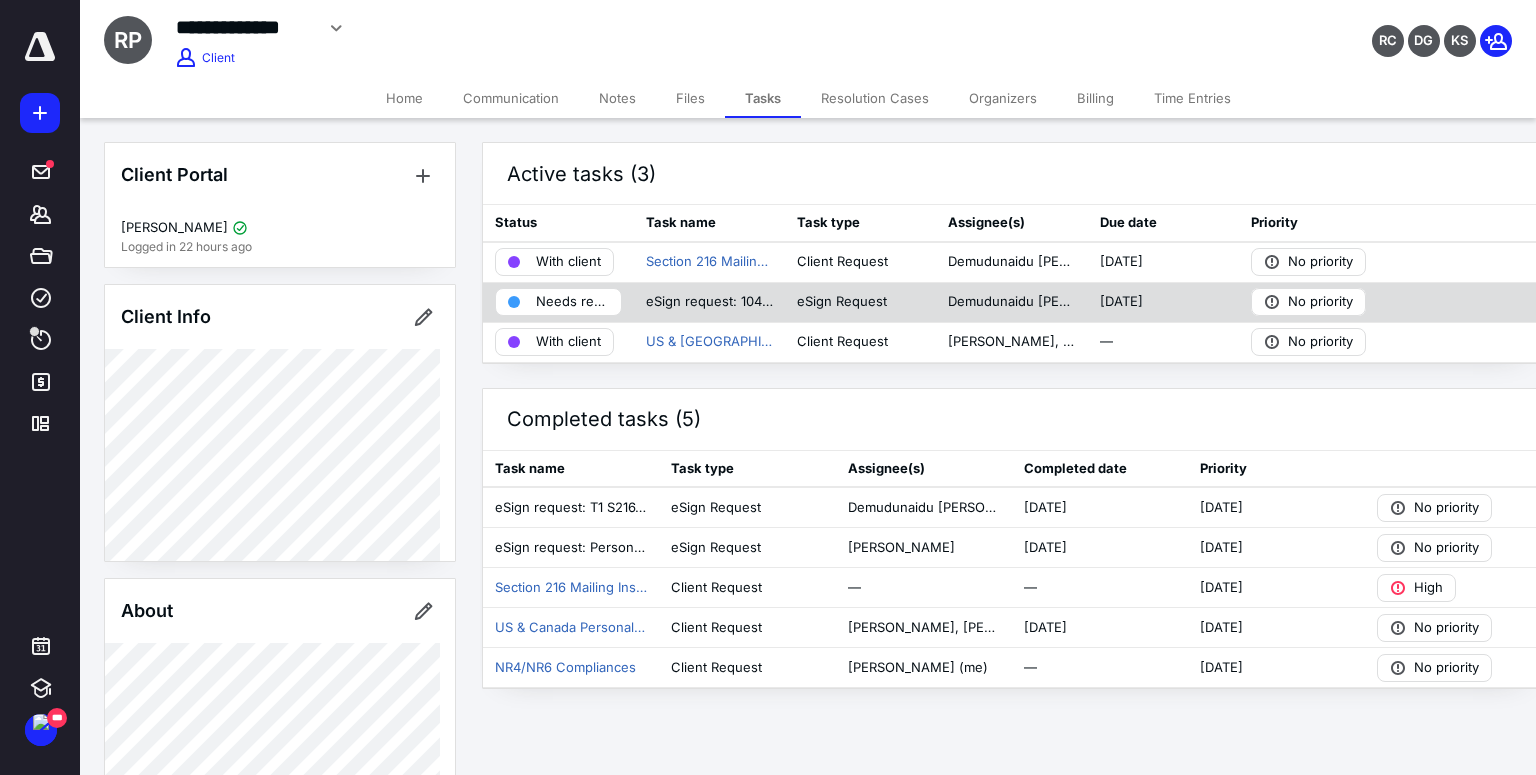 click on "Needs review" at bounding box center (572, 302) 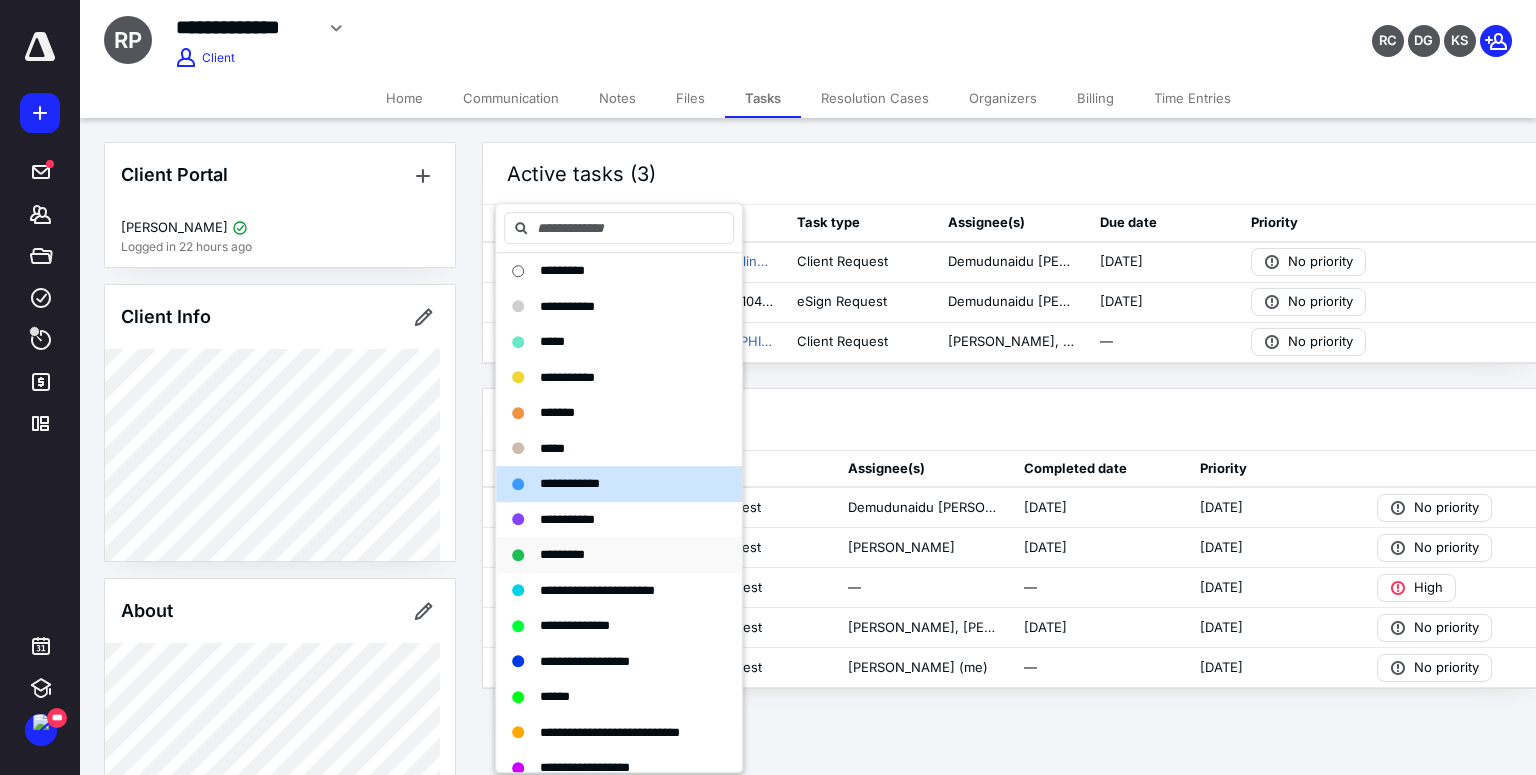 click on "*********" at bounding box center (562, 554) 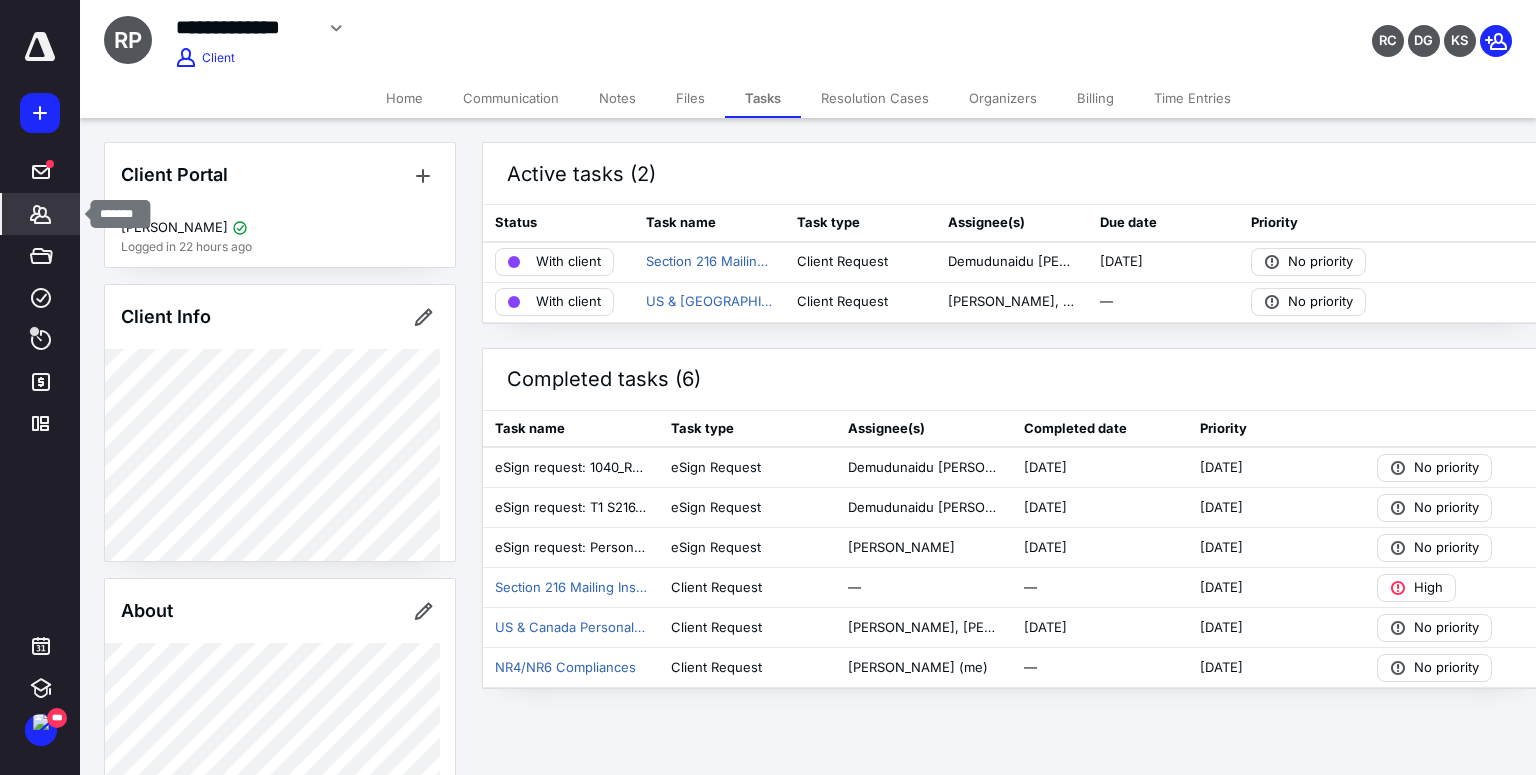 click 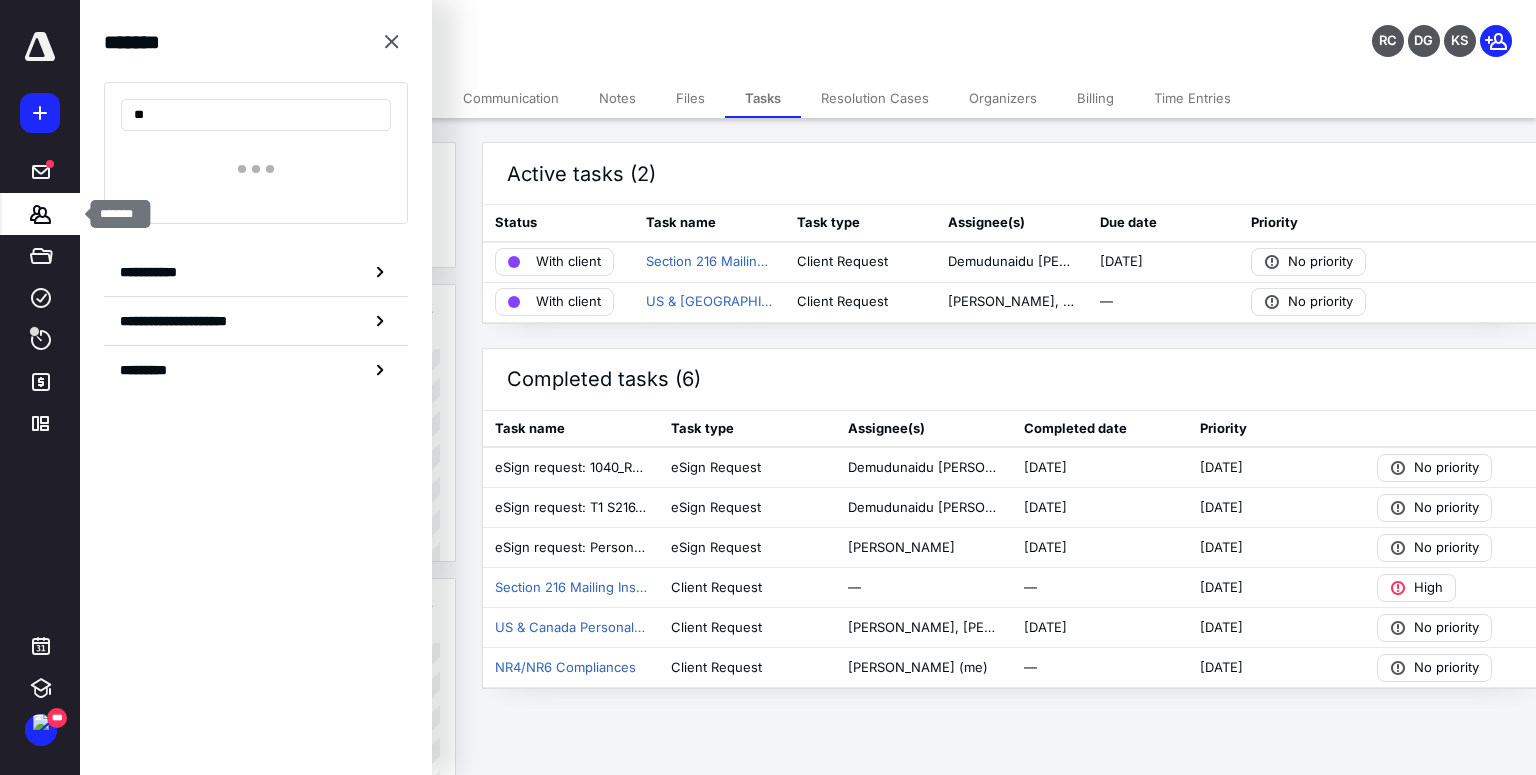 type on "*" 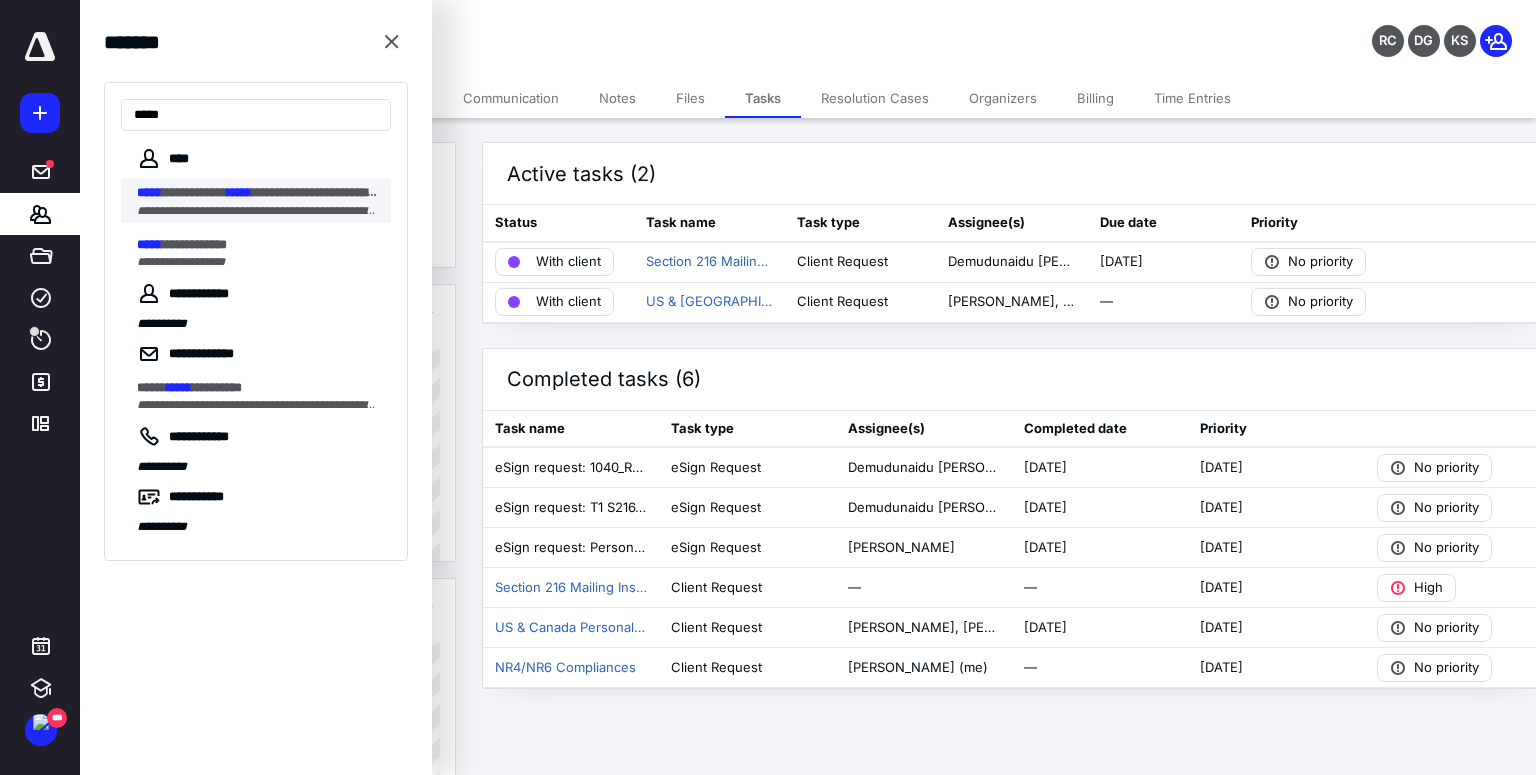 type on "*****" 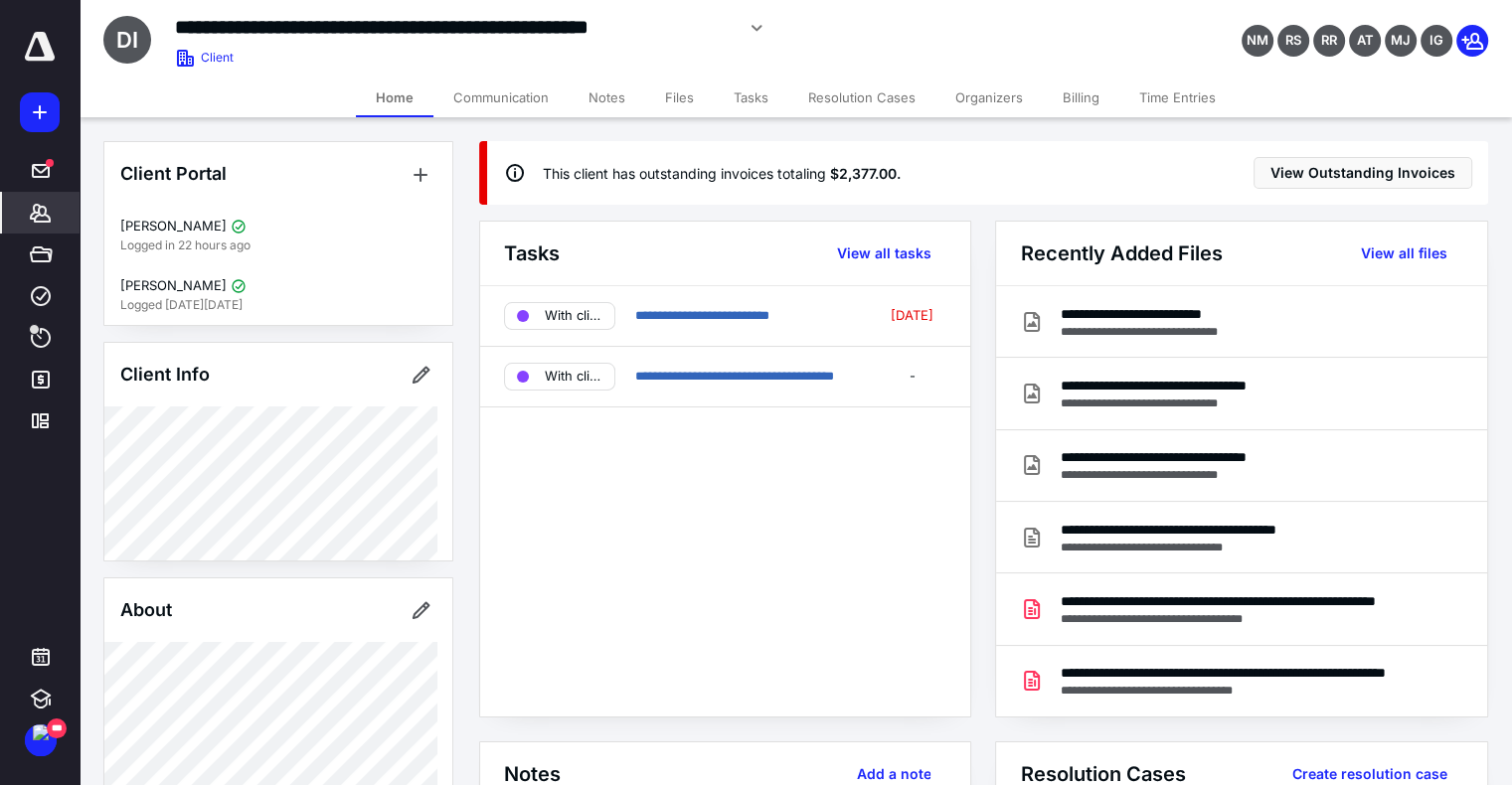 click on "Files" at bounding box center (679, 97) 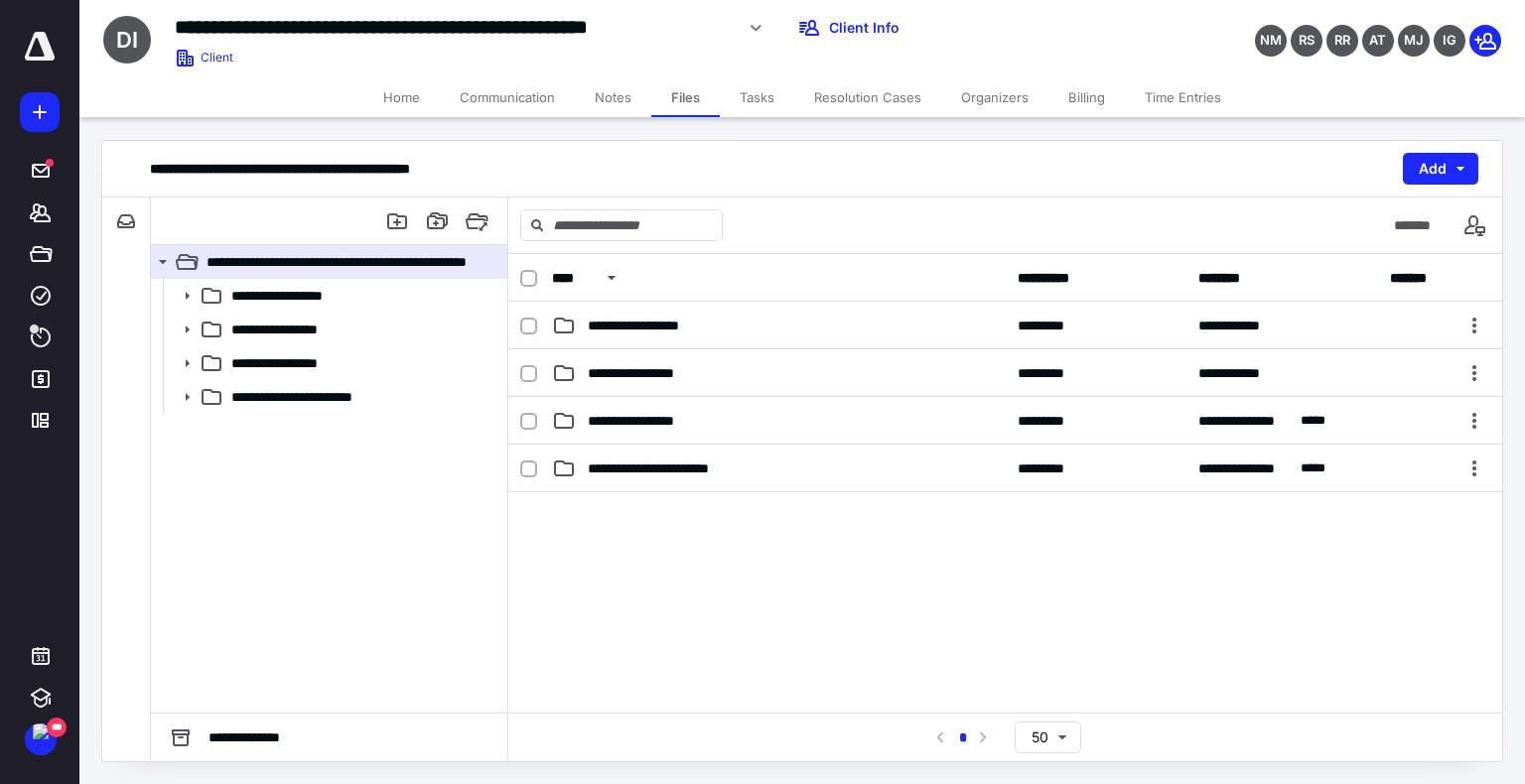 click on "Billing" at bounding box center (1086, 97) 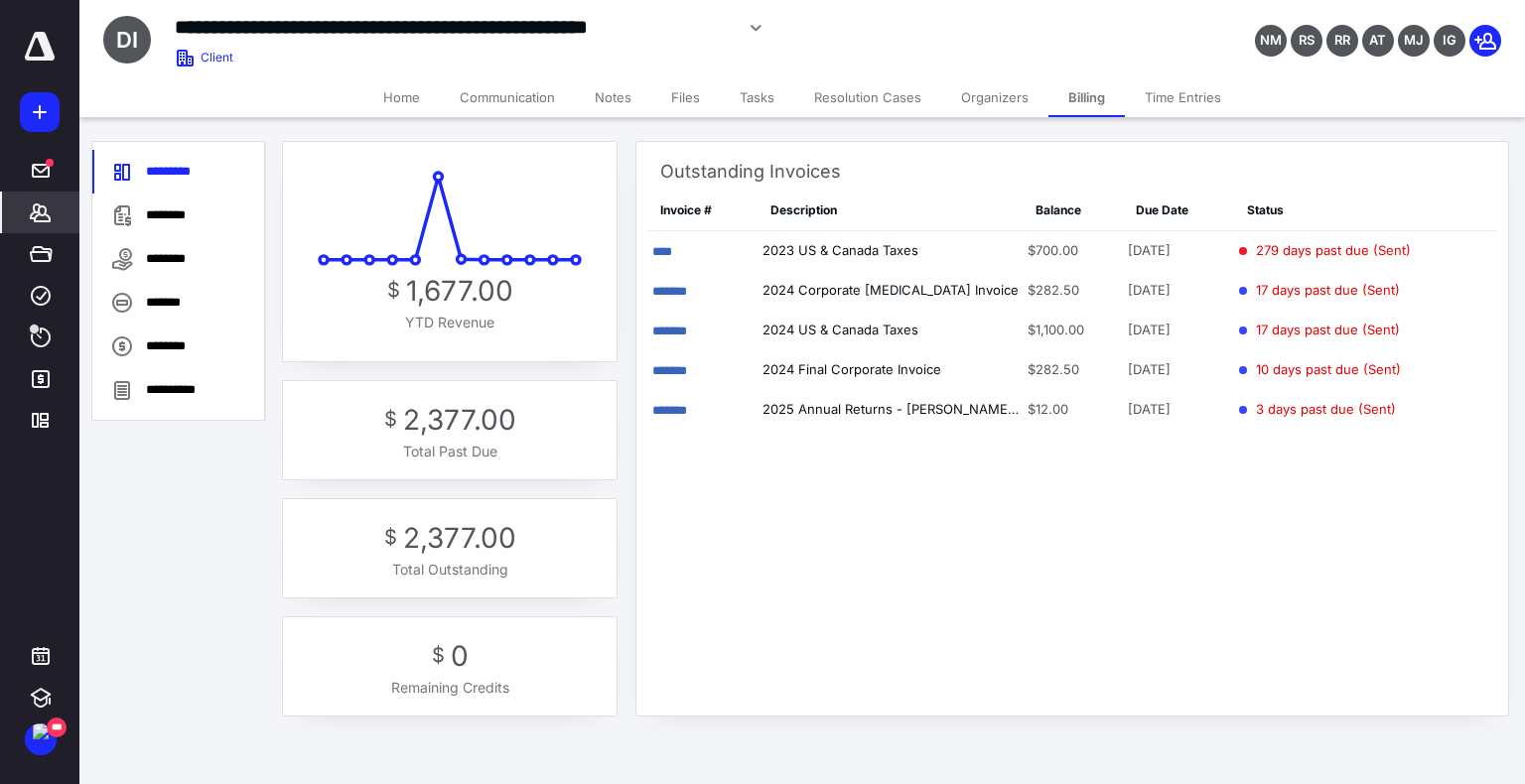 click on "Files" at bounding box center [685, 97] 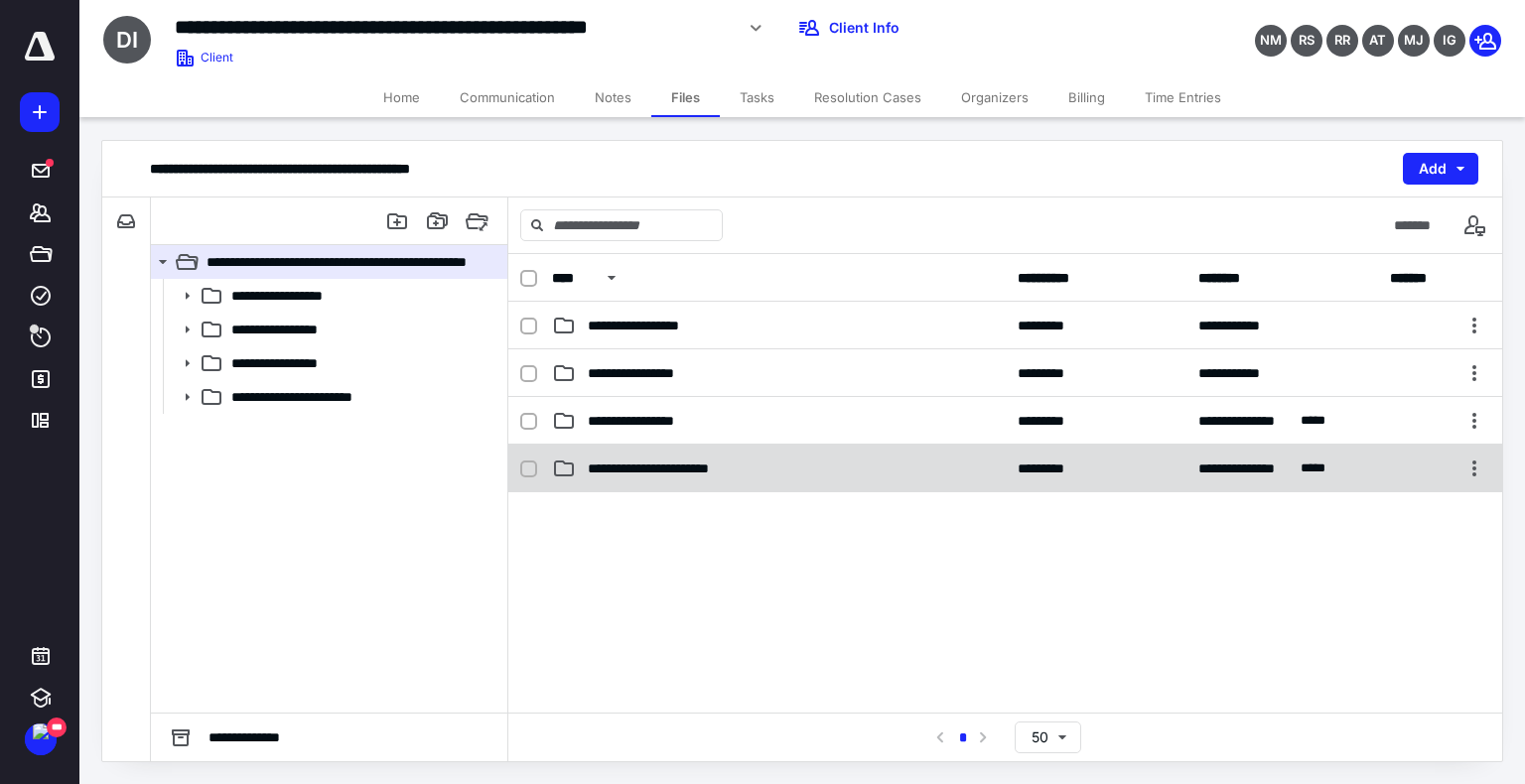click on "**********" at bounding box center (1005, 468) 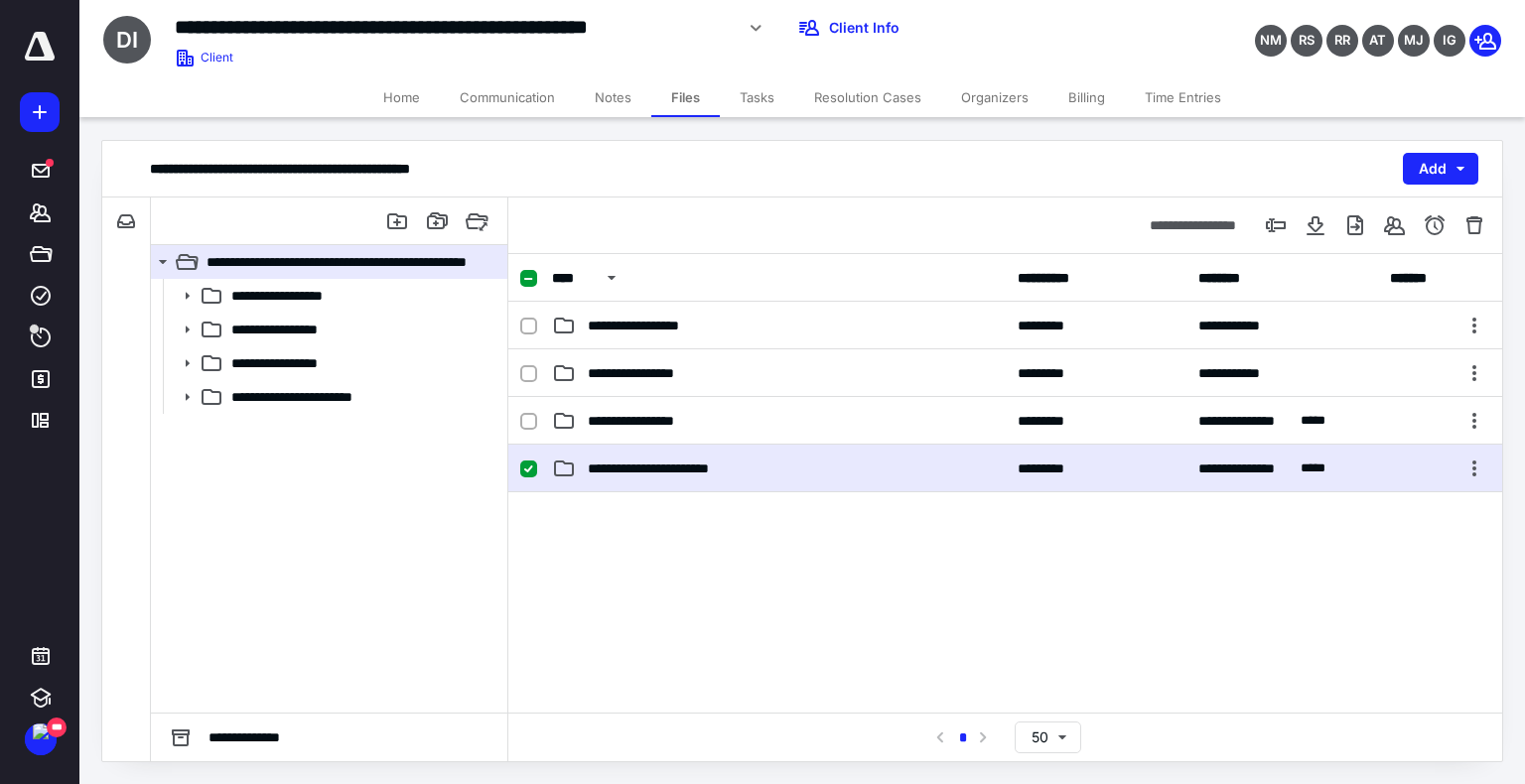click on "**********" at bounding box center [1005, 468] 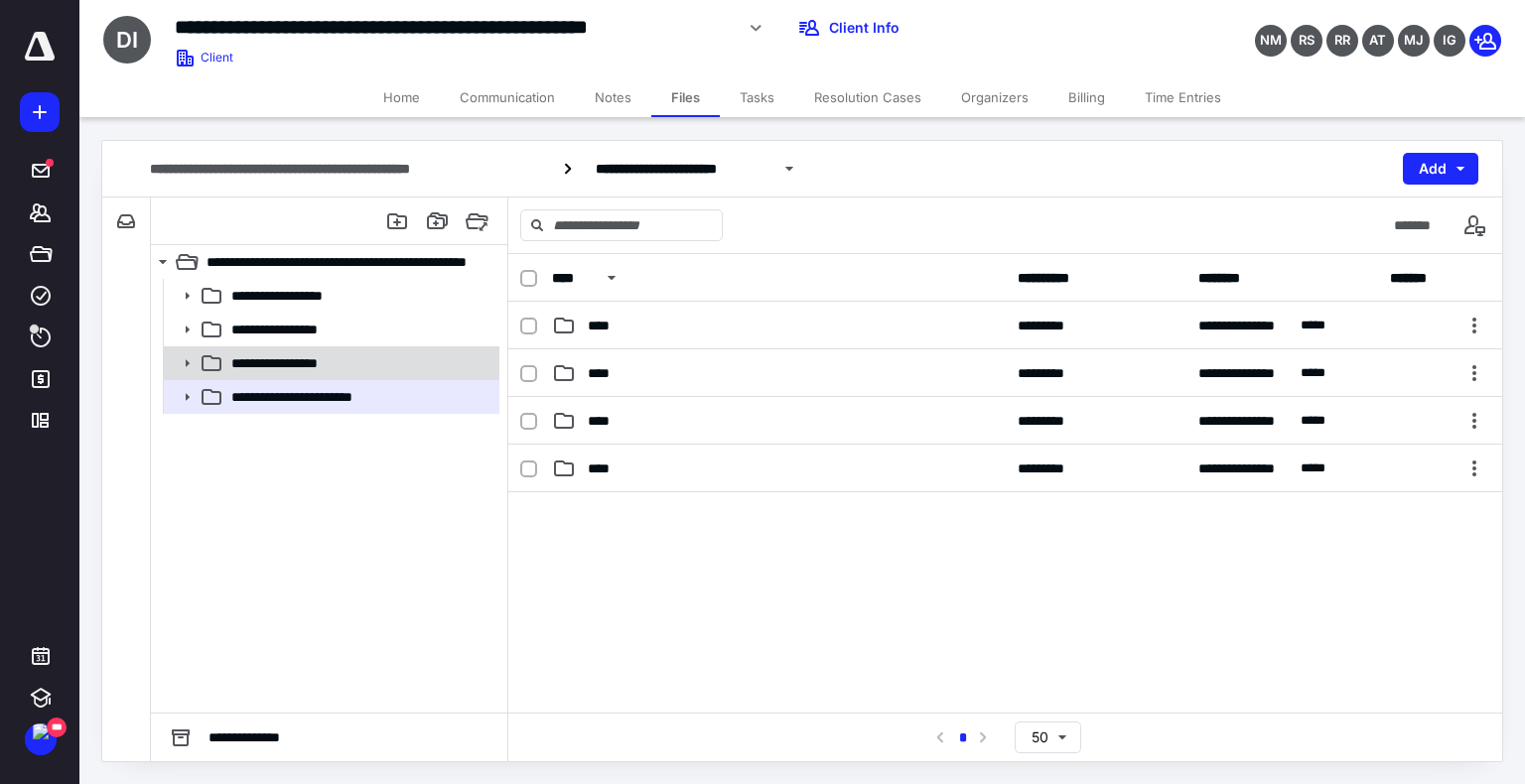click on "**********" at bounding box center [330, 363] 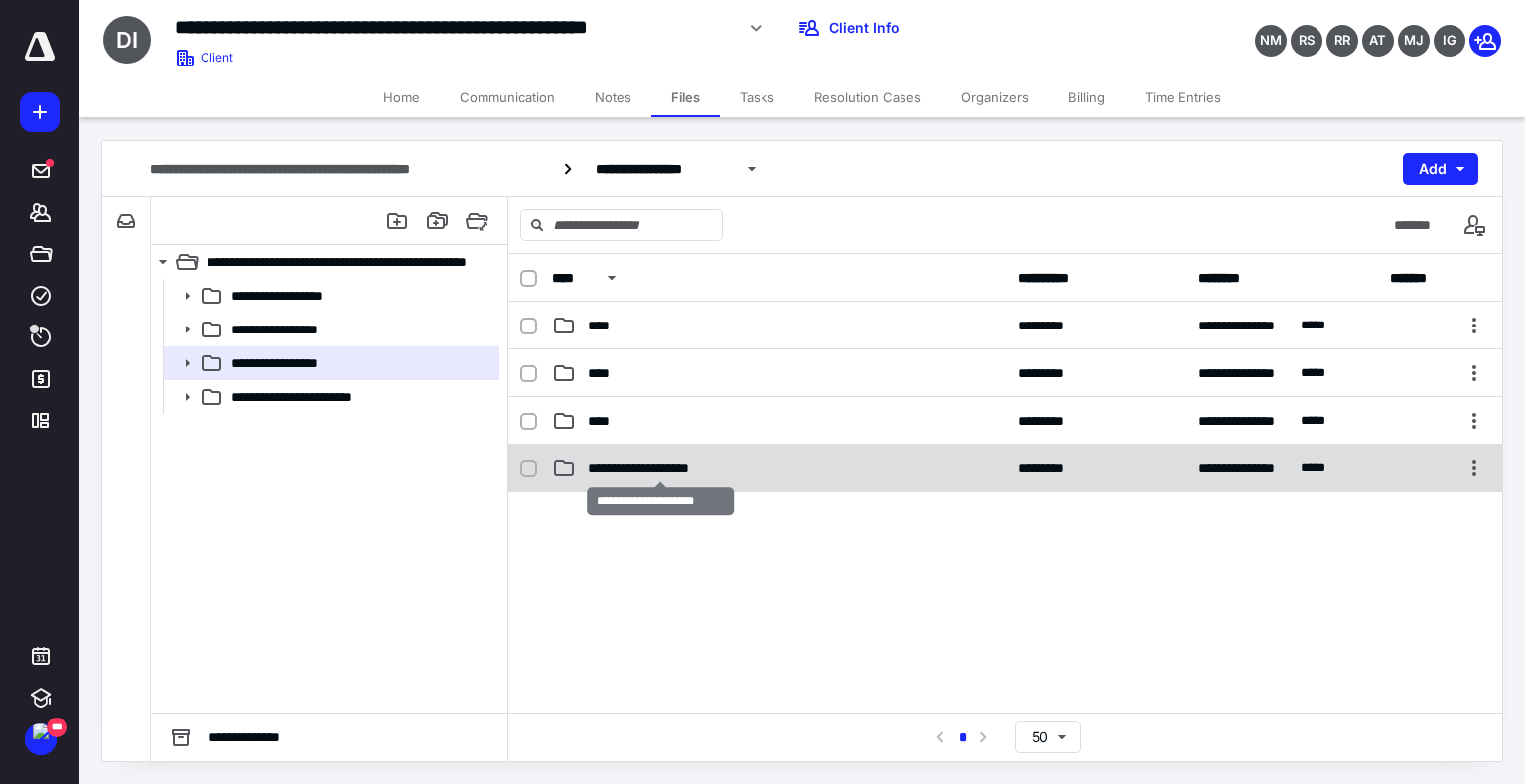 click on "**********" at bounding box center (660, 468) 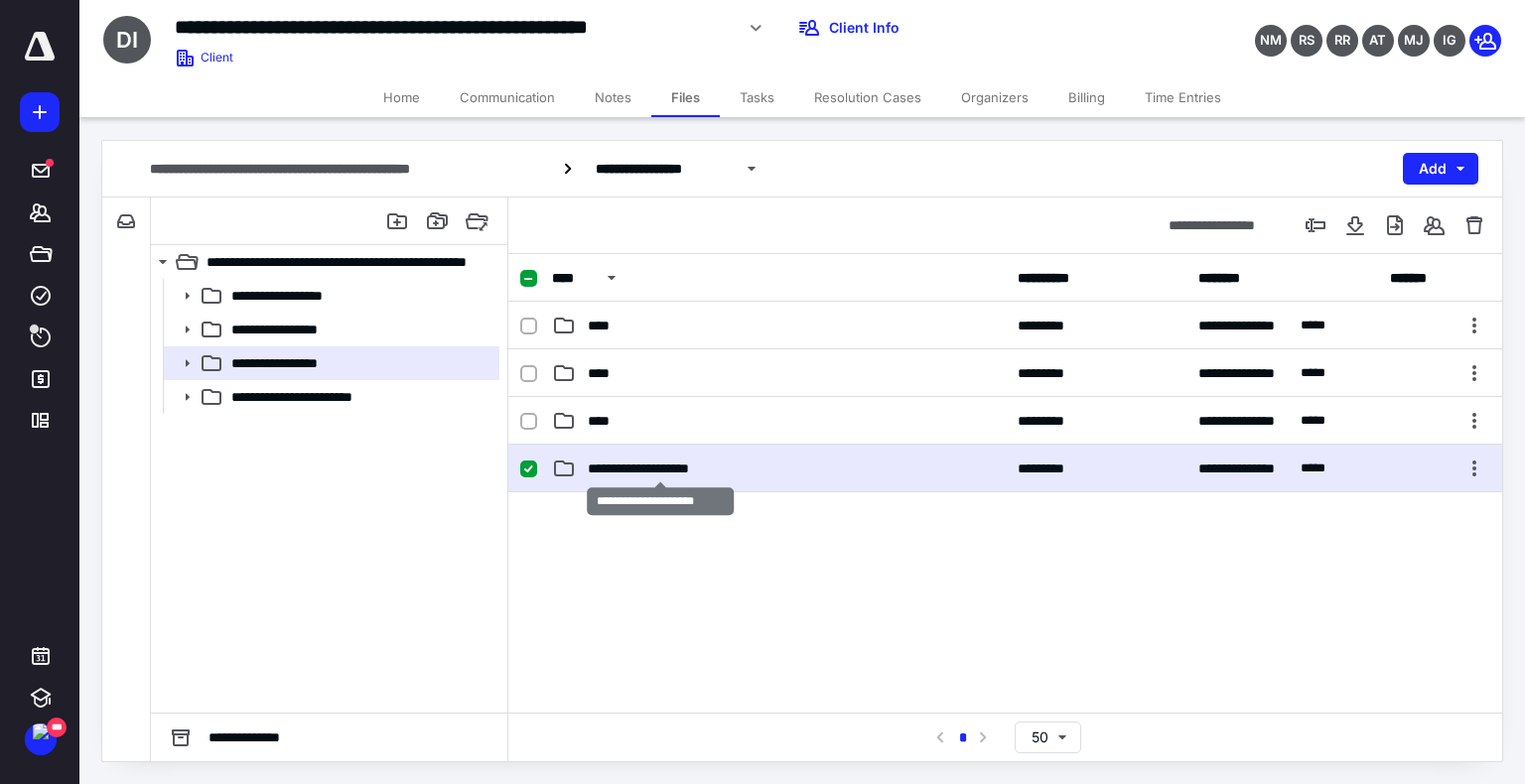click on "**********" at bounding box center (660, 468) 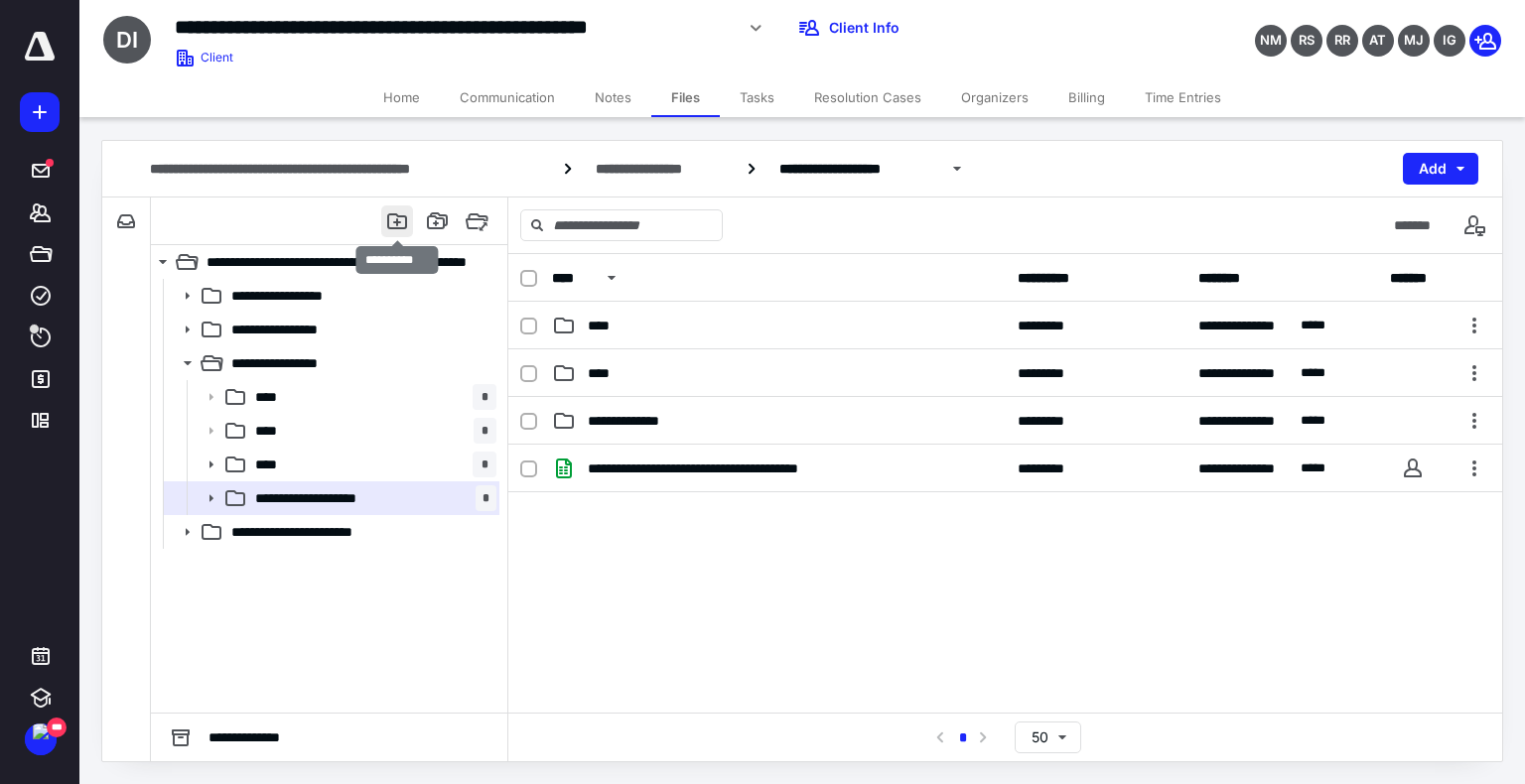 click at bounding box center [397, 221] 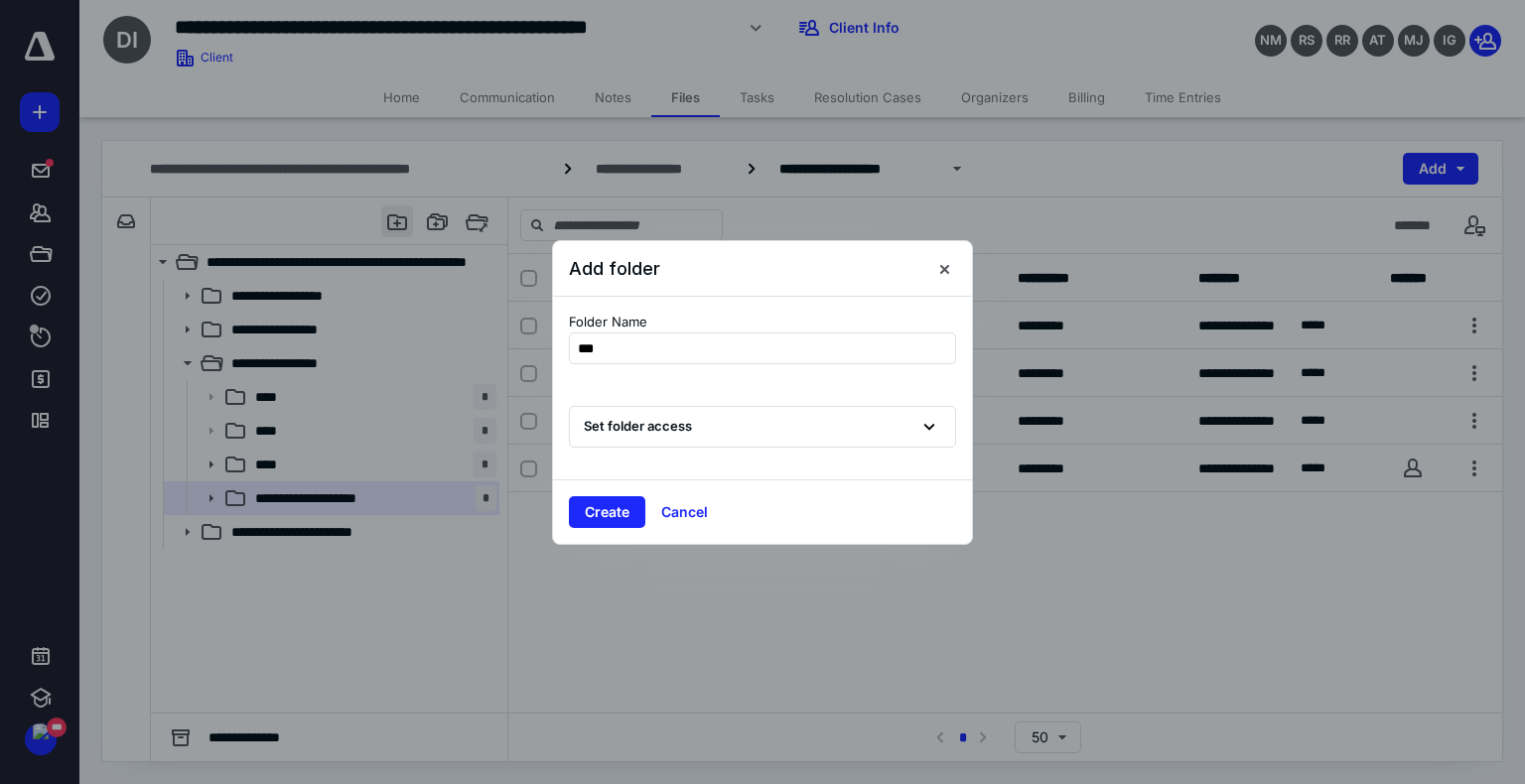 type on "****" 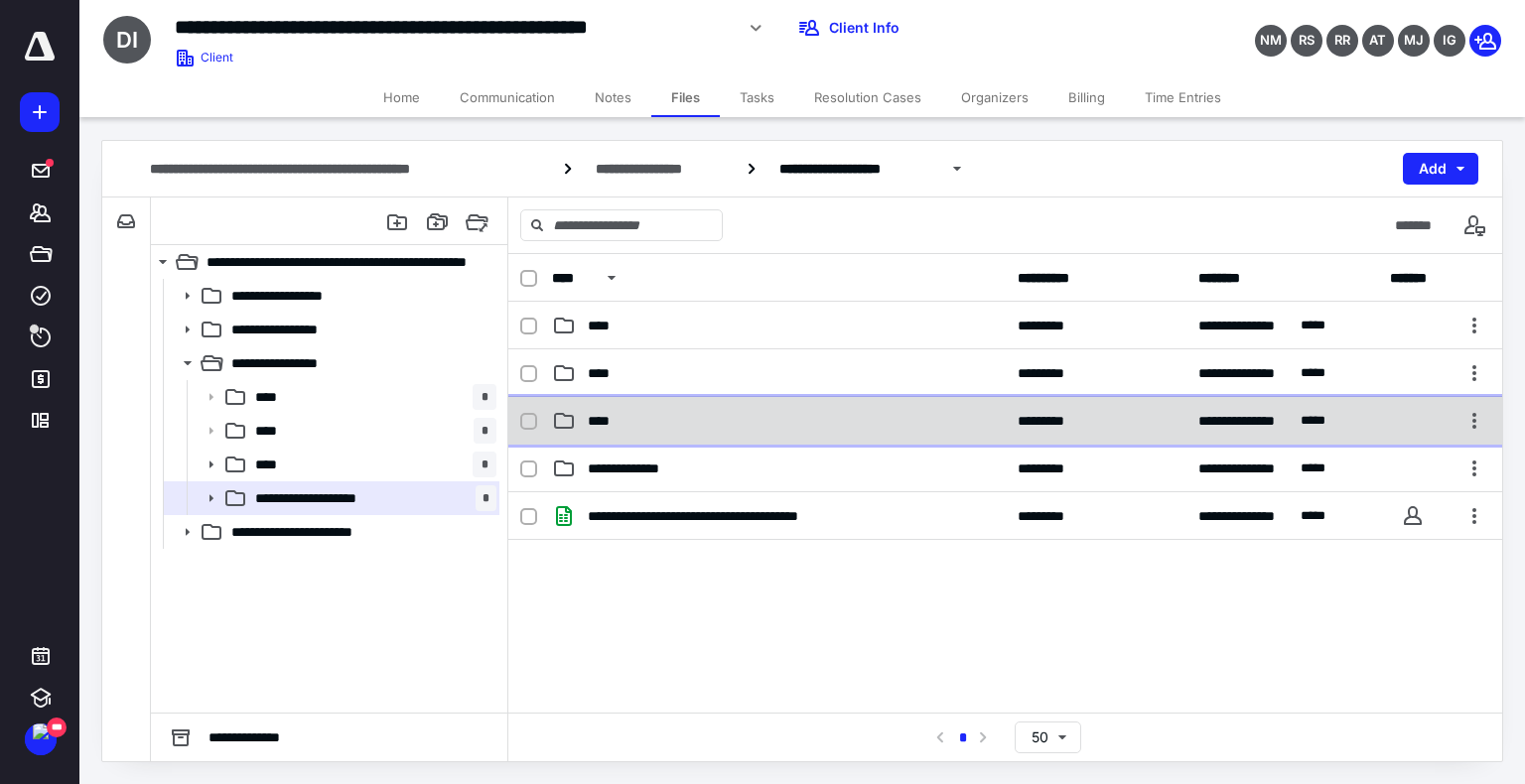 click on "****" at bounding box center (778, 421) 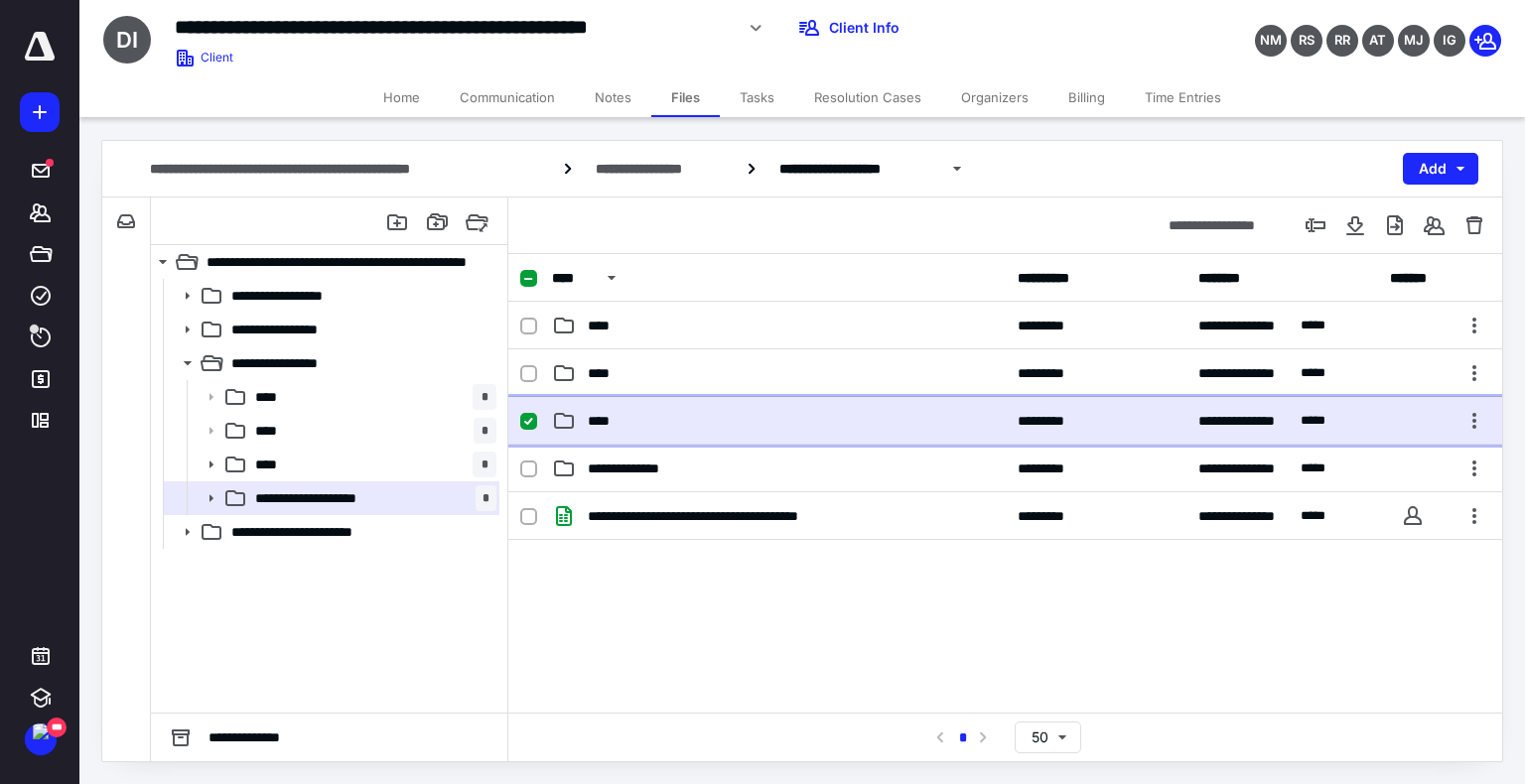 click on "****" at bounding box center [778, 421] 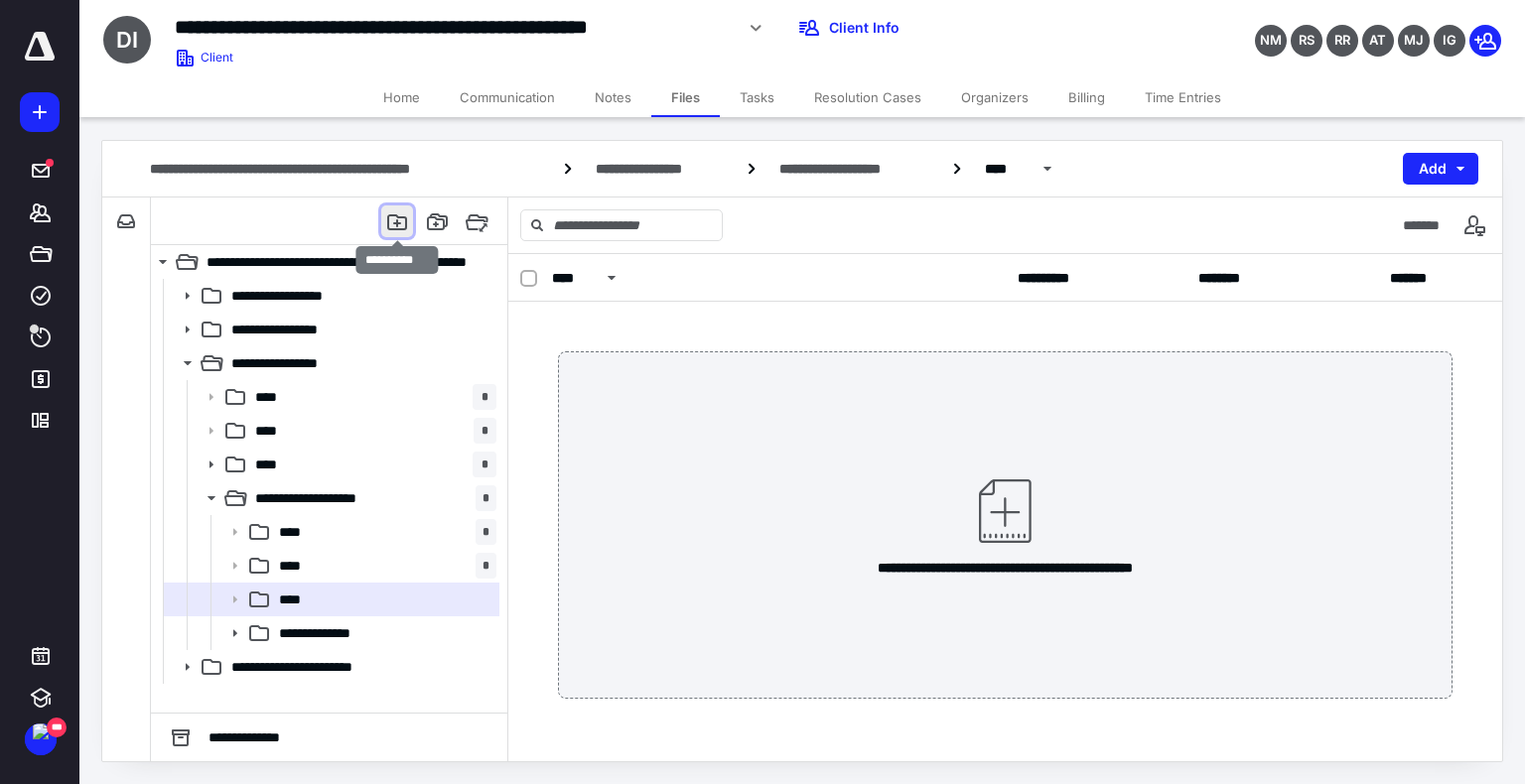 click at bounding box center [397, 221] 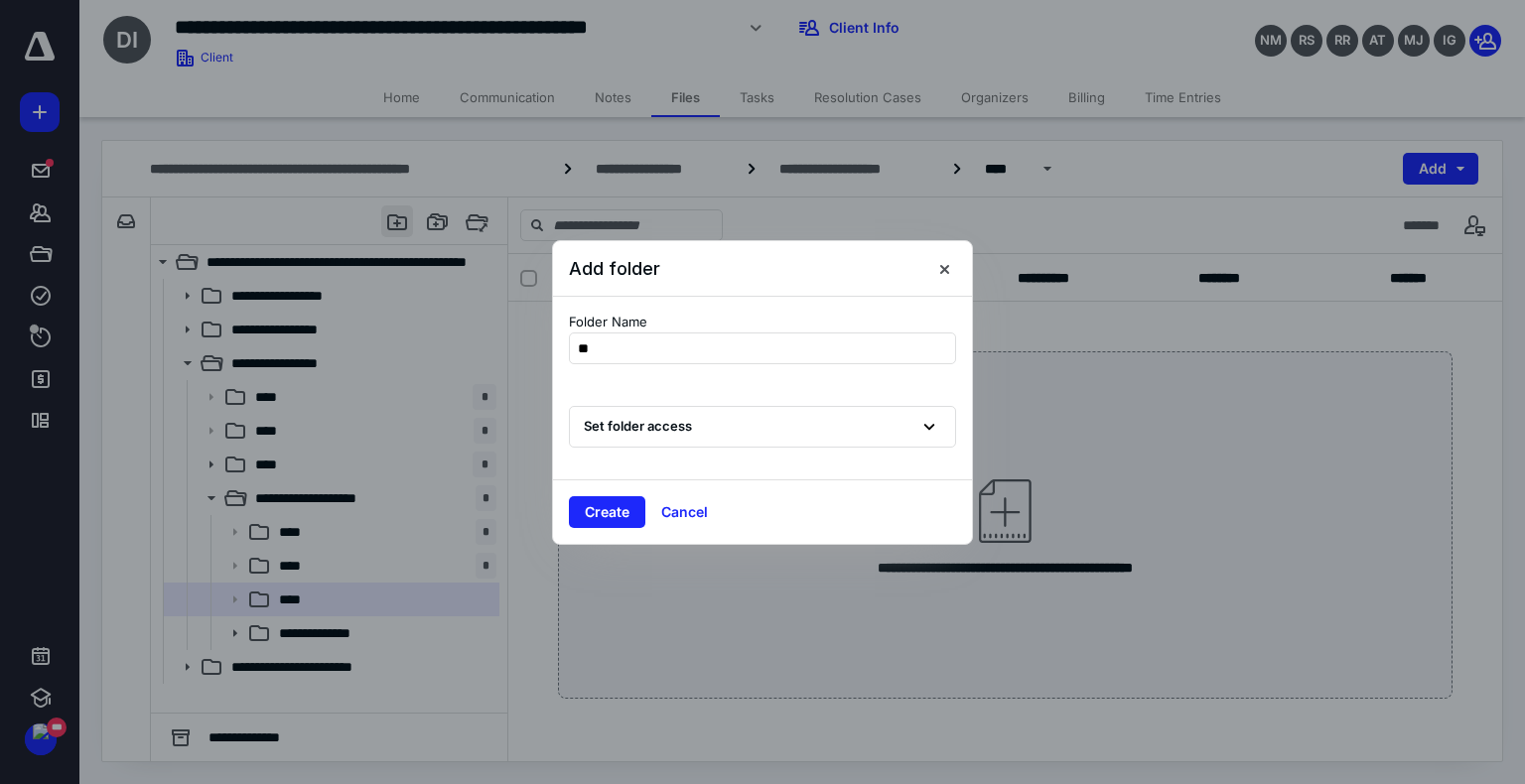type on "*" 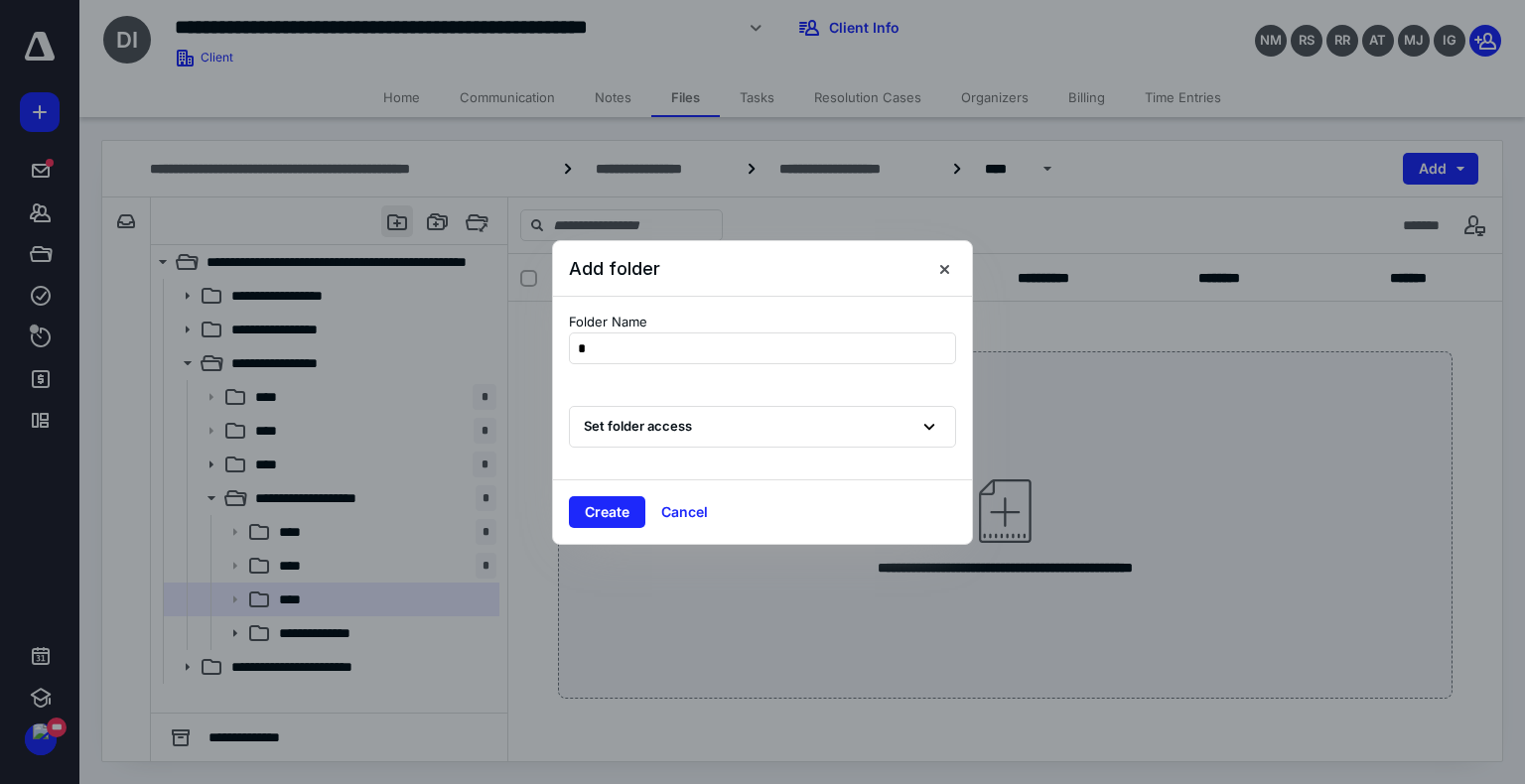 type 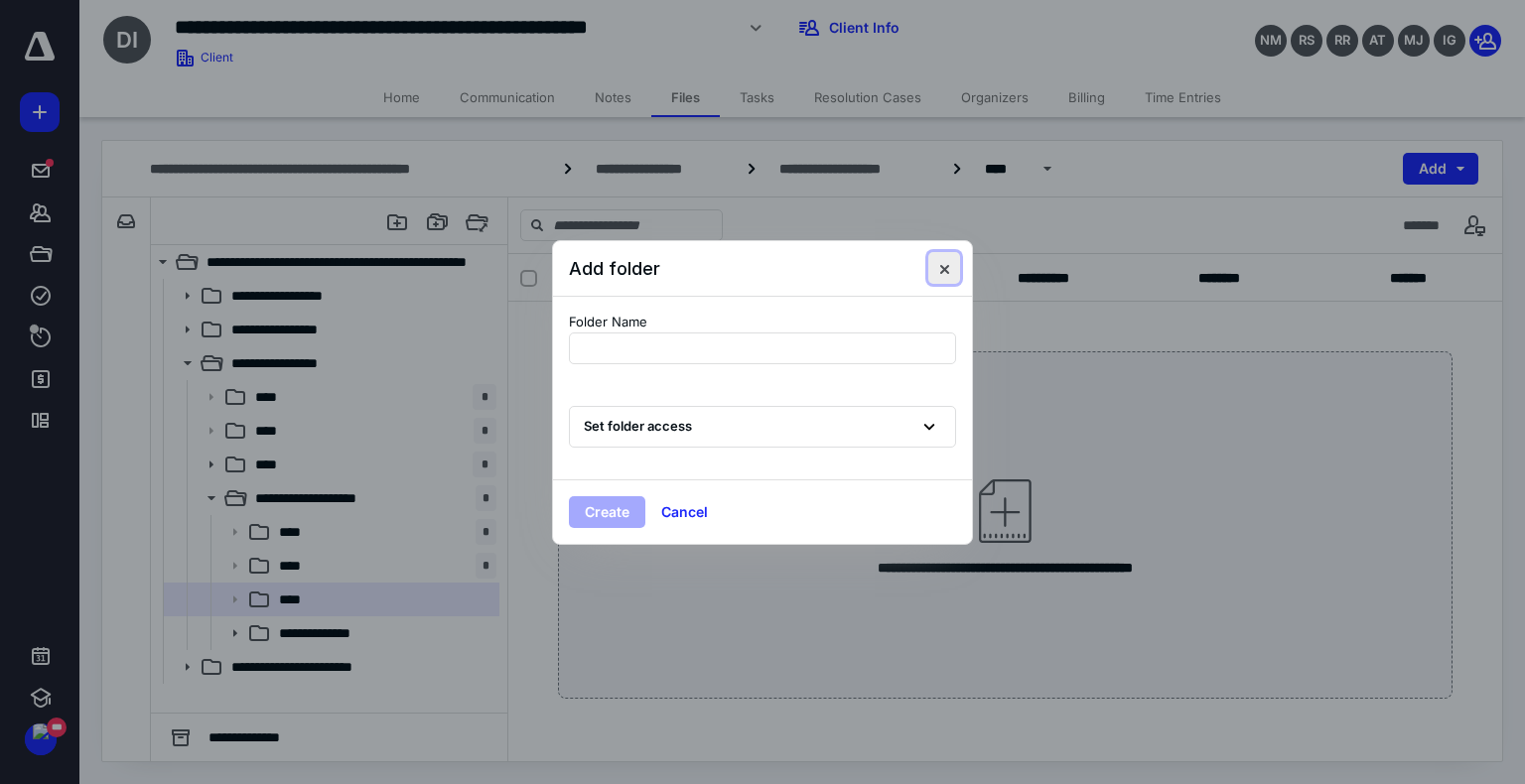 click at bounding box center [944, 268] 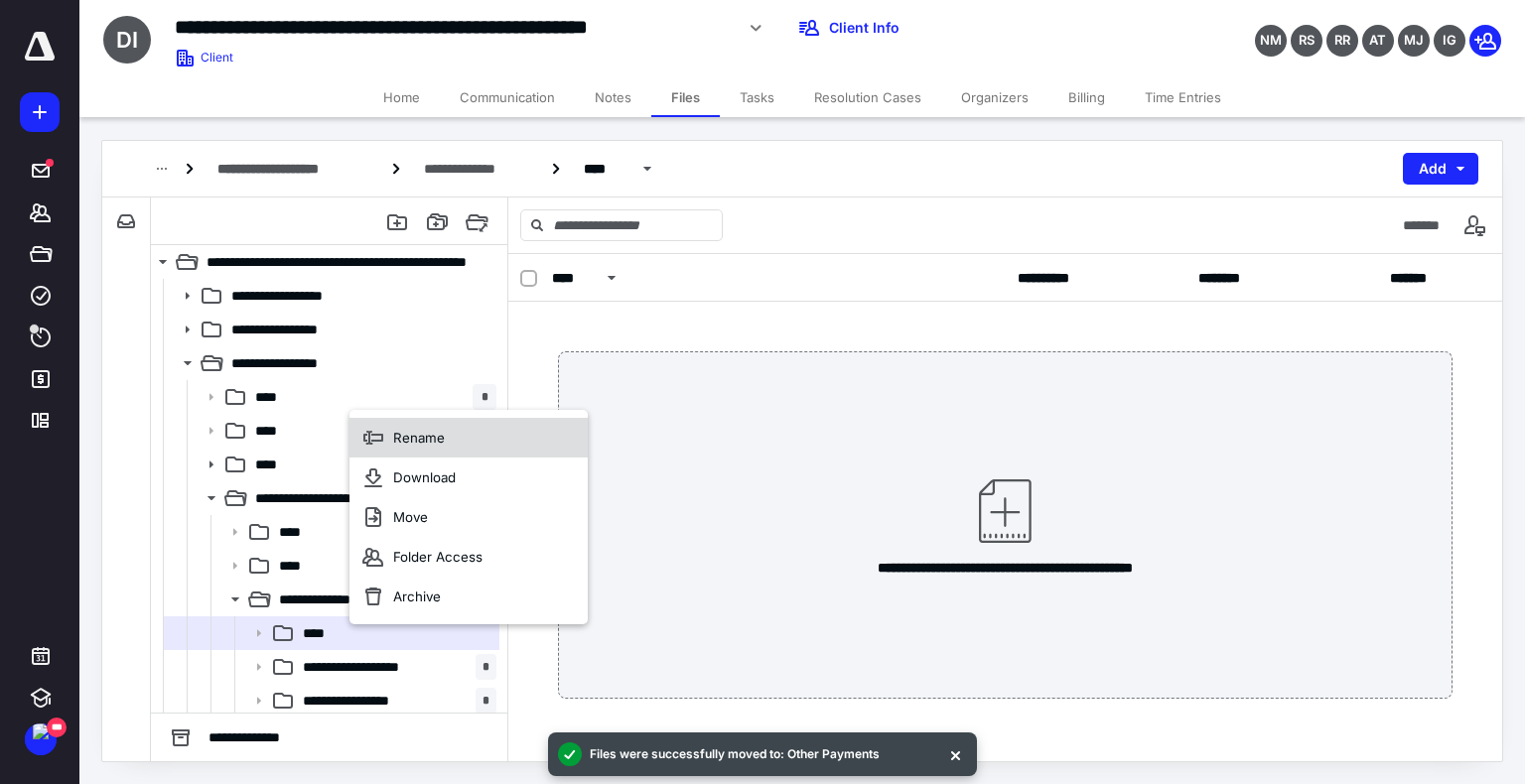 click on "Rename" at bounding box center (419, 438) 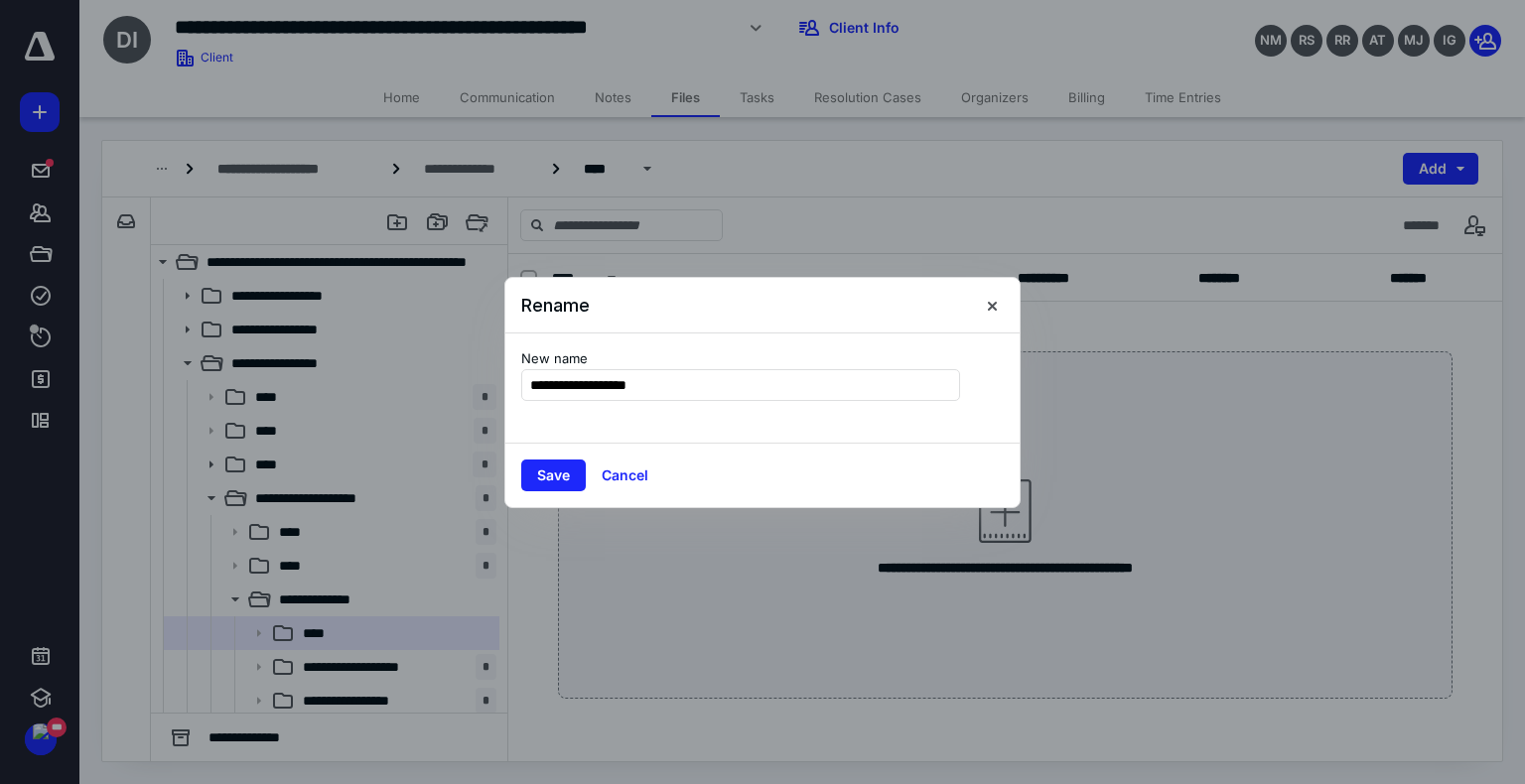 type on "**********" 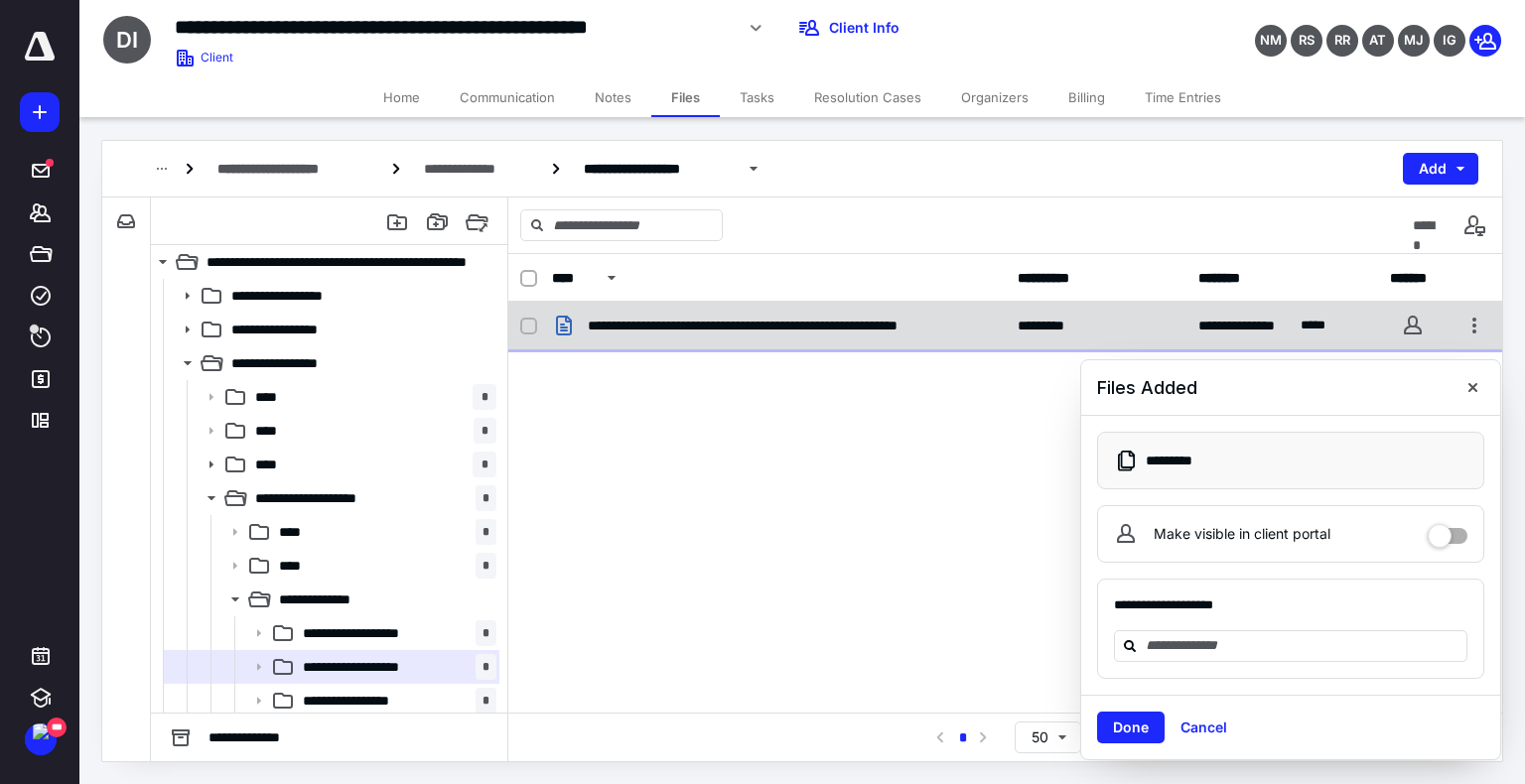 checkbox on "true" 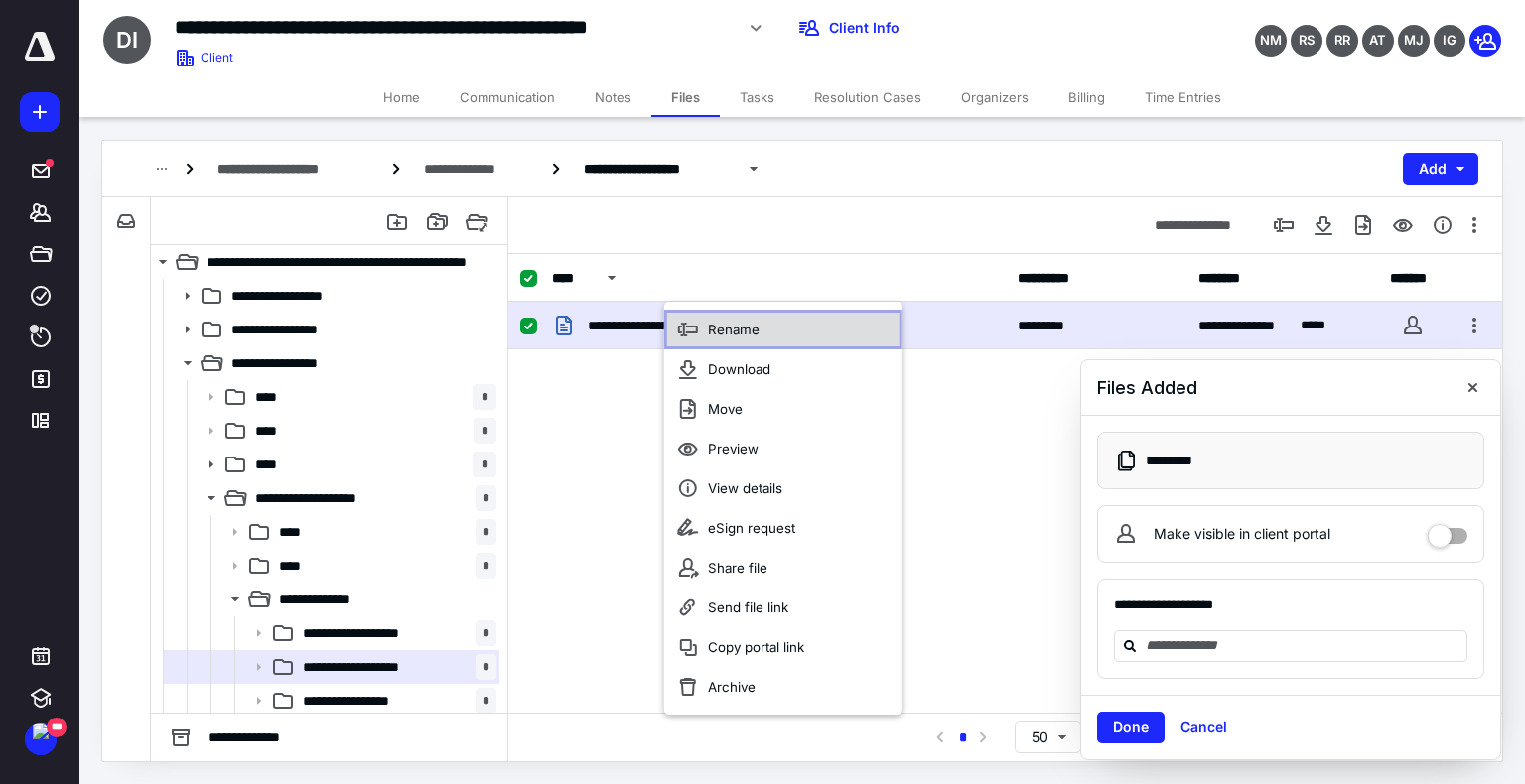 click on "Rename" at bounding box center [734, 329] 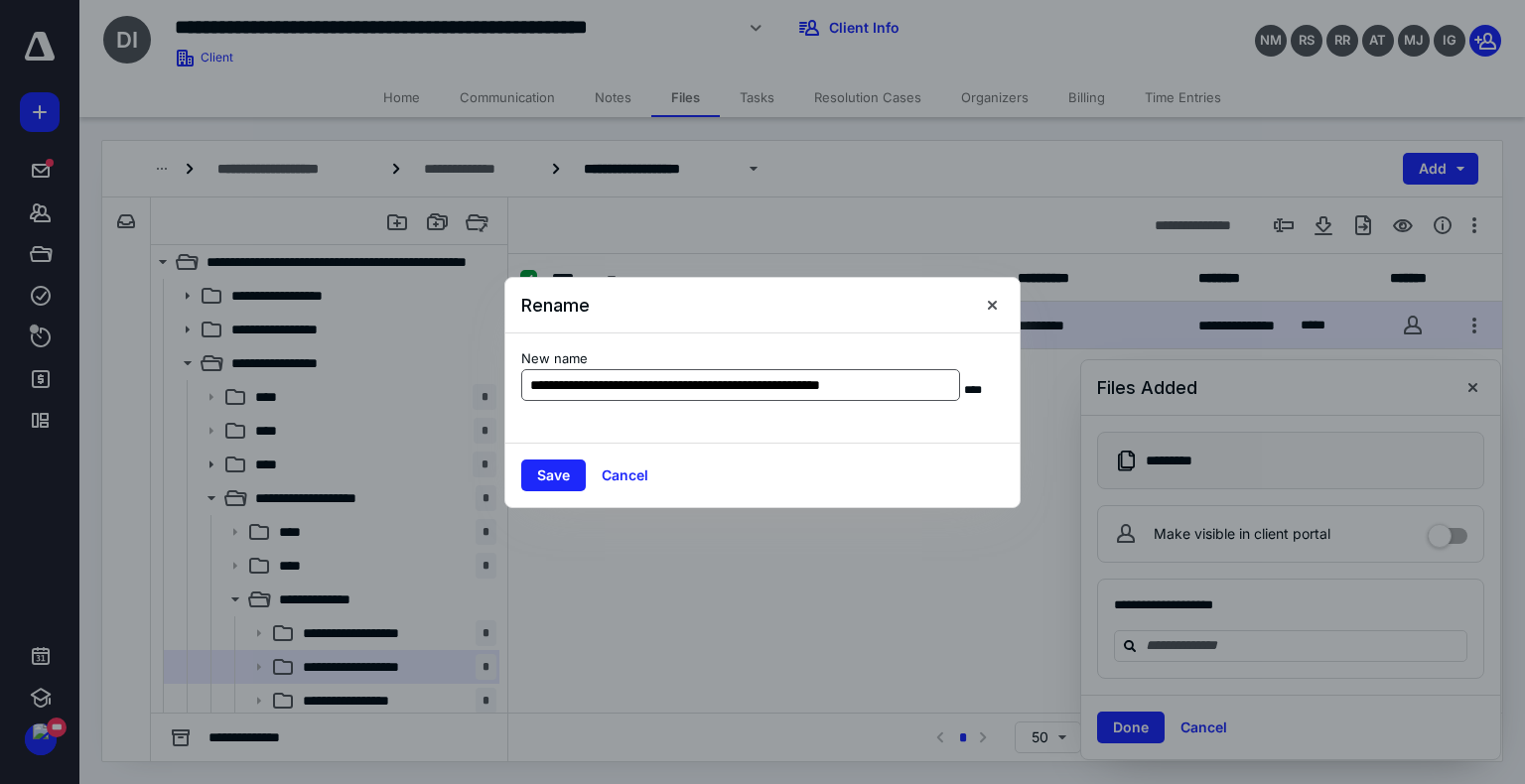 click on "**********" at bounding box center (741, 385) 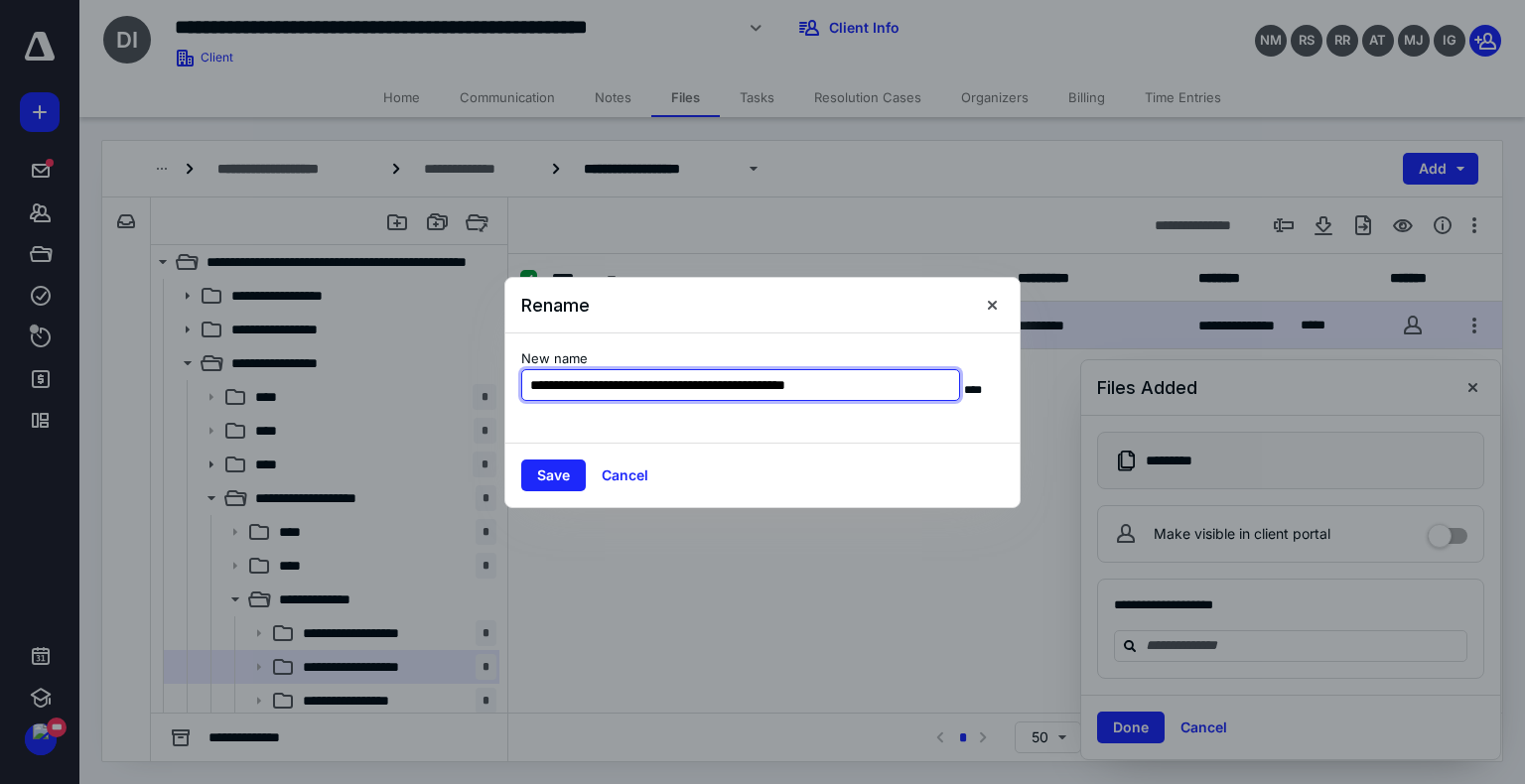 type on "**********" 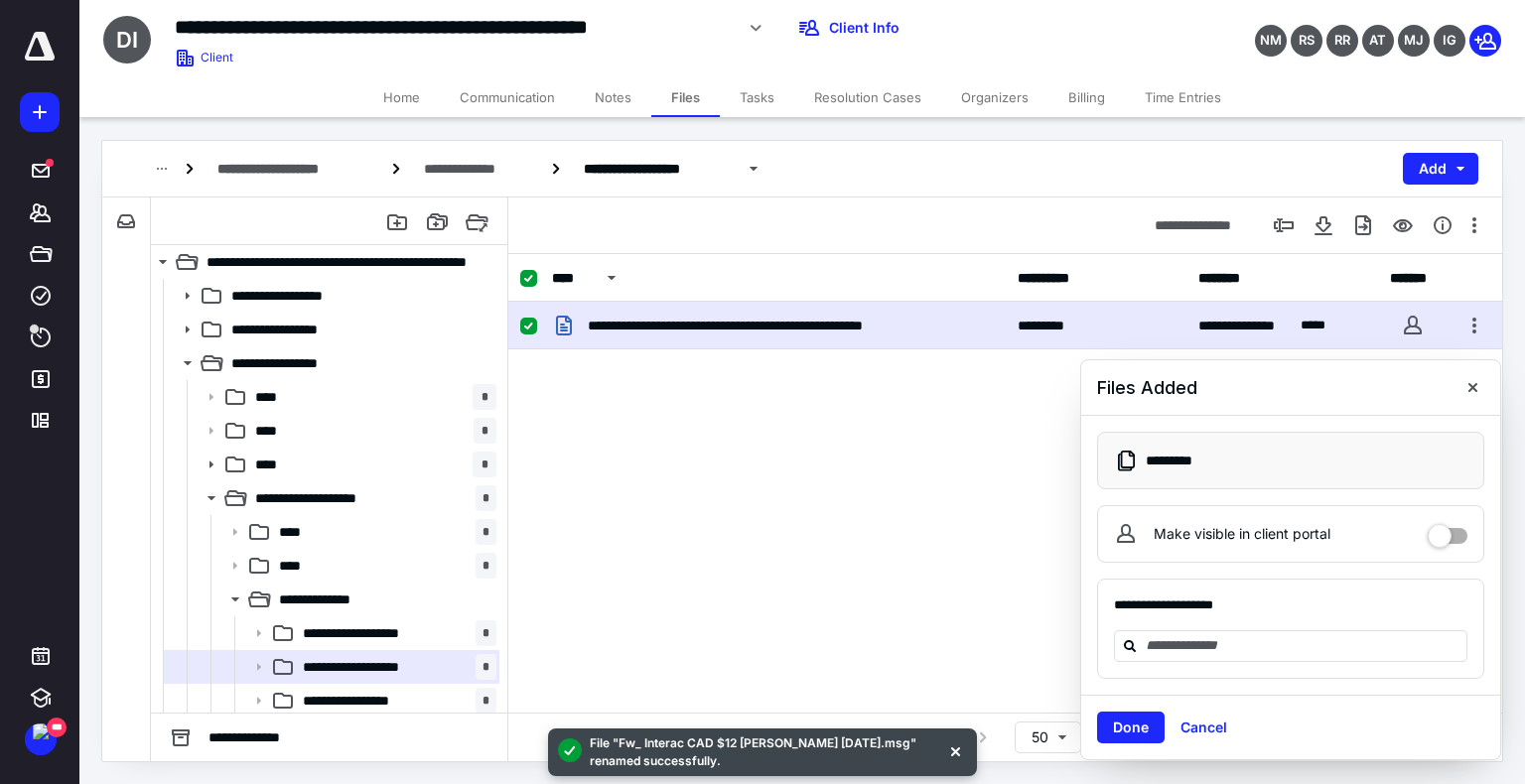 click on "Billing" at bounding box center (1086, 97) 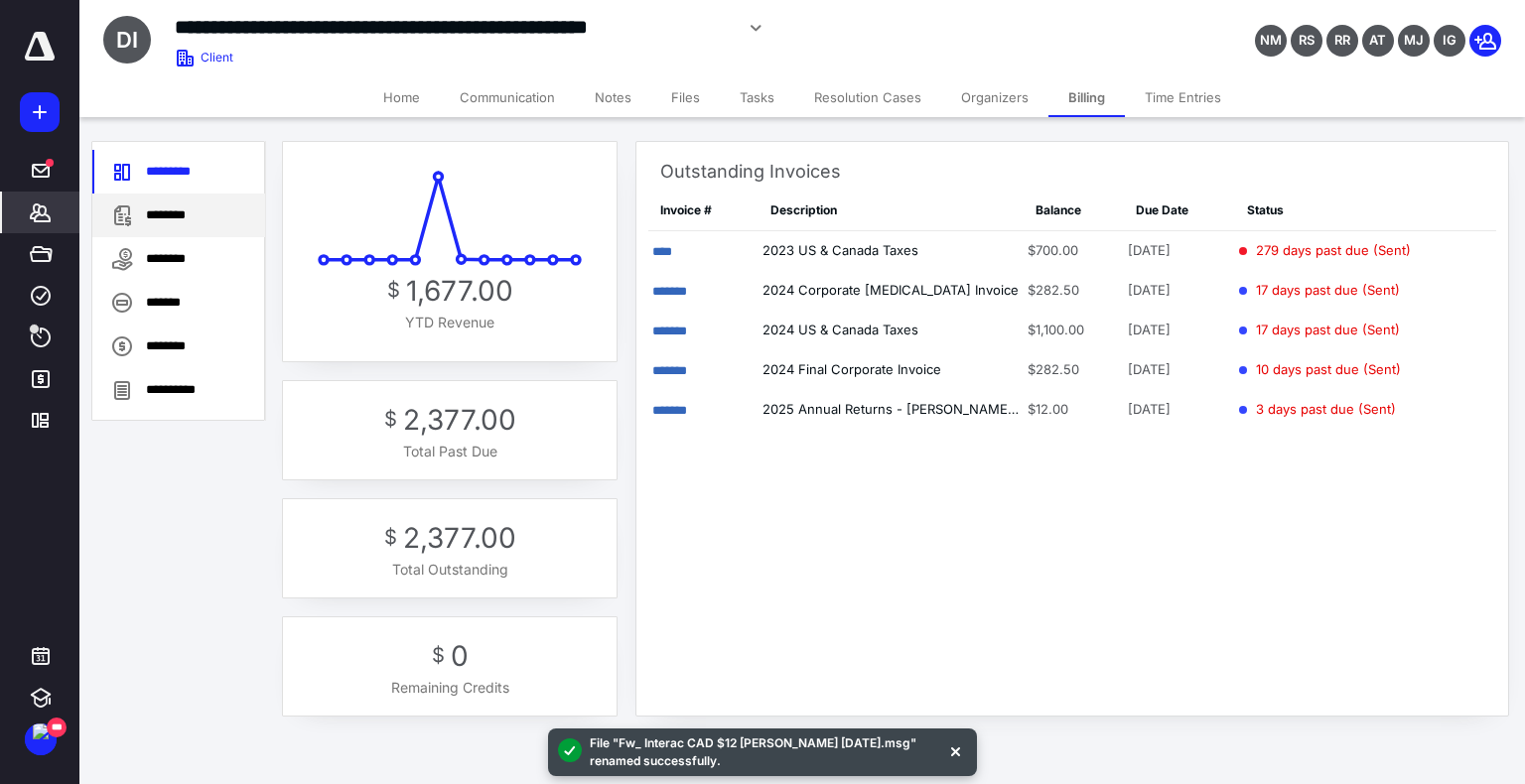 click on "********" at bounding box center (179, 215) 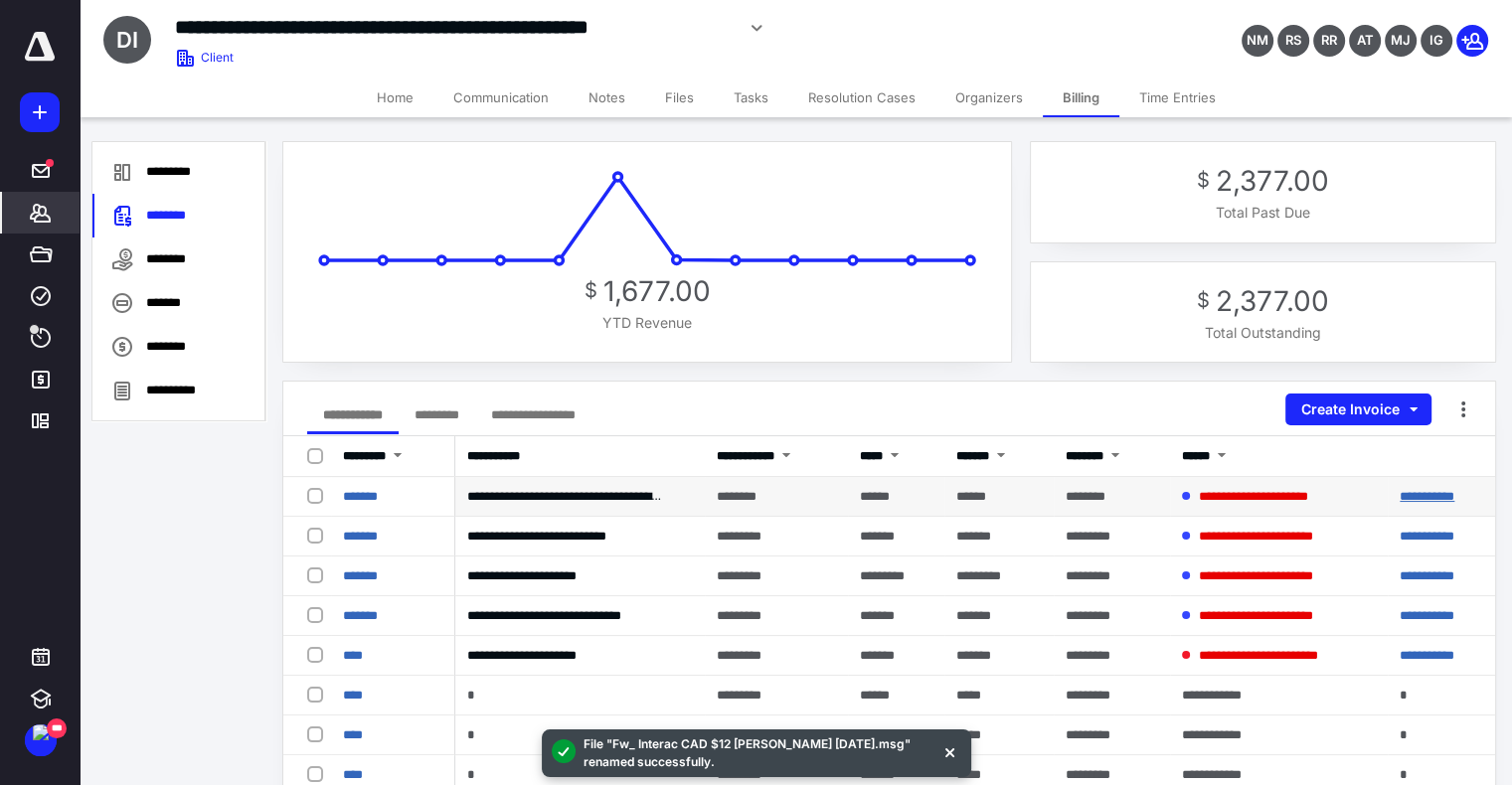 click on "**********" at bounding box center [1427, 496] 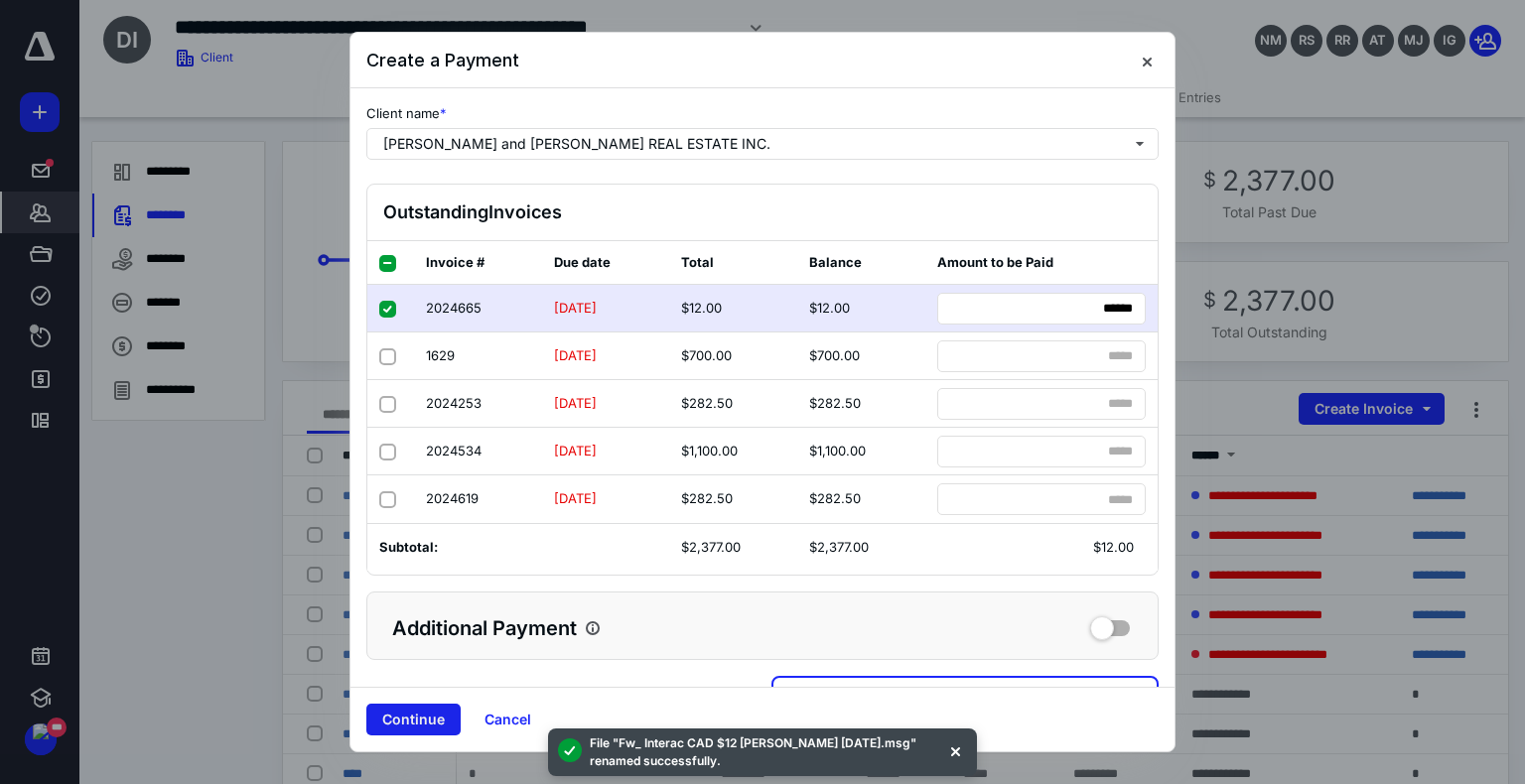 click on "Continue" at bounding box center [413, 719] 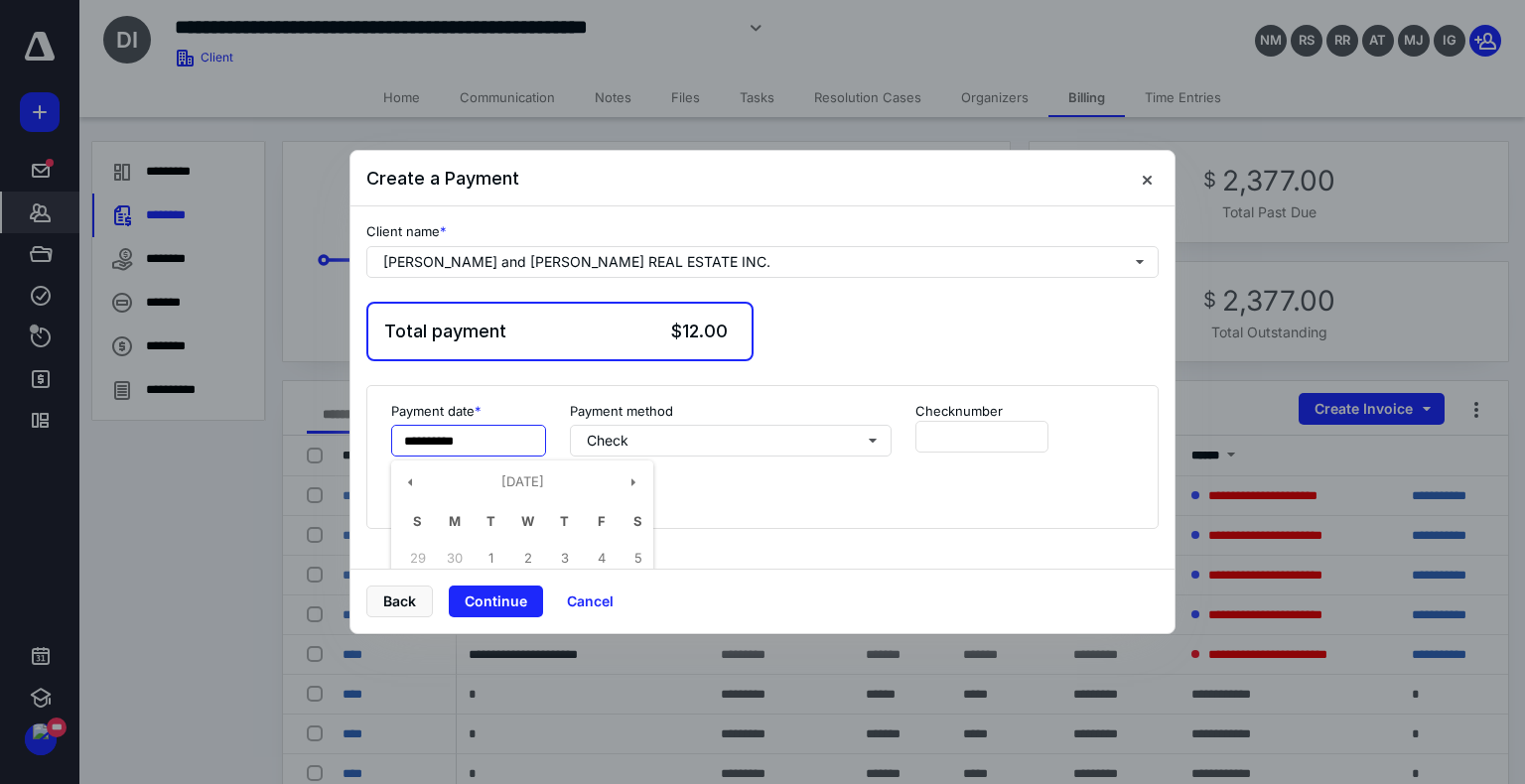 click on "**********" at bounding box center (469, 441) 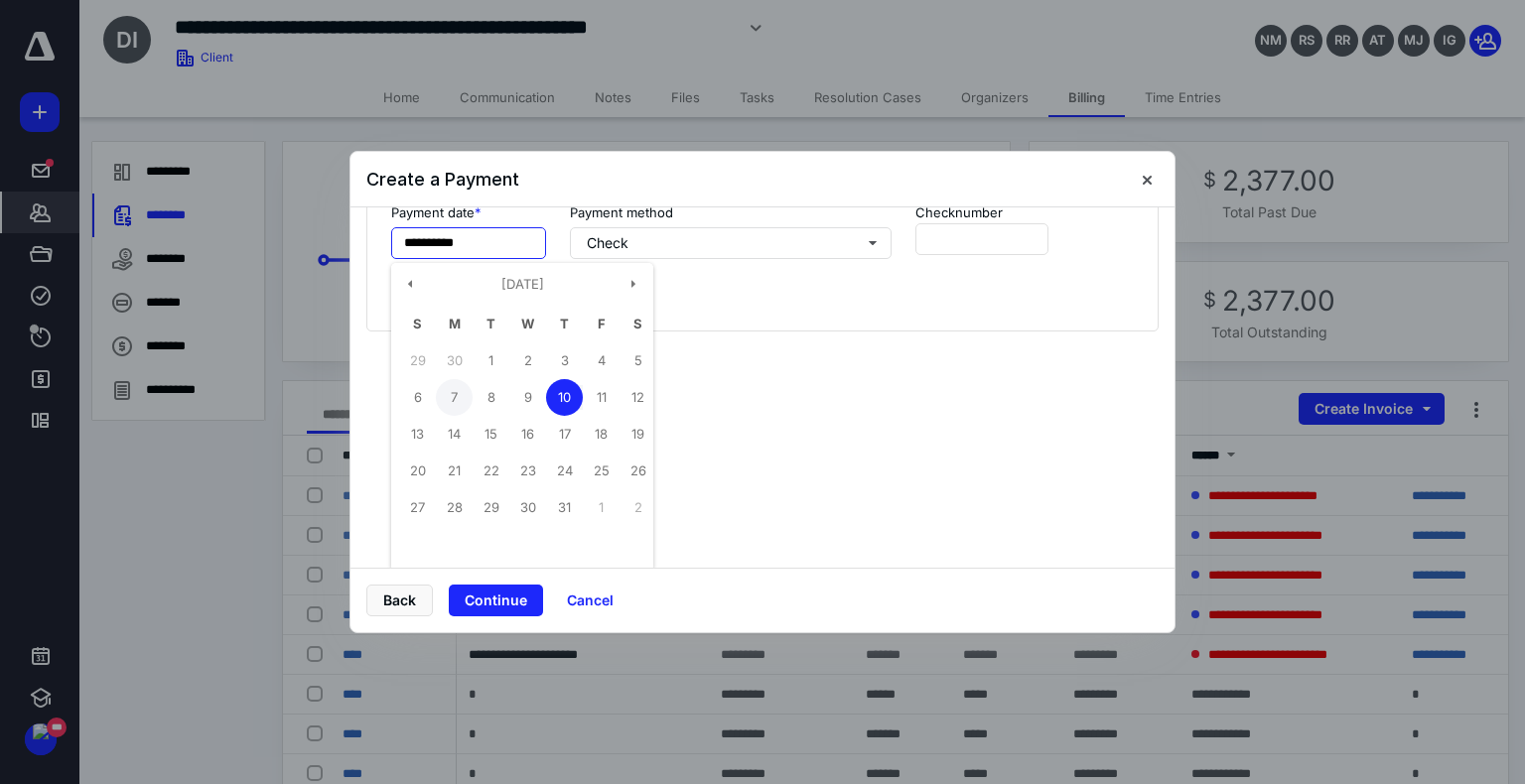 click on "7" at bounding box center [454, 397] 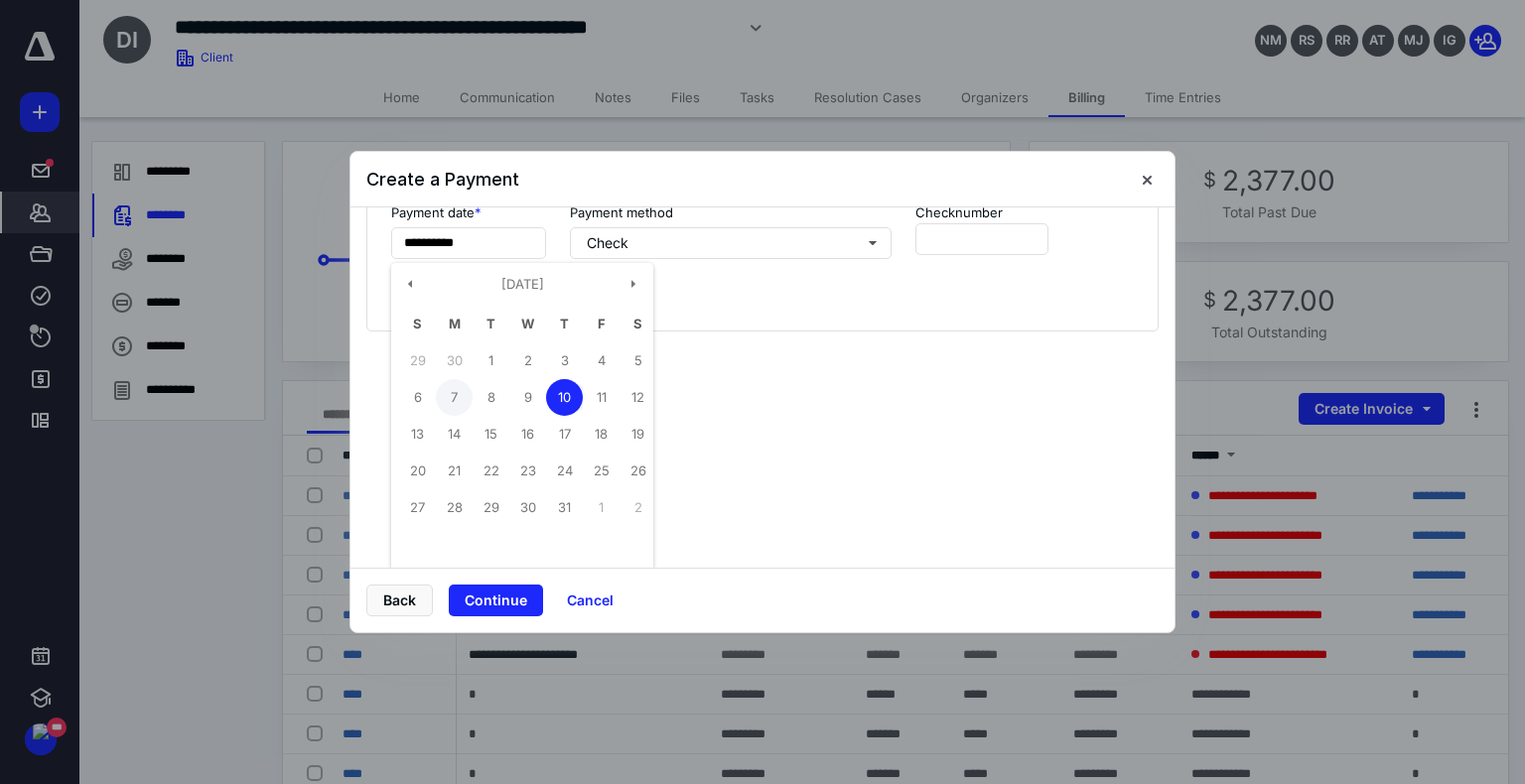 type on "**********" 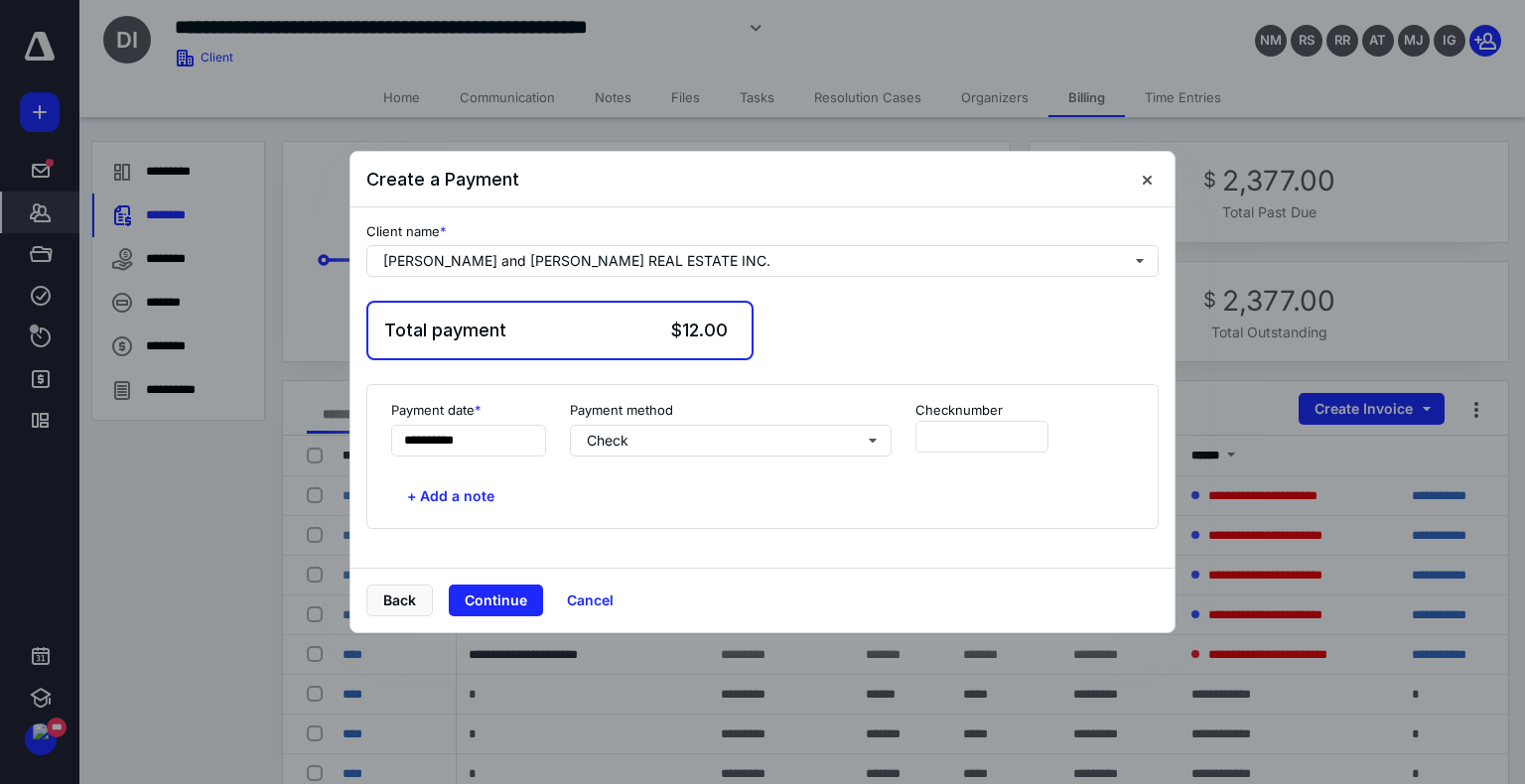 scroll, scrollTop: 0, scrollLeft: 0, axis: both 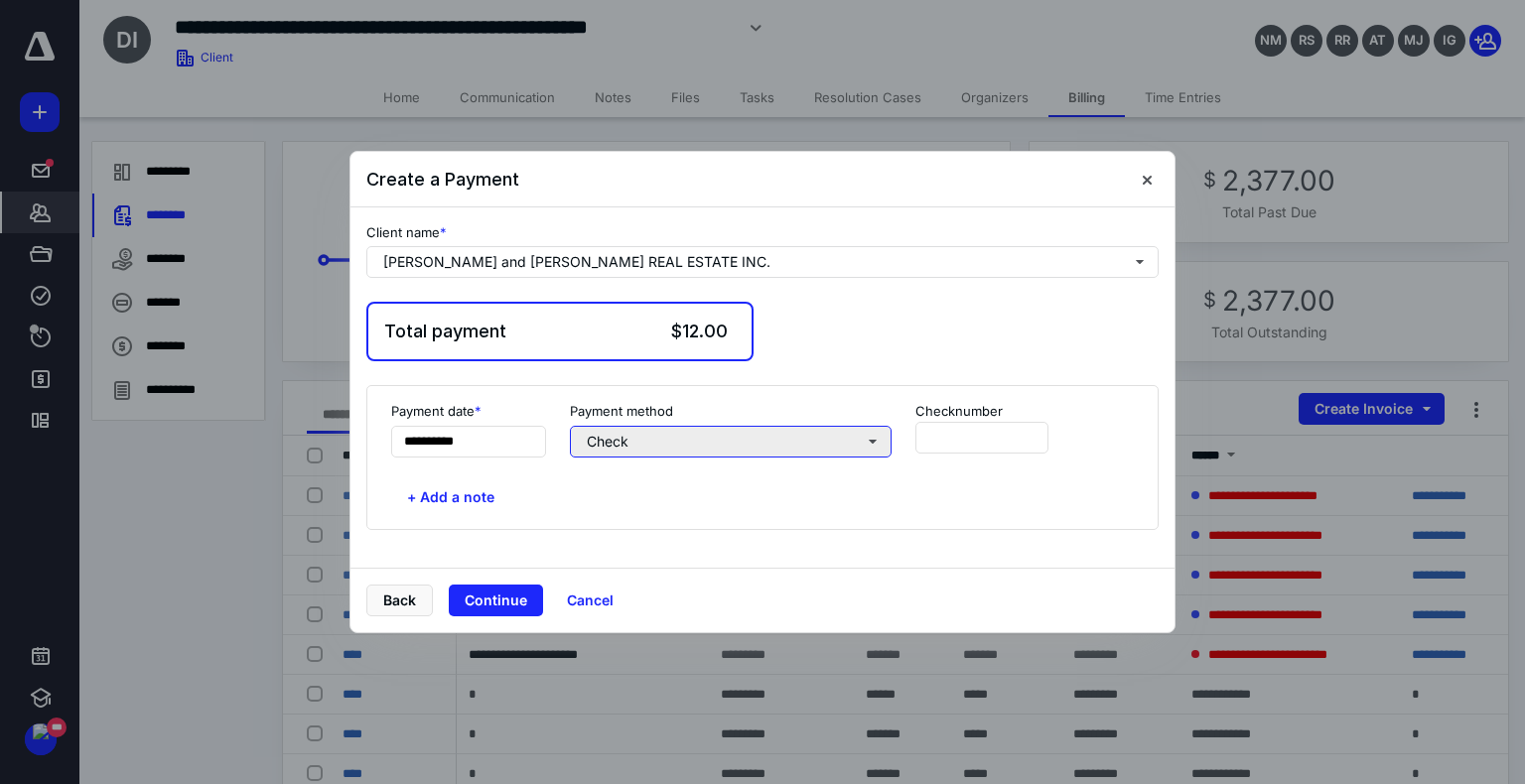click on "Check" at bounding box center (731, 442) 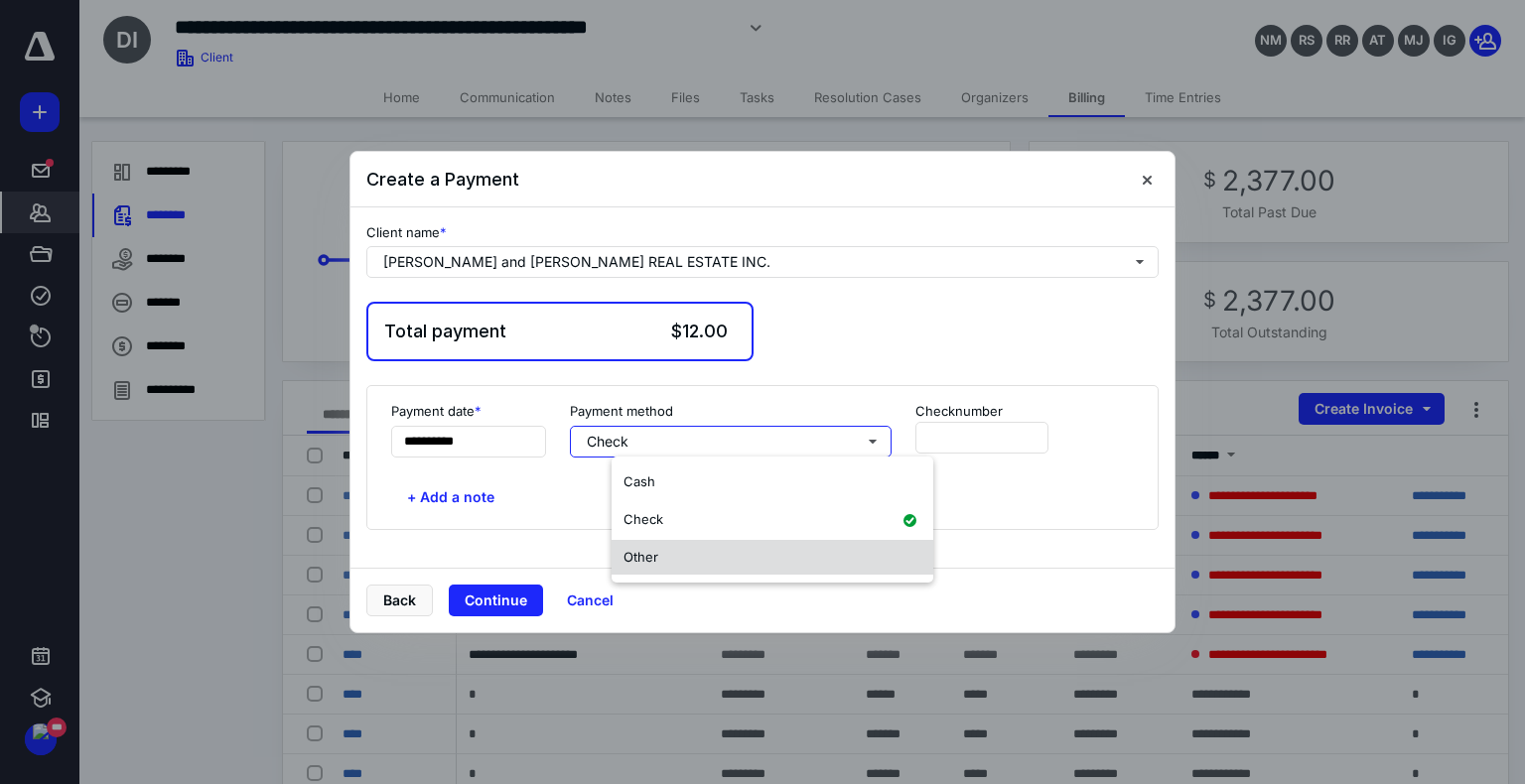click on "Other" at bounding box center (640, 557) 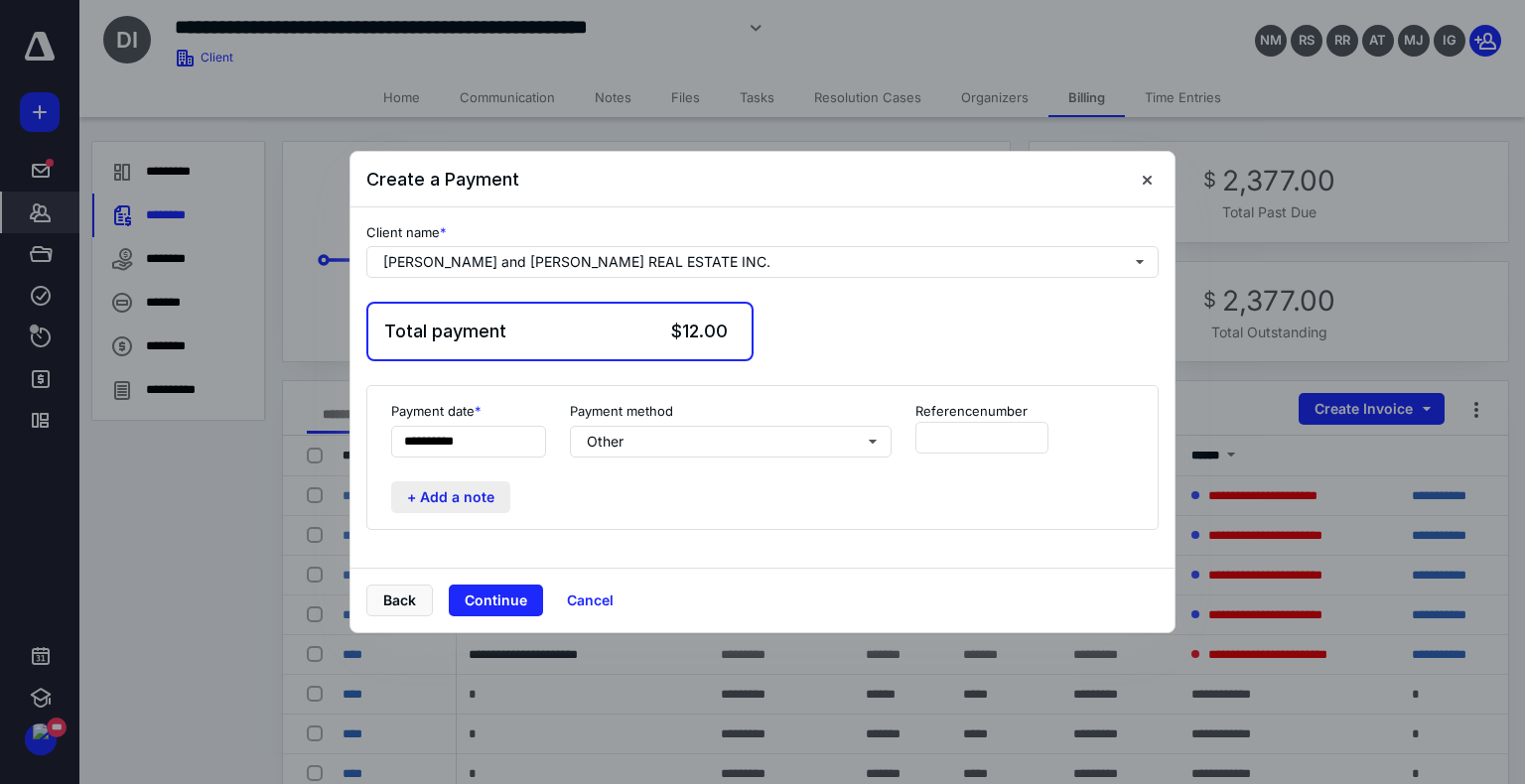 click on "+ Add a note" at bounding box center (451, 497) 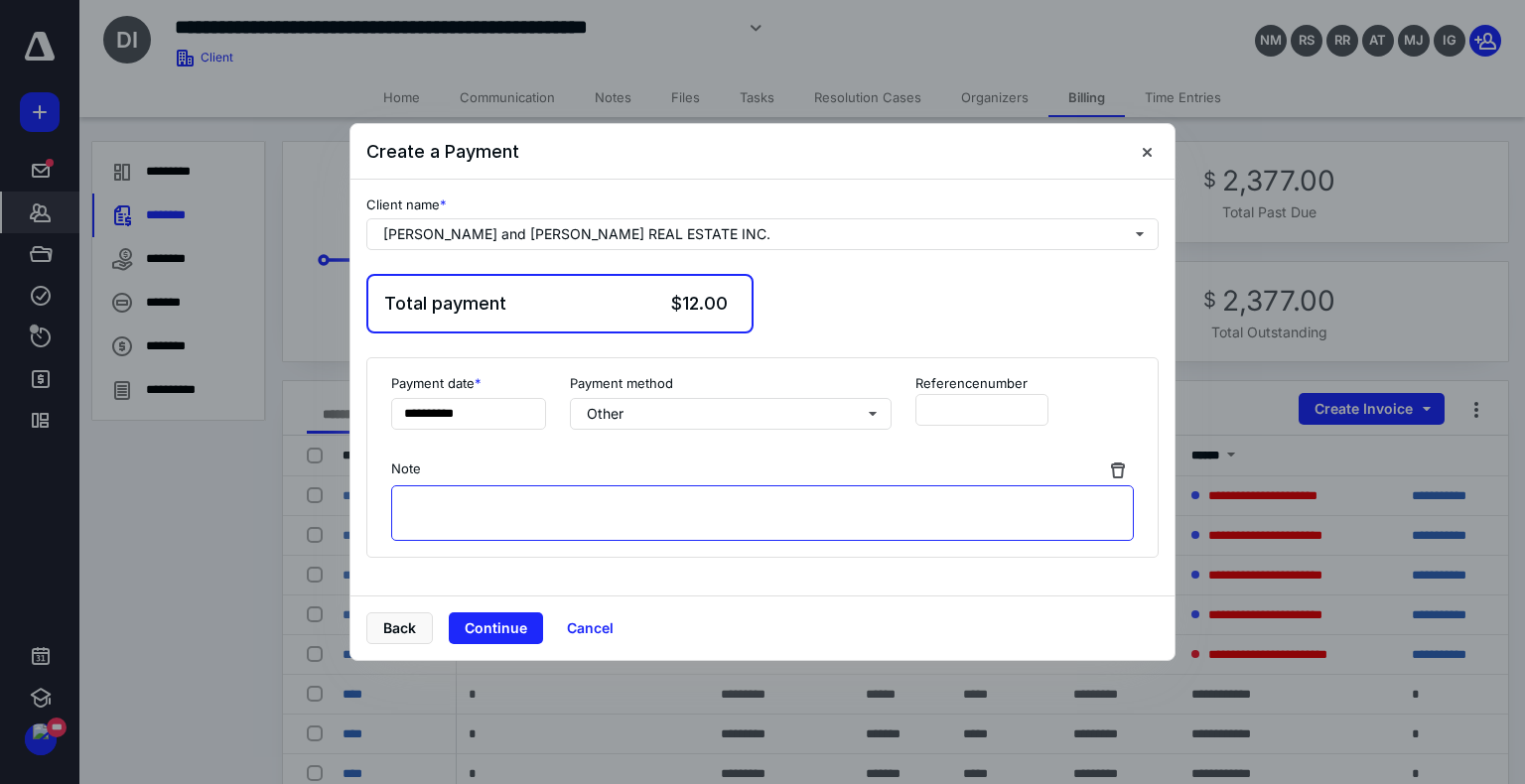 click at bounding box center [762, 513] 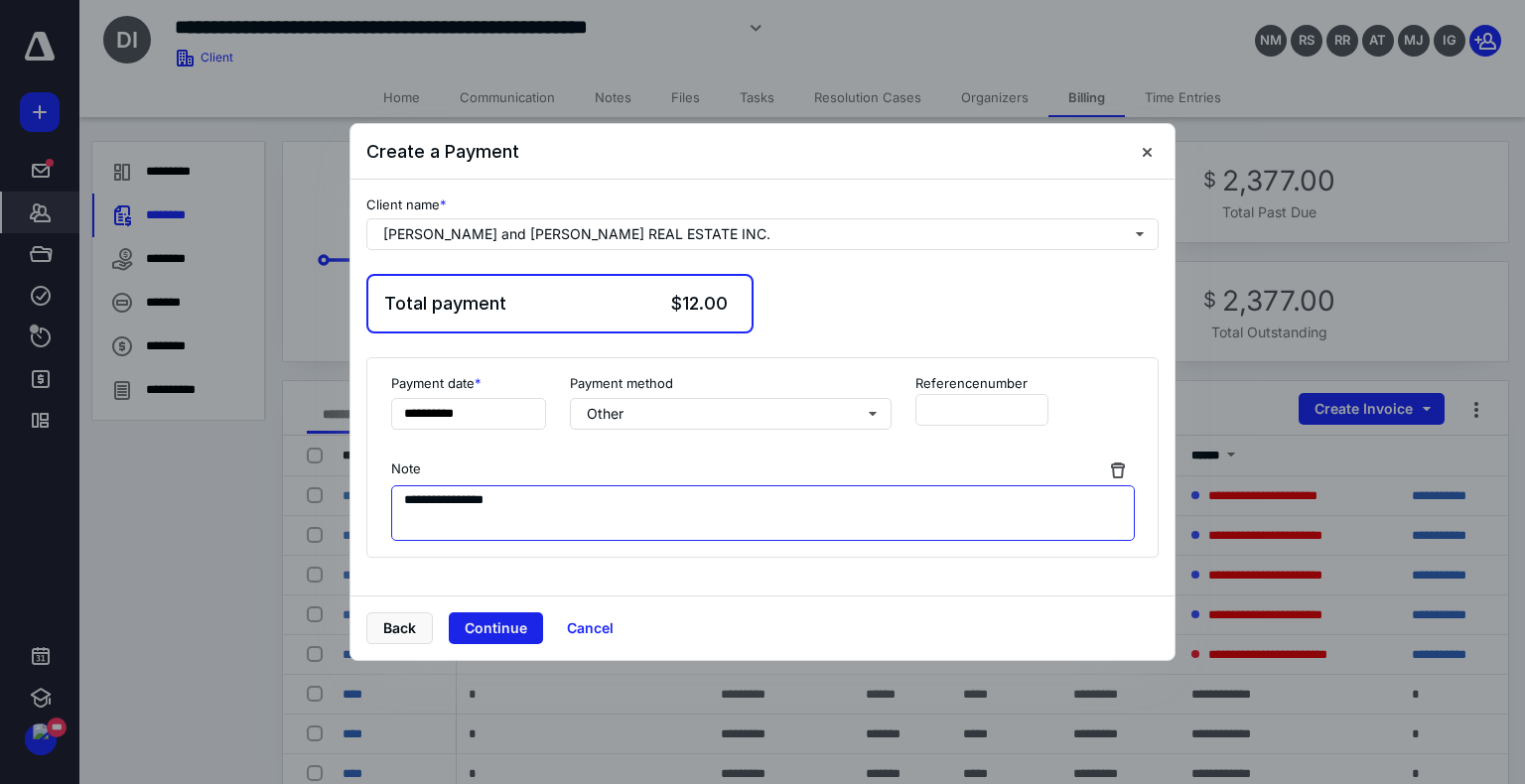 type on "**********" 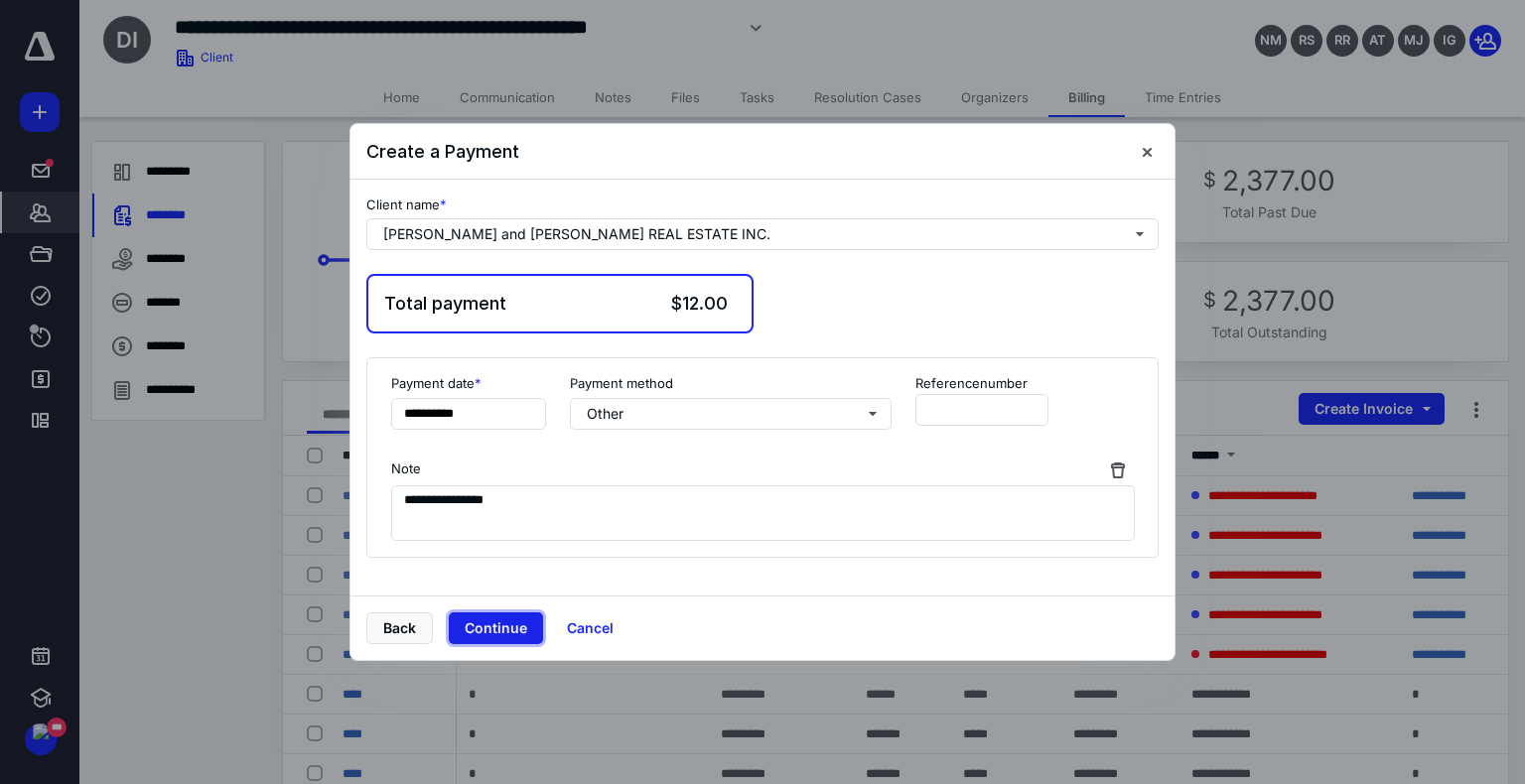 click on "Continue" at bounding box center (495, 628) 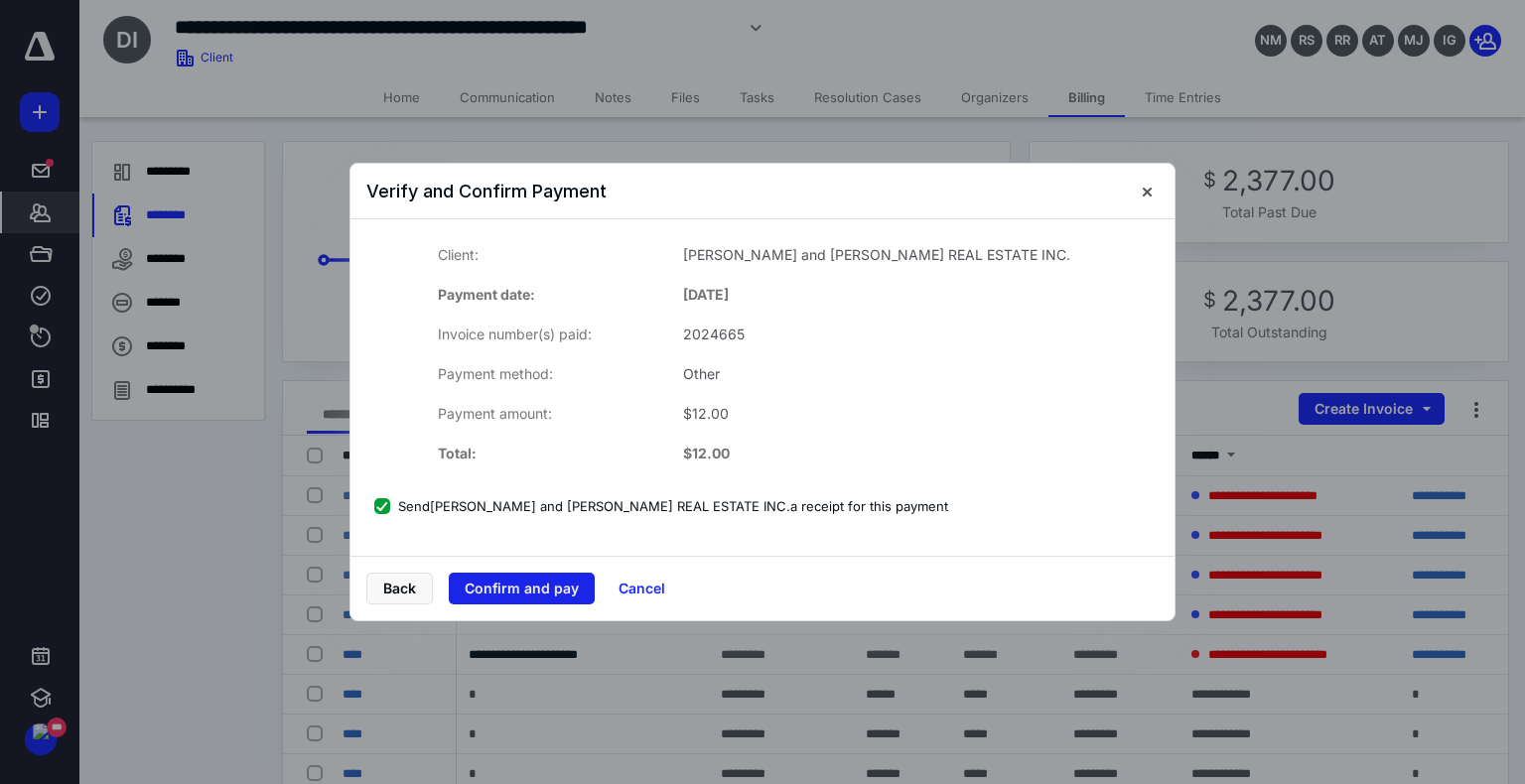 click on "Confirm and pay" at bounding box center (521, 588) 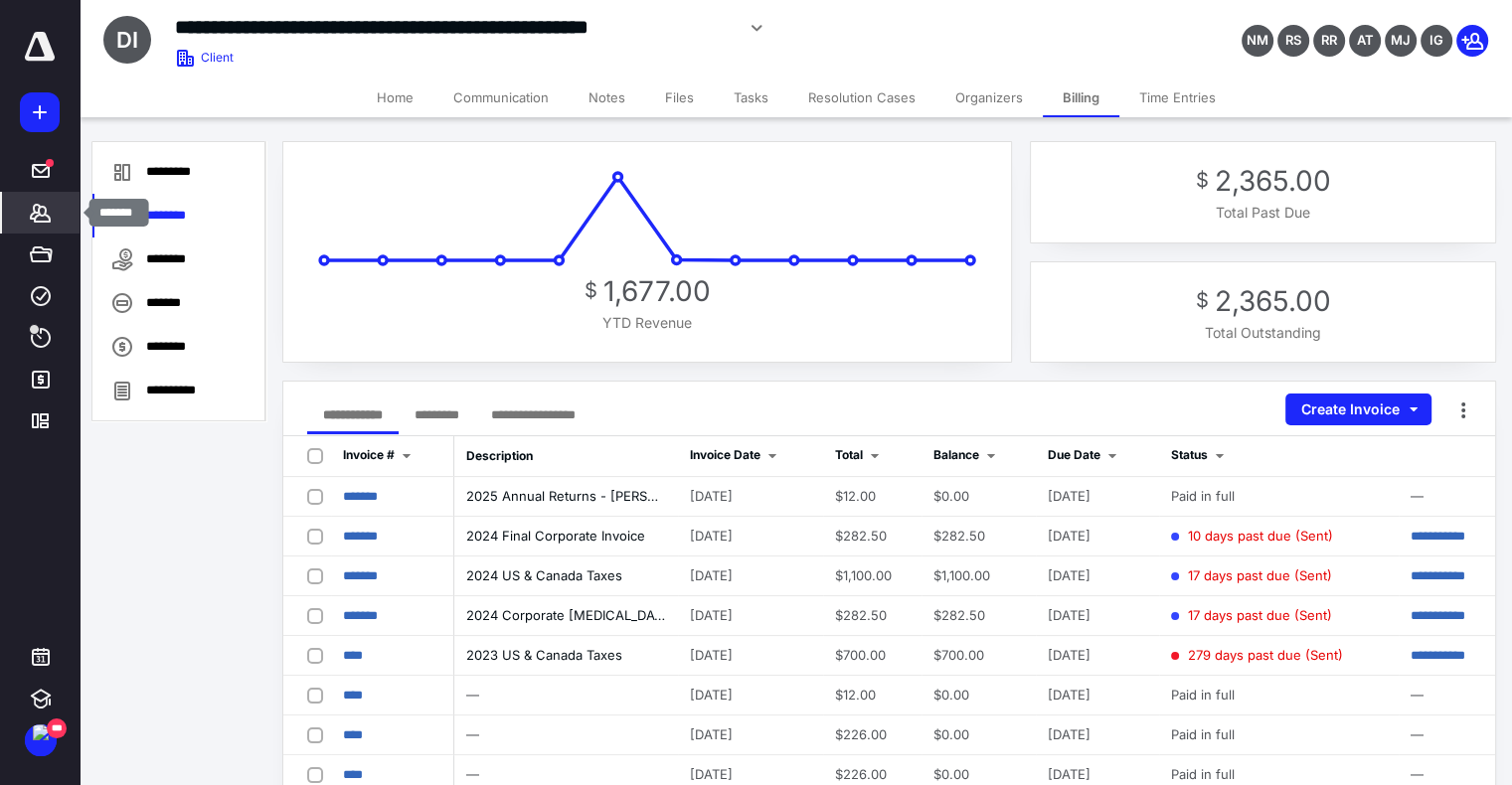 click on "*******" at bounding box center [41, 213] 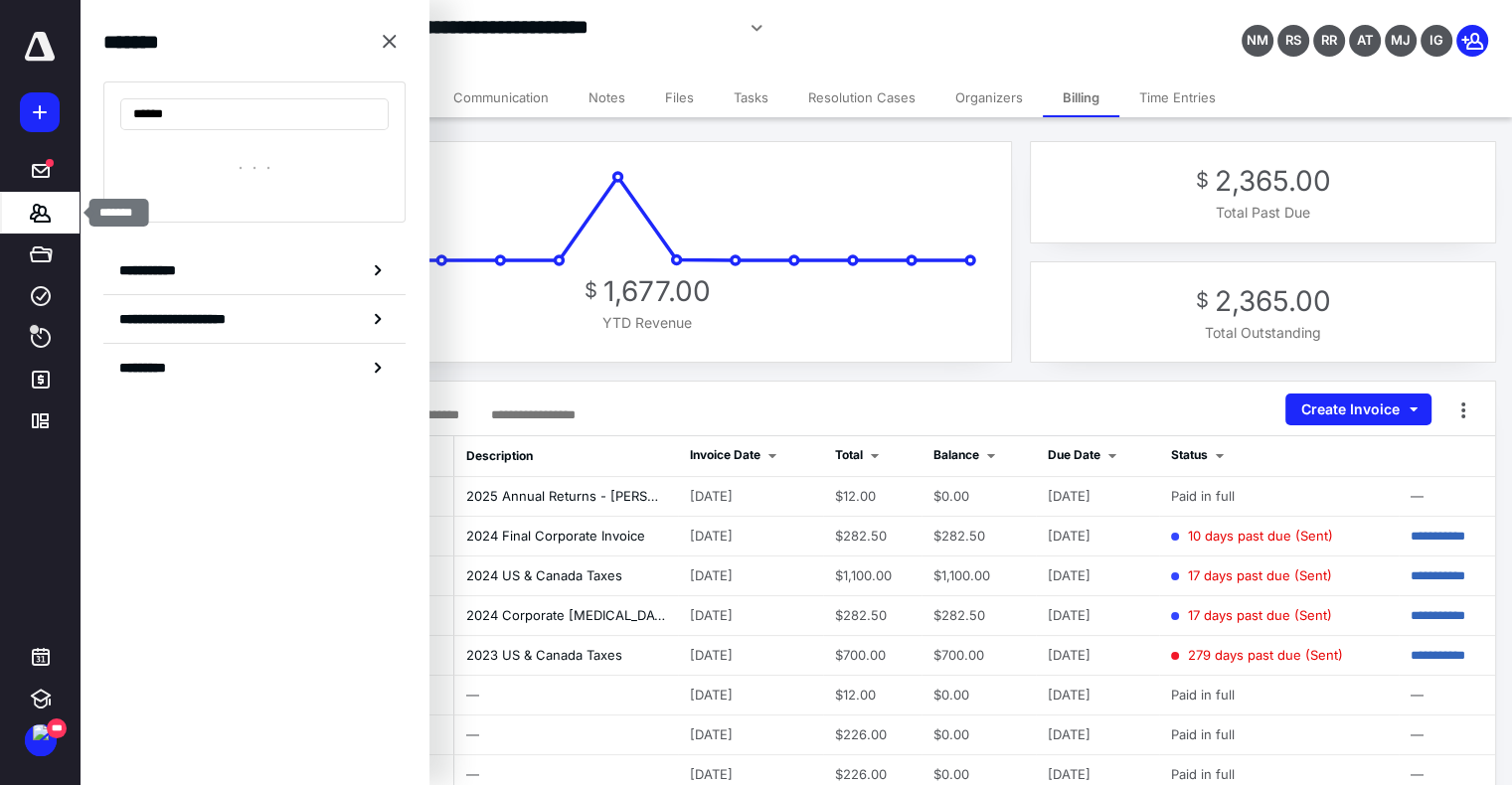 type on "*******" 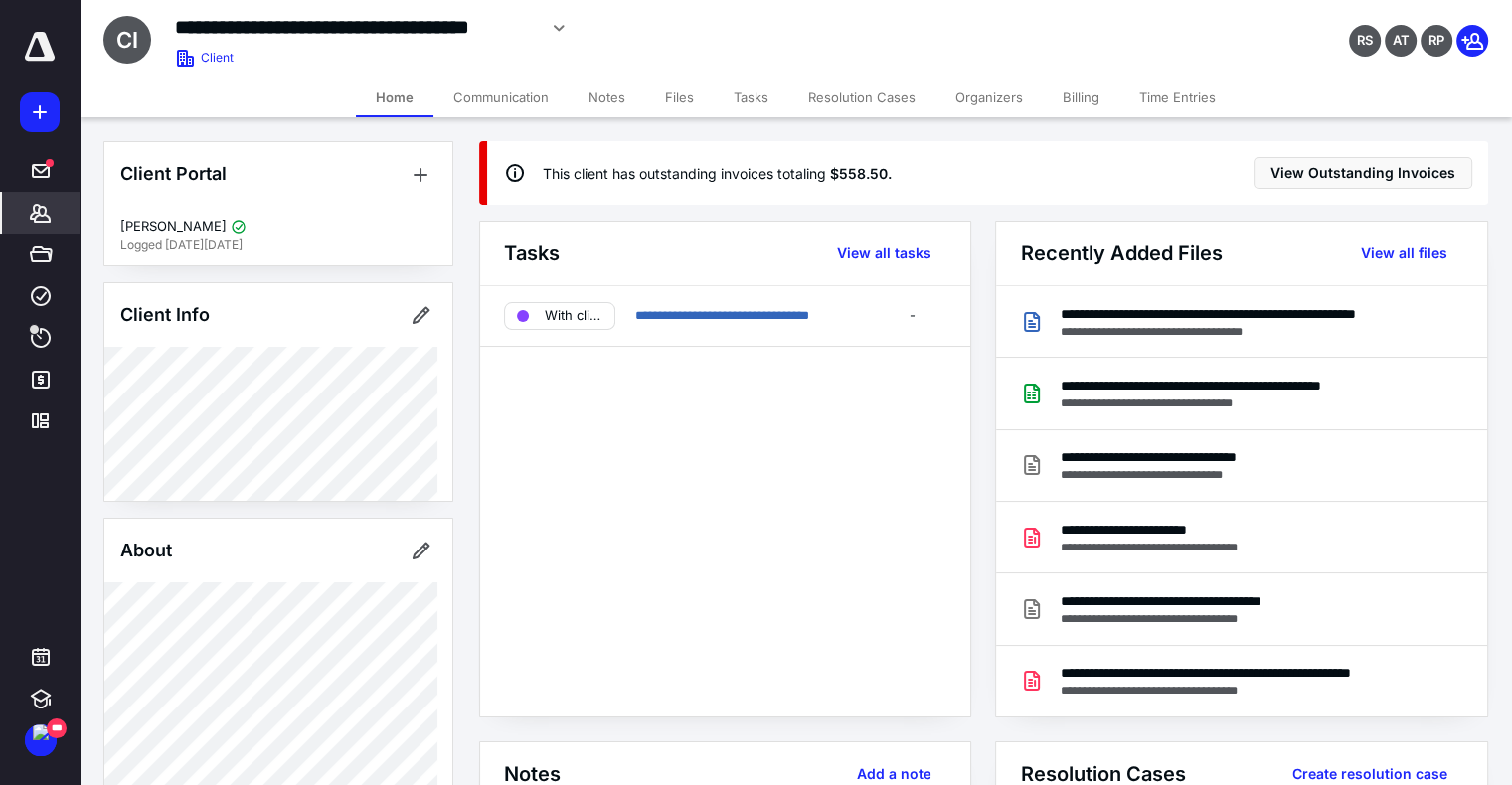 click on "Billing" at bounding box center (1081, 97) 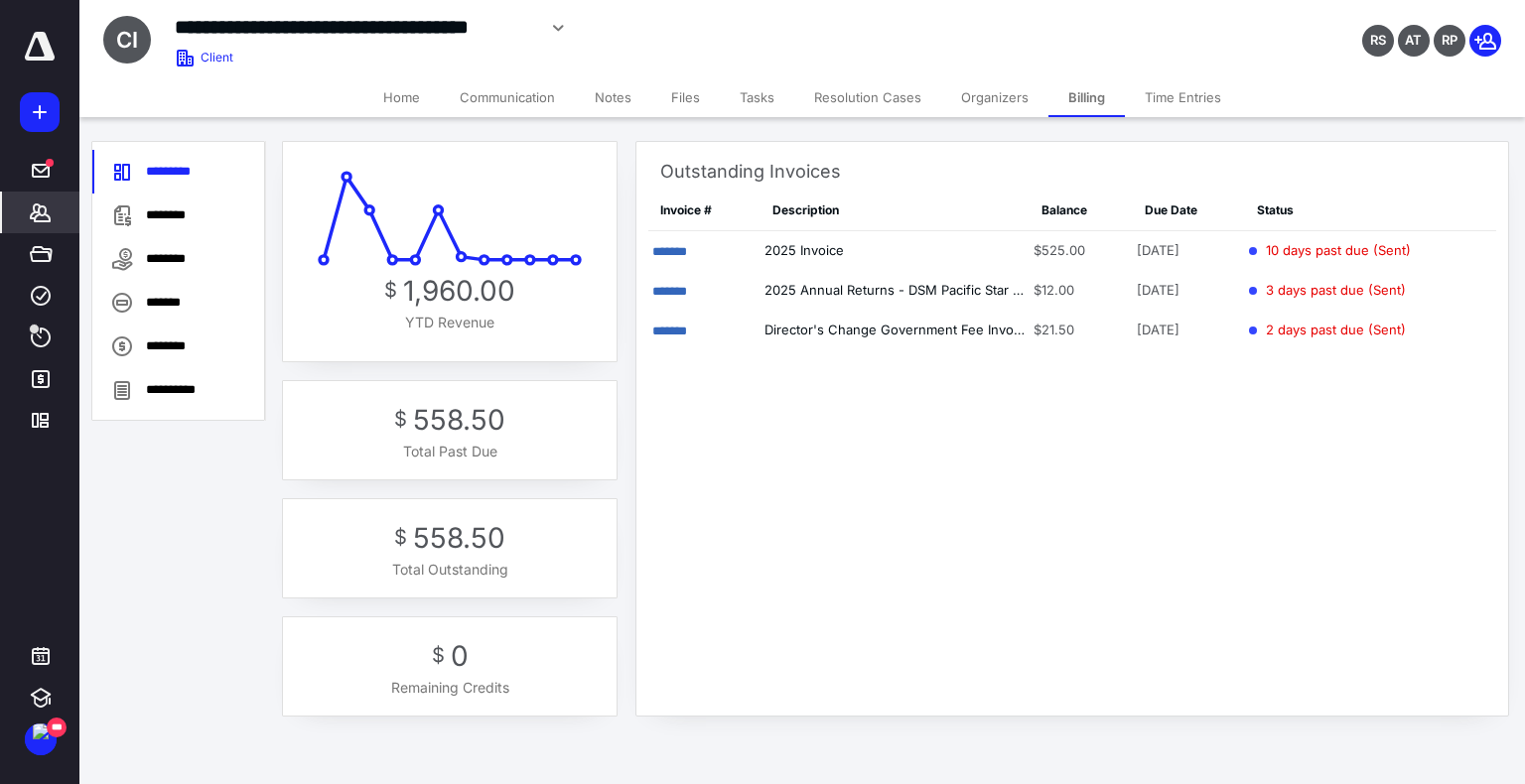 click on "Files" at bounding box center [685, 97] 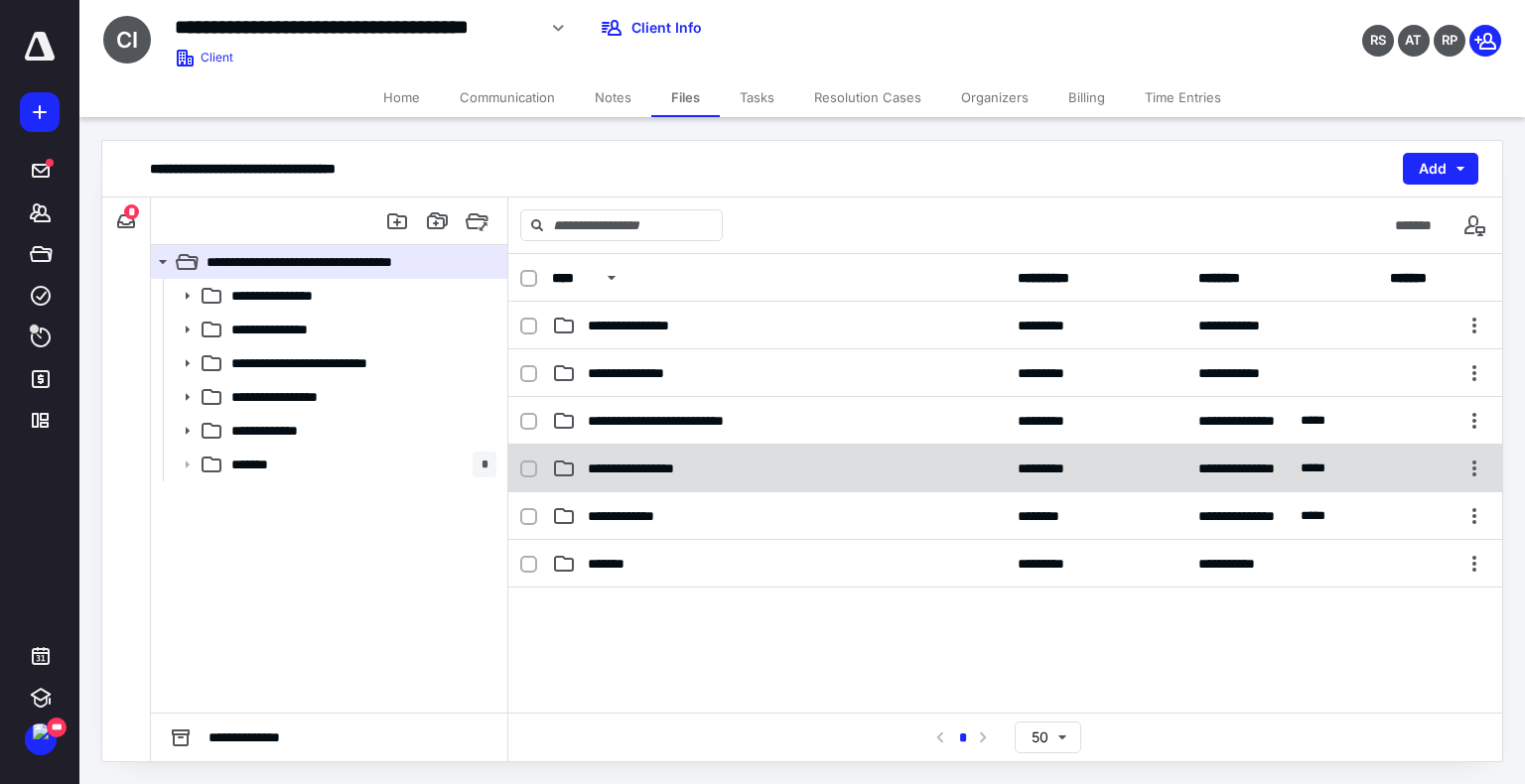 click on "**********" at bounding box center (1005, 468) 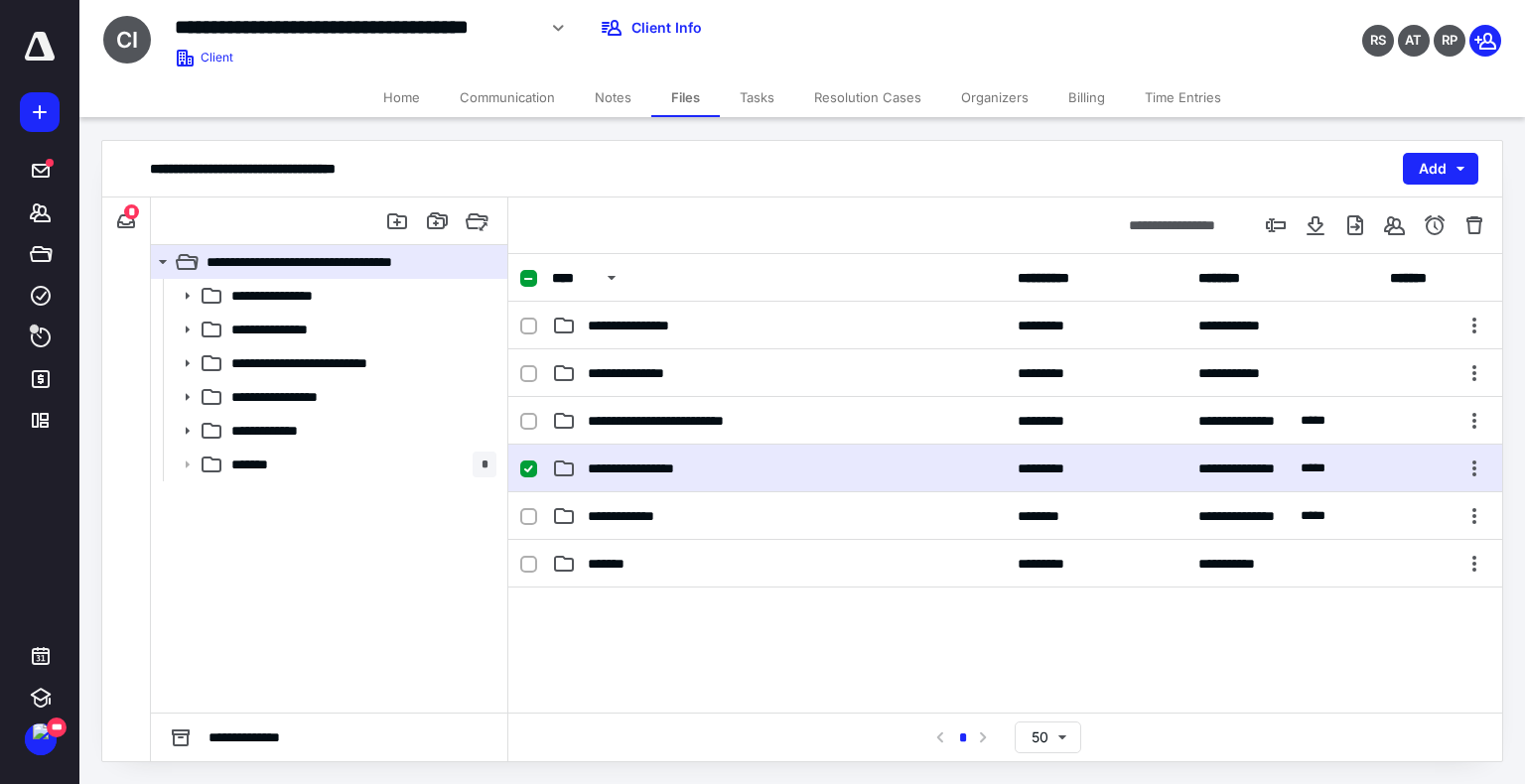 click on "**********" at bounding box center (1005, 468) 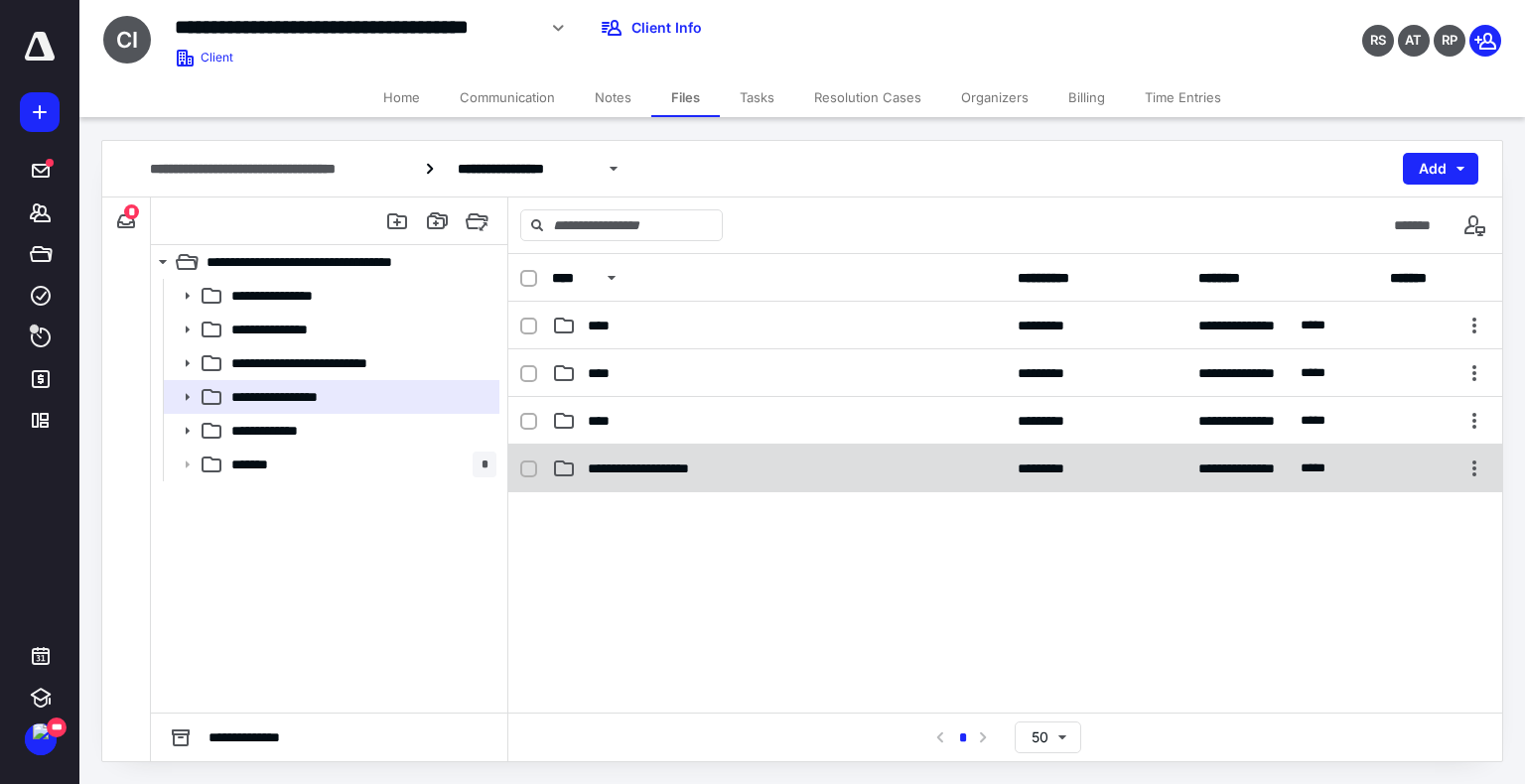 click on "**********" at bounding box center (778, 468) 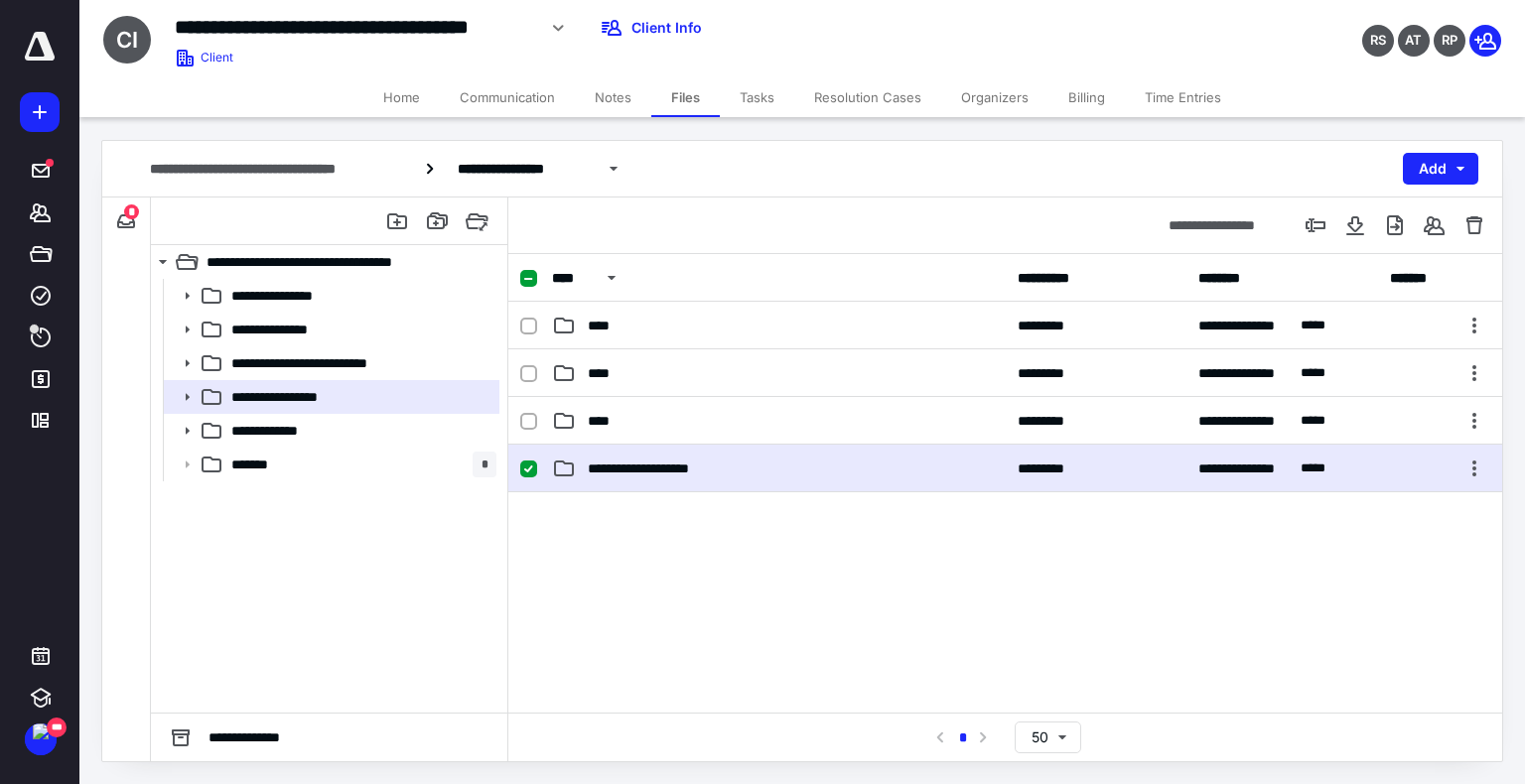 click on "**********" at bounding box center (778, 468) 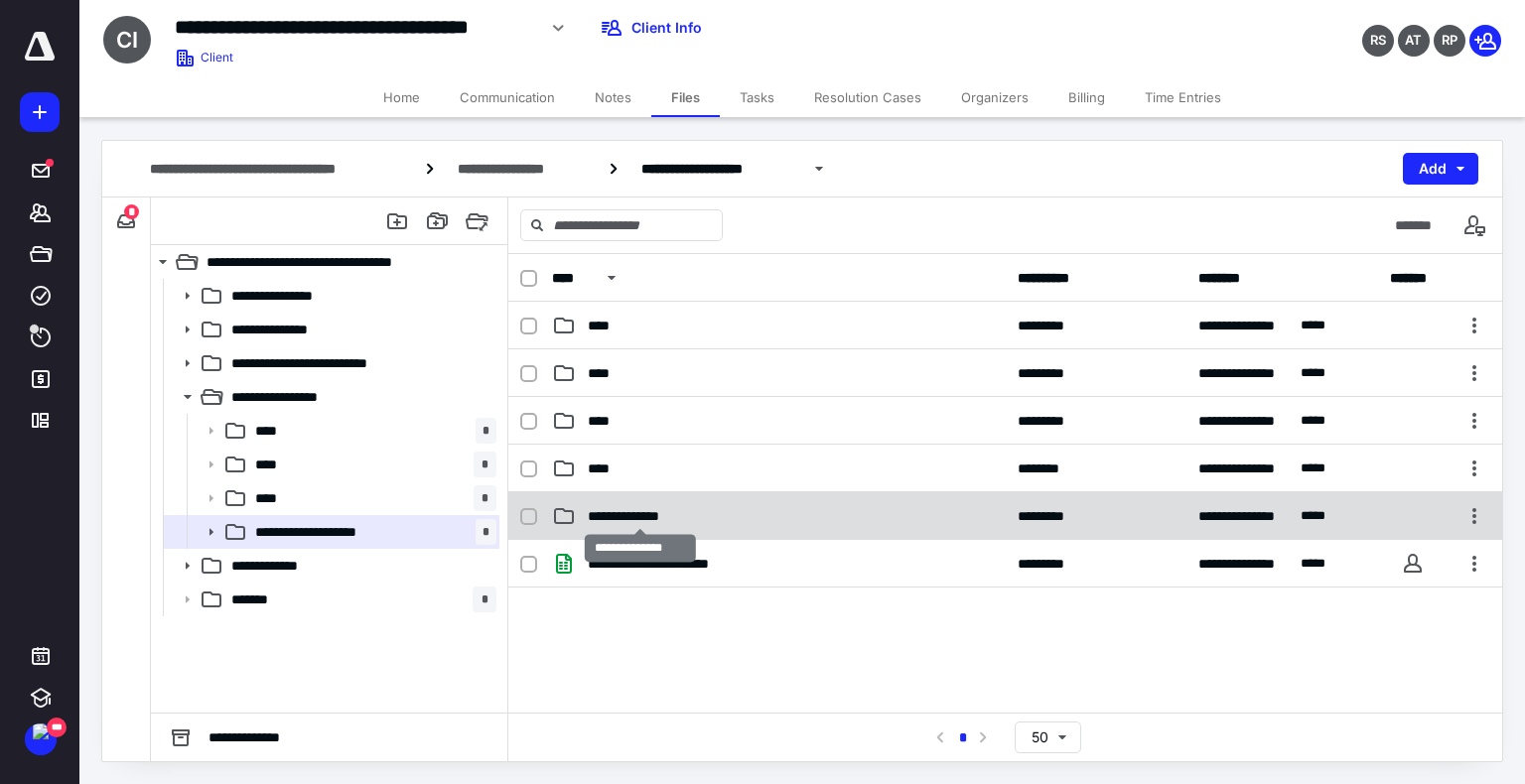 click on "**********" at bounding box center (640, 516) 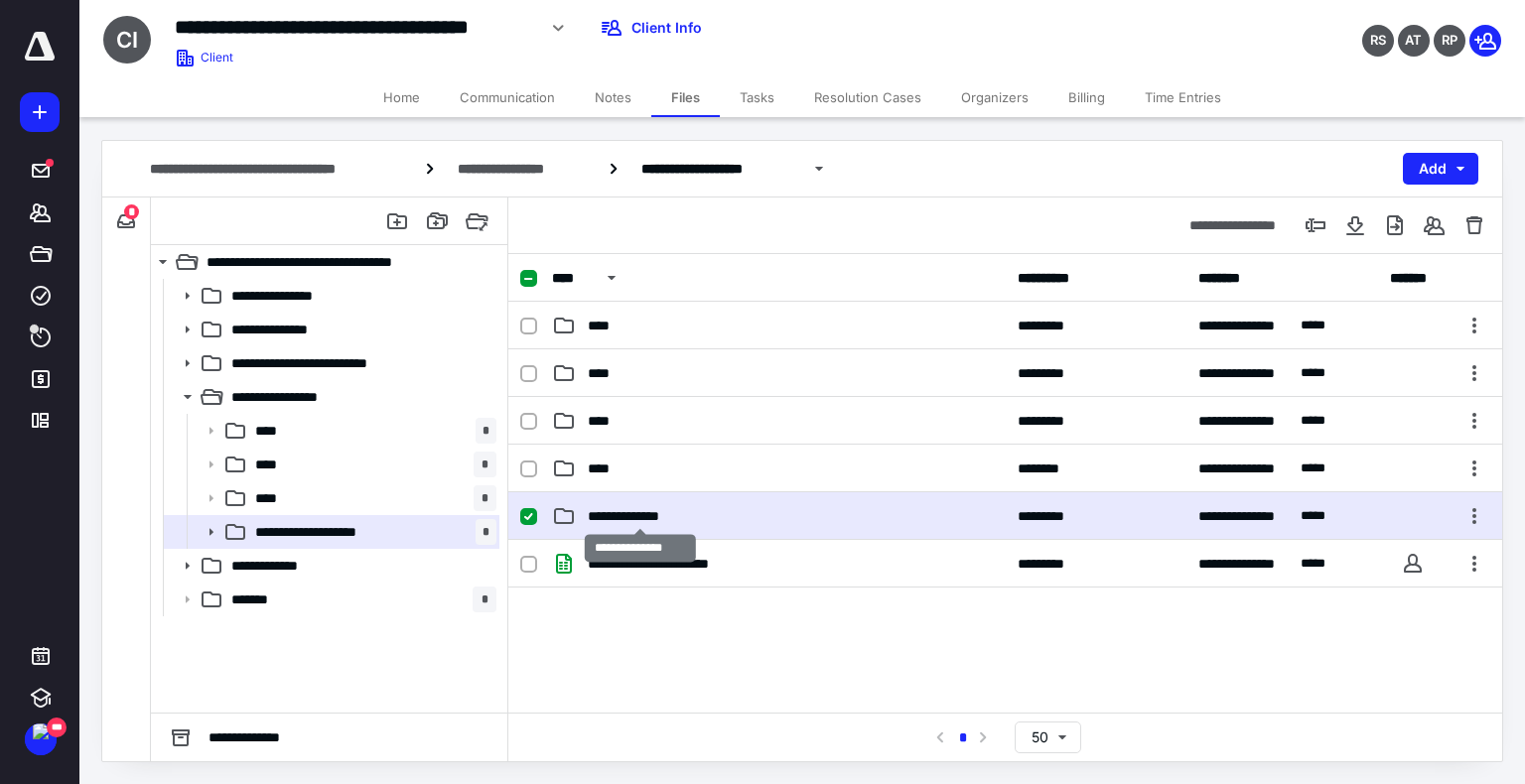 click on "**********" at bounding box center (640, 516) 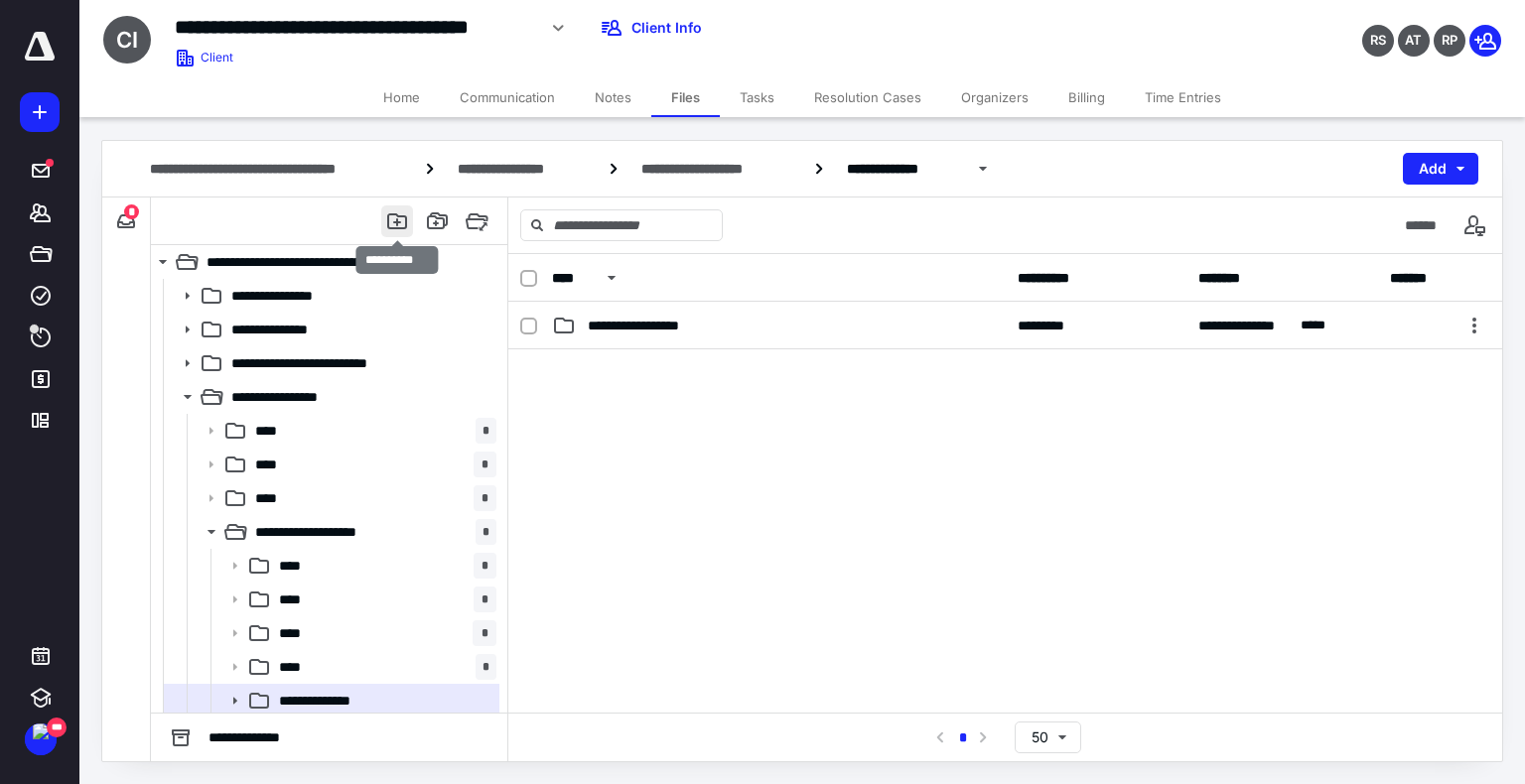 click at bounding box center (397, 221) 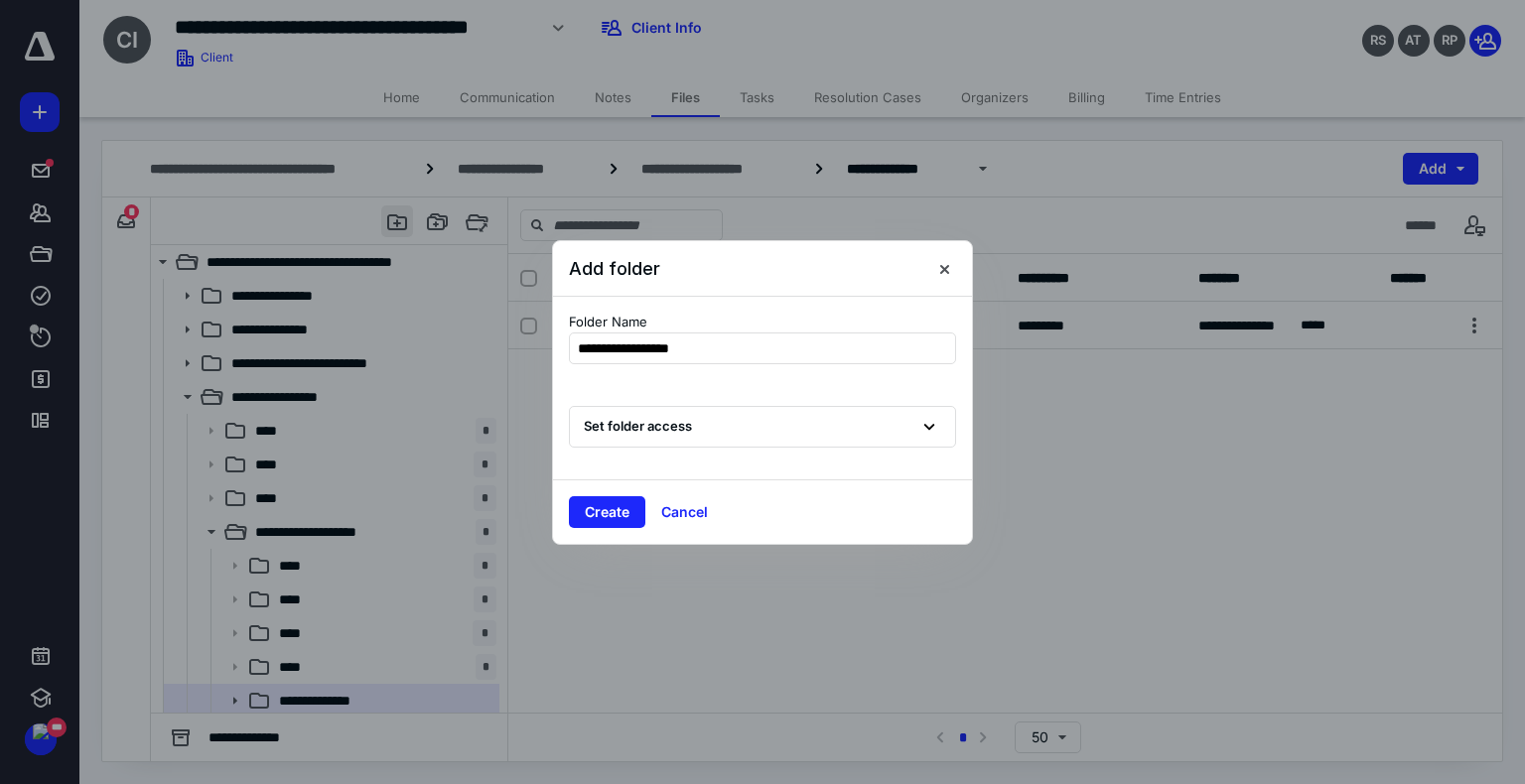 type on "**********" 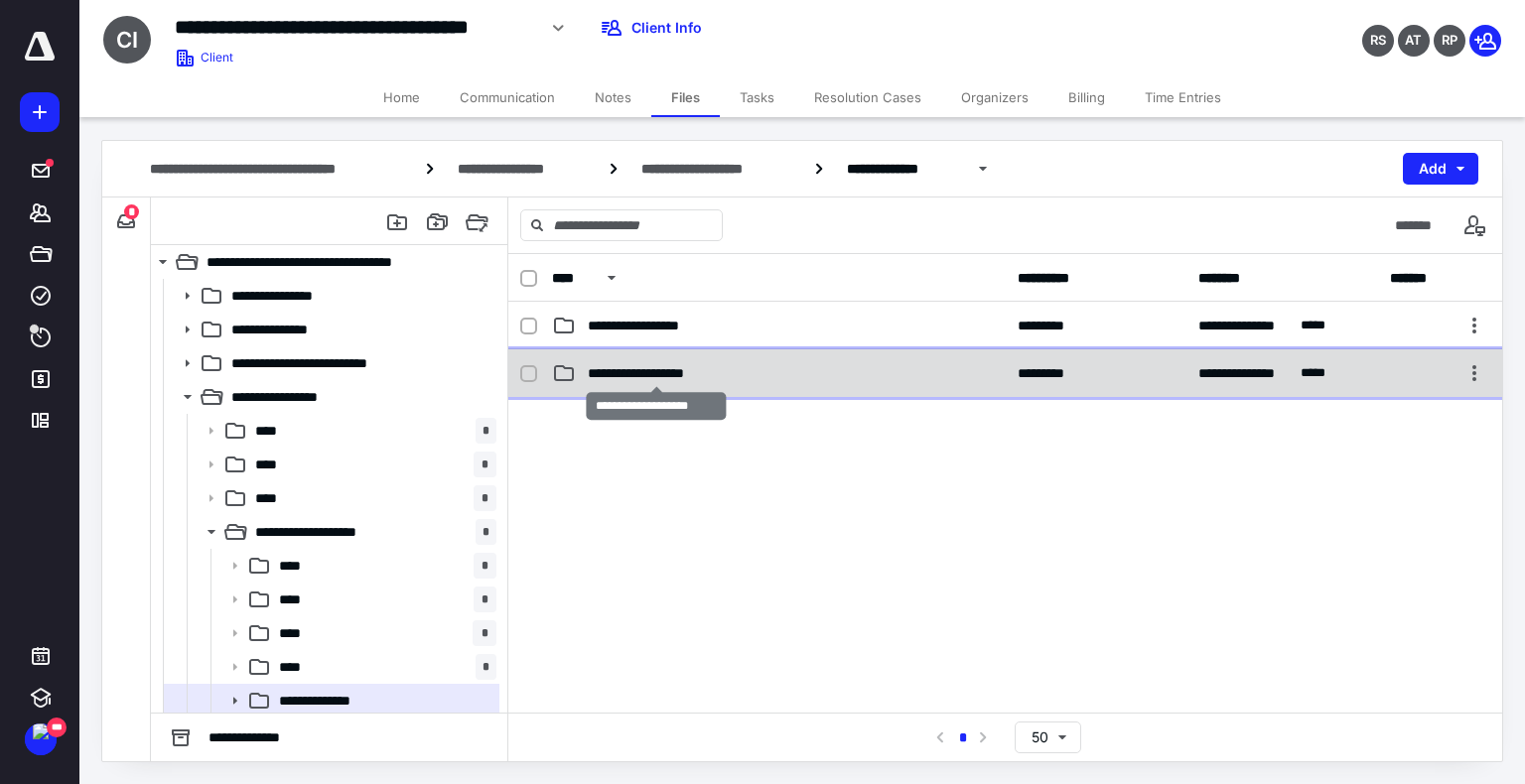 click on "**********" at bounding box center [656, 373] 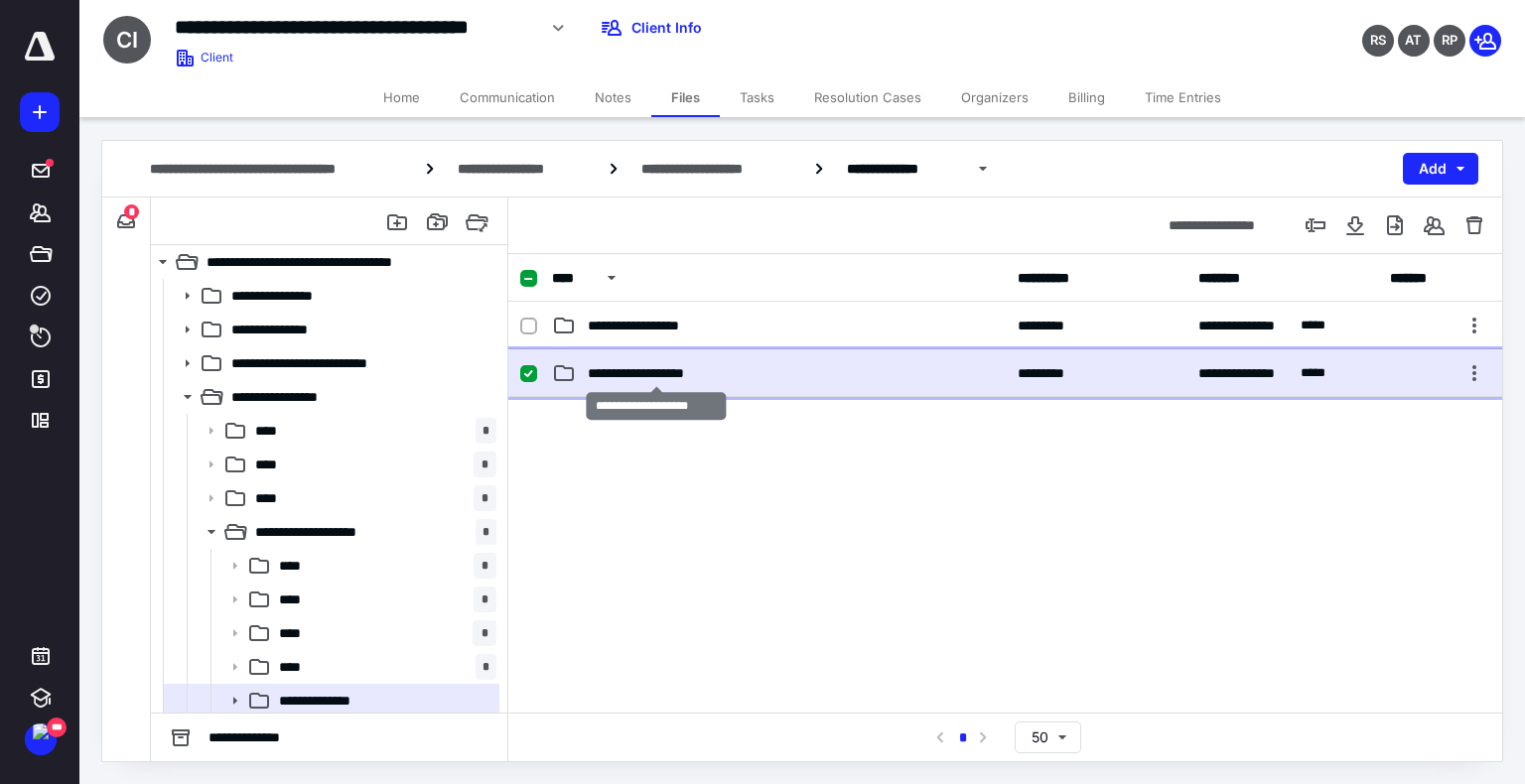 click on "**********" at bounding box center (656, 373) 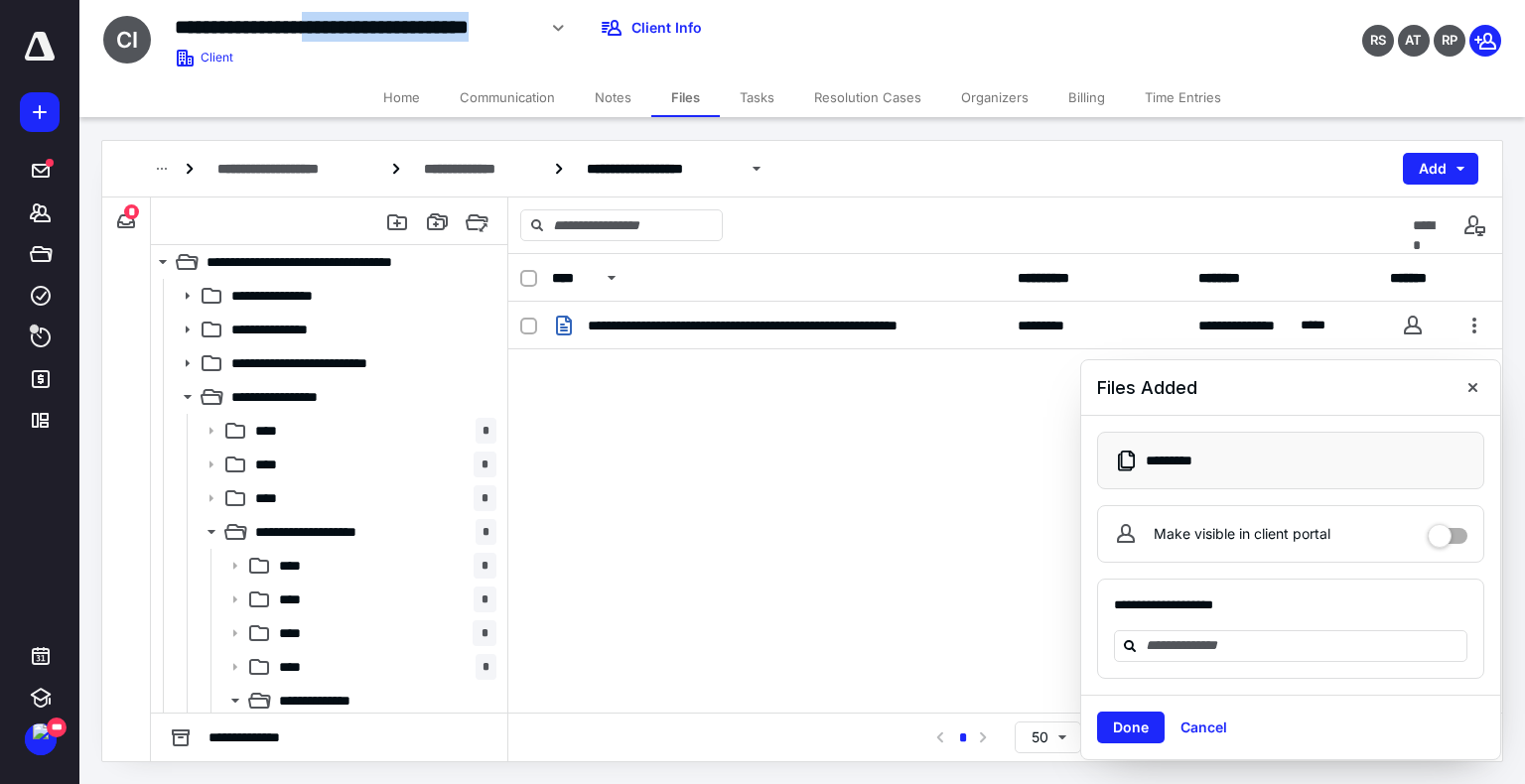 drag, startPoint x: 339, startPoint y: 27, endPoint x: 534, endPoint y: 37, distance: 195.25624 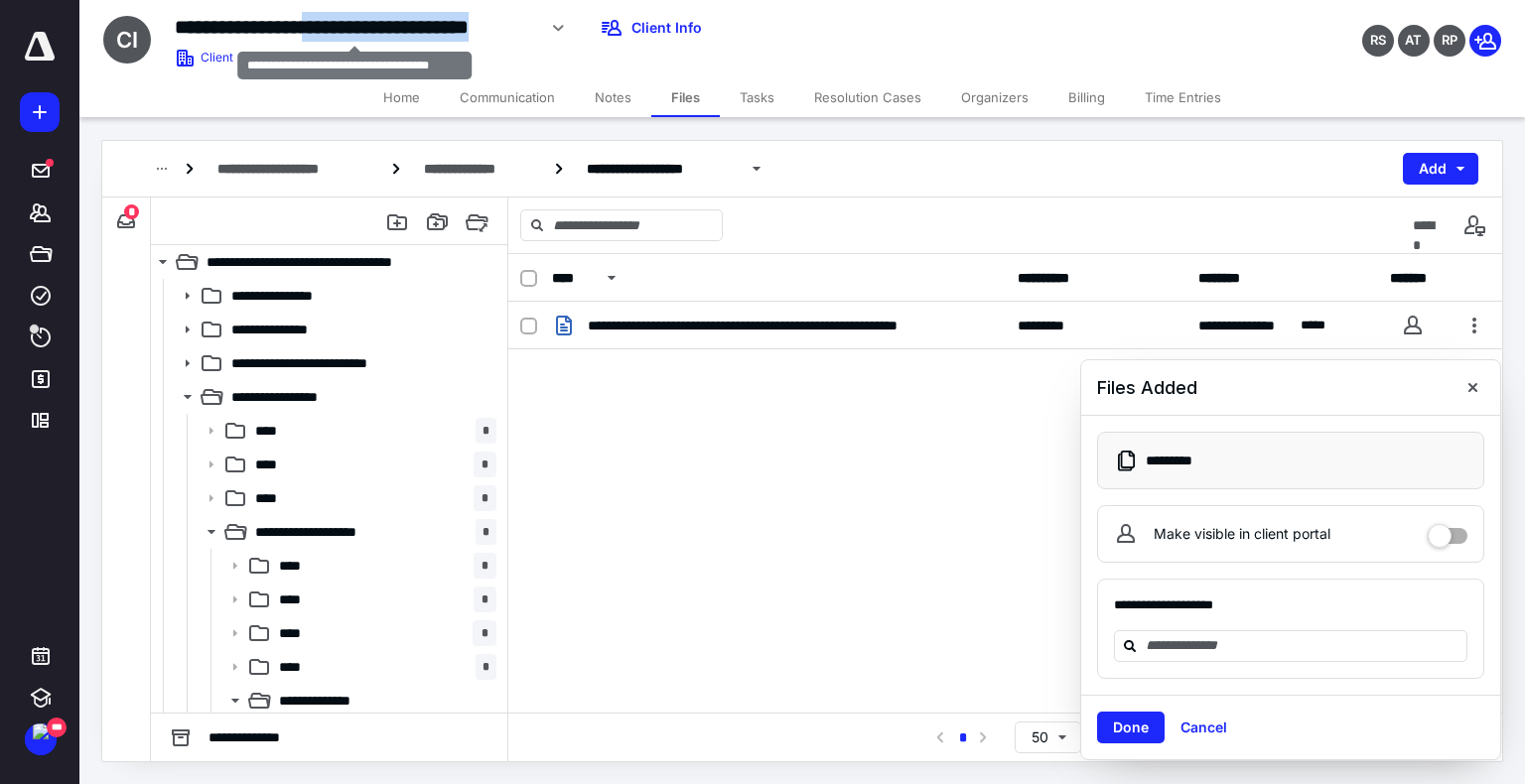 copy on "**********" 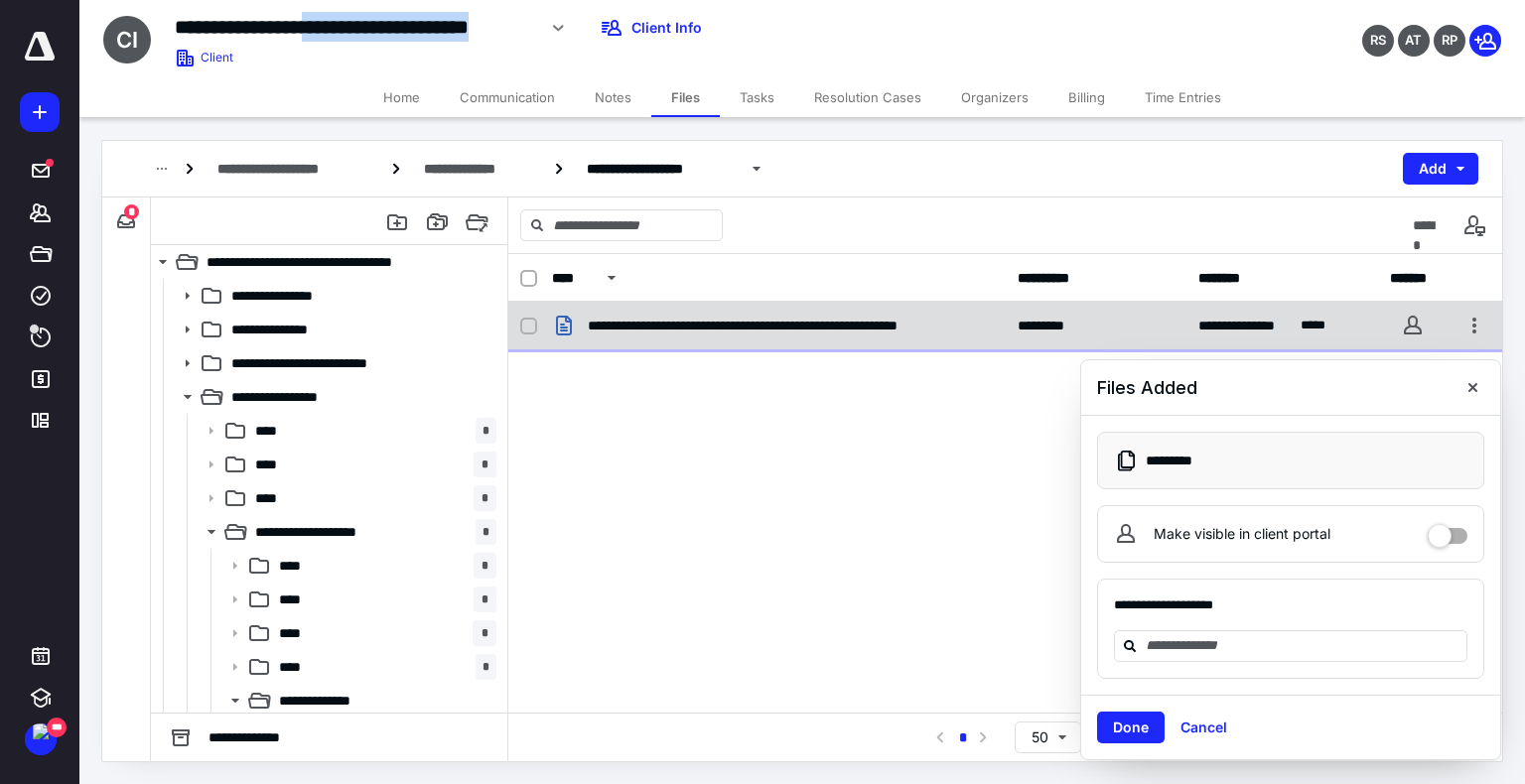 click on "**********" at bounding box center [778, 326] 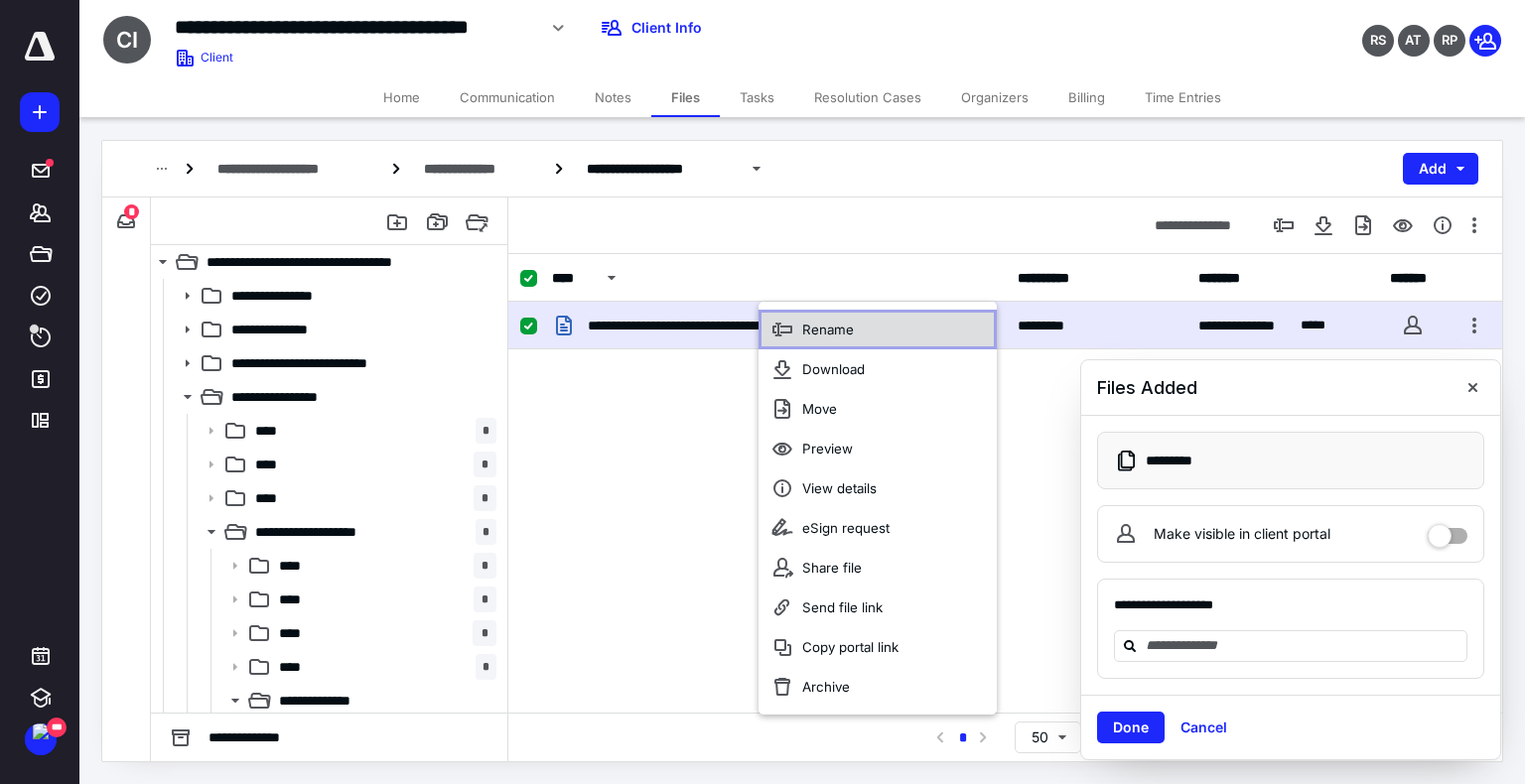 click on "Rename" at bounding box center (878, 329) 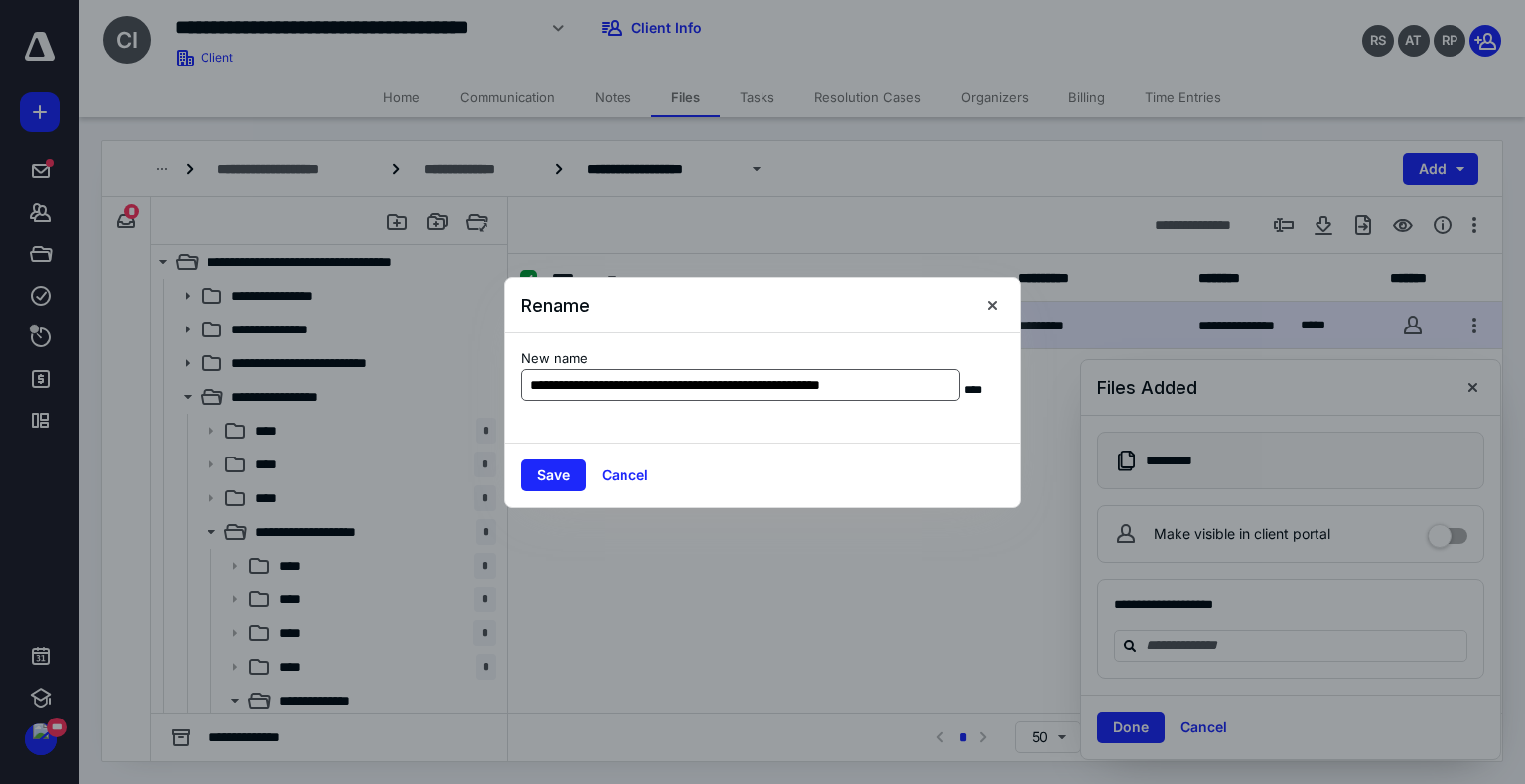 click on "**********" at bounding box center [741, 385] 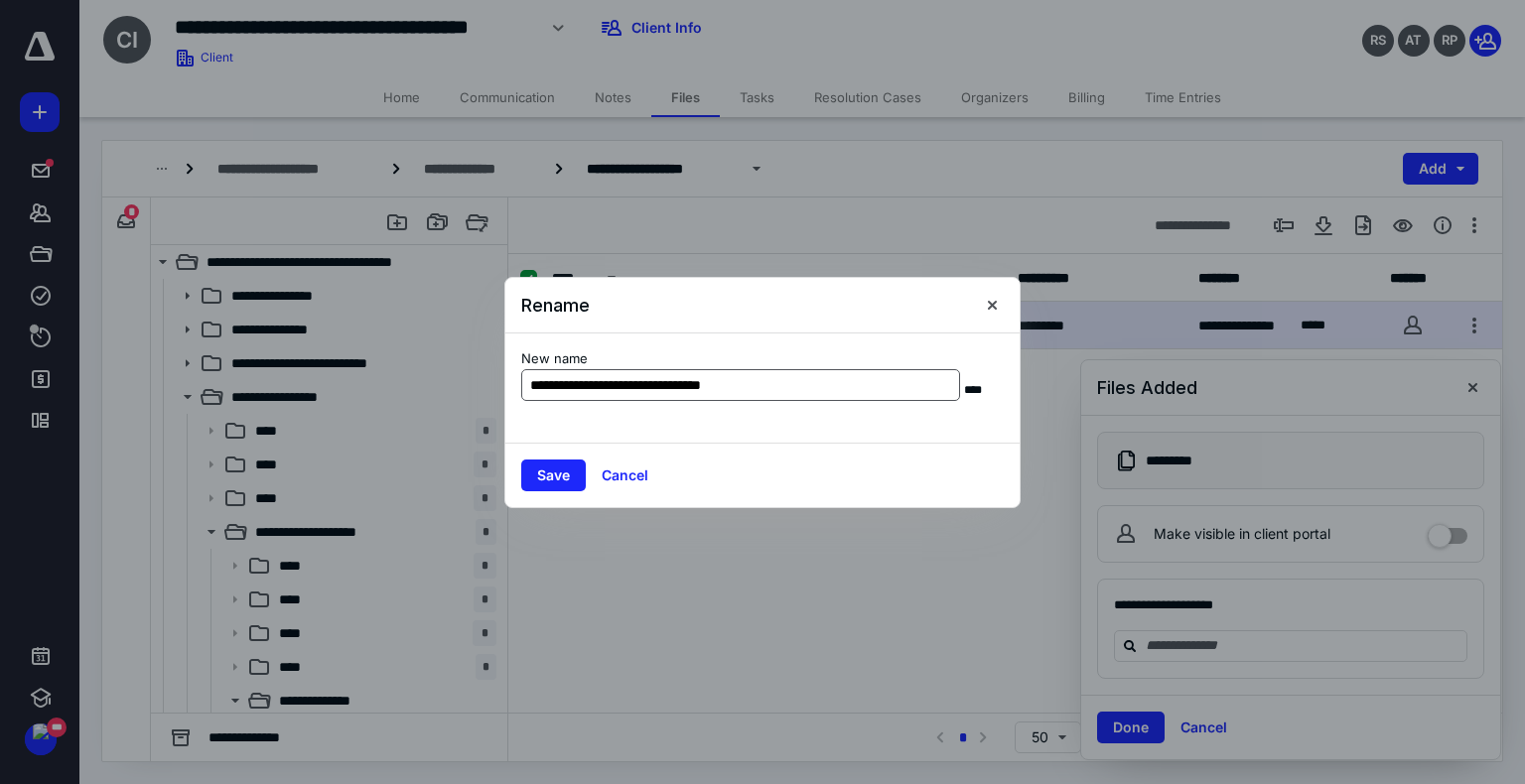 click on "**********" at bounding box center [741, 385] 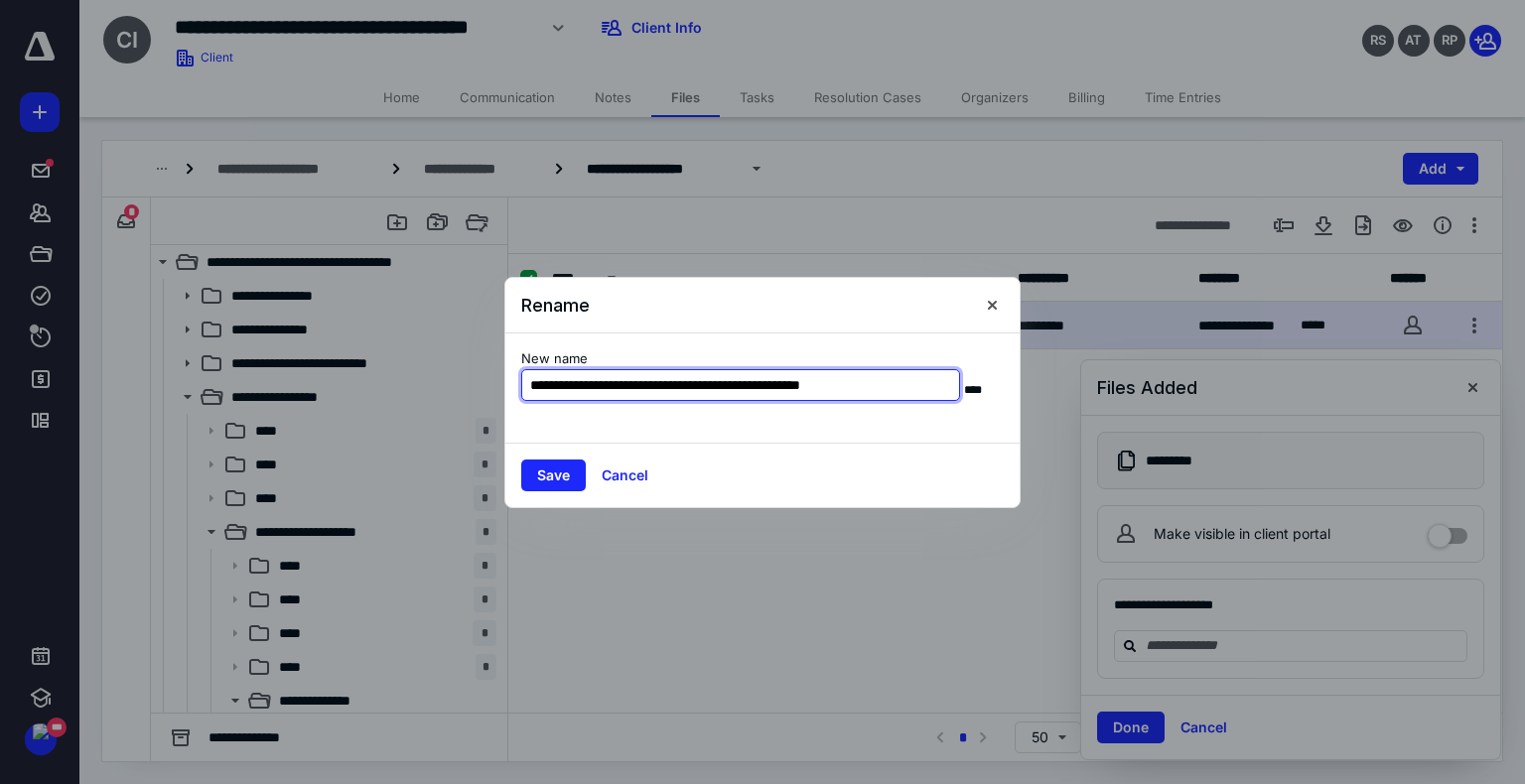 type on "**********" 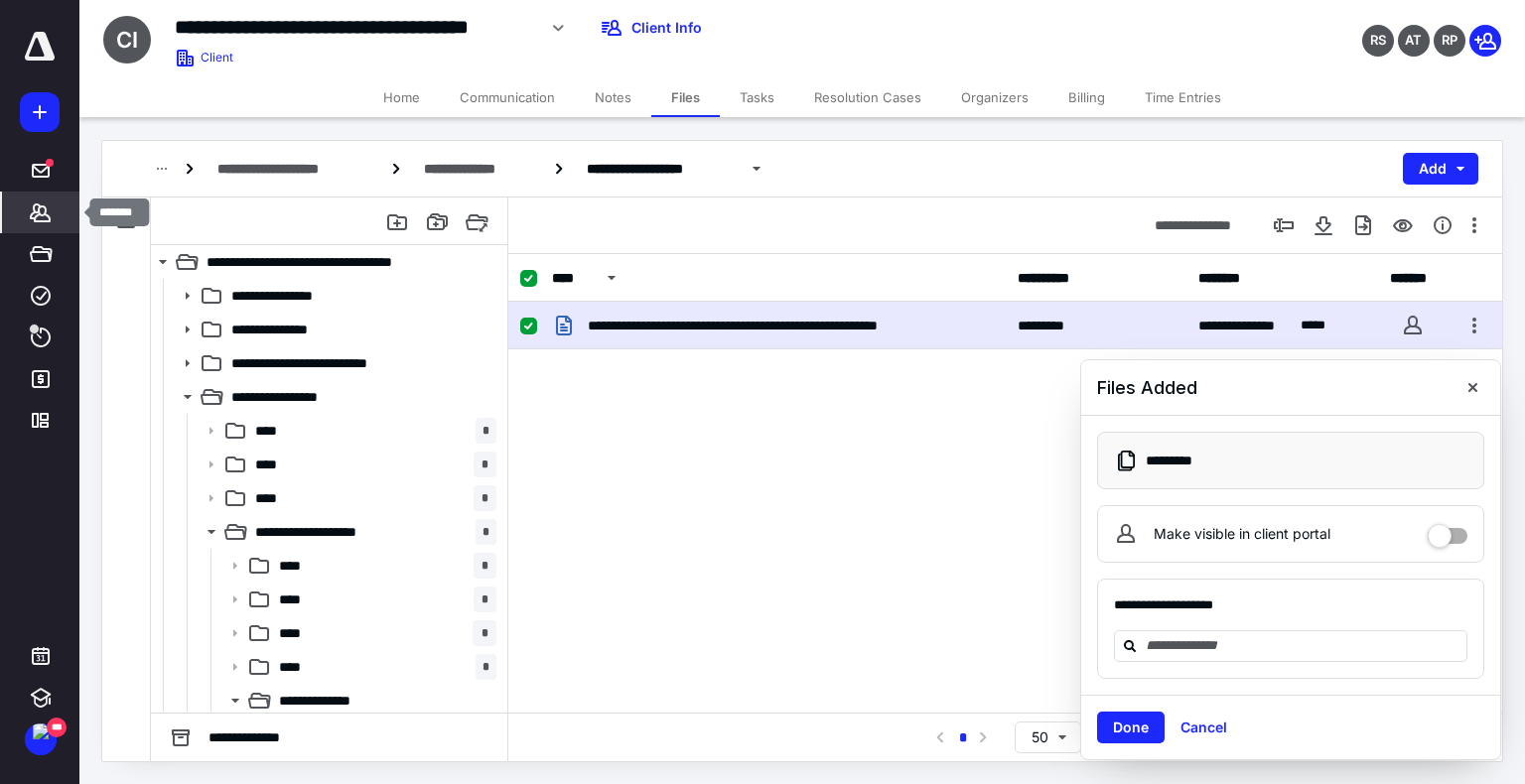 click 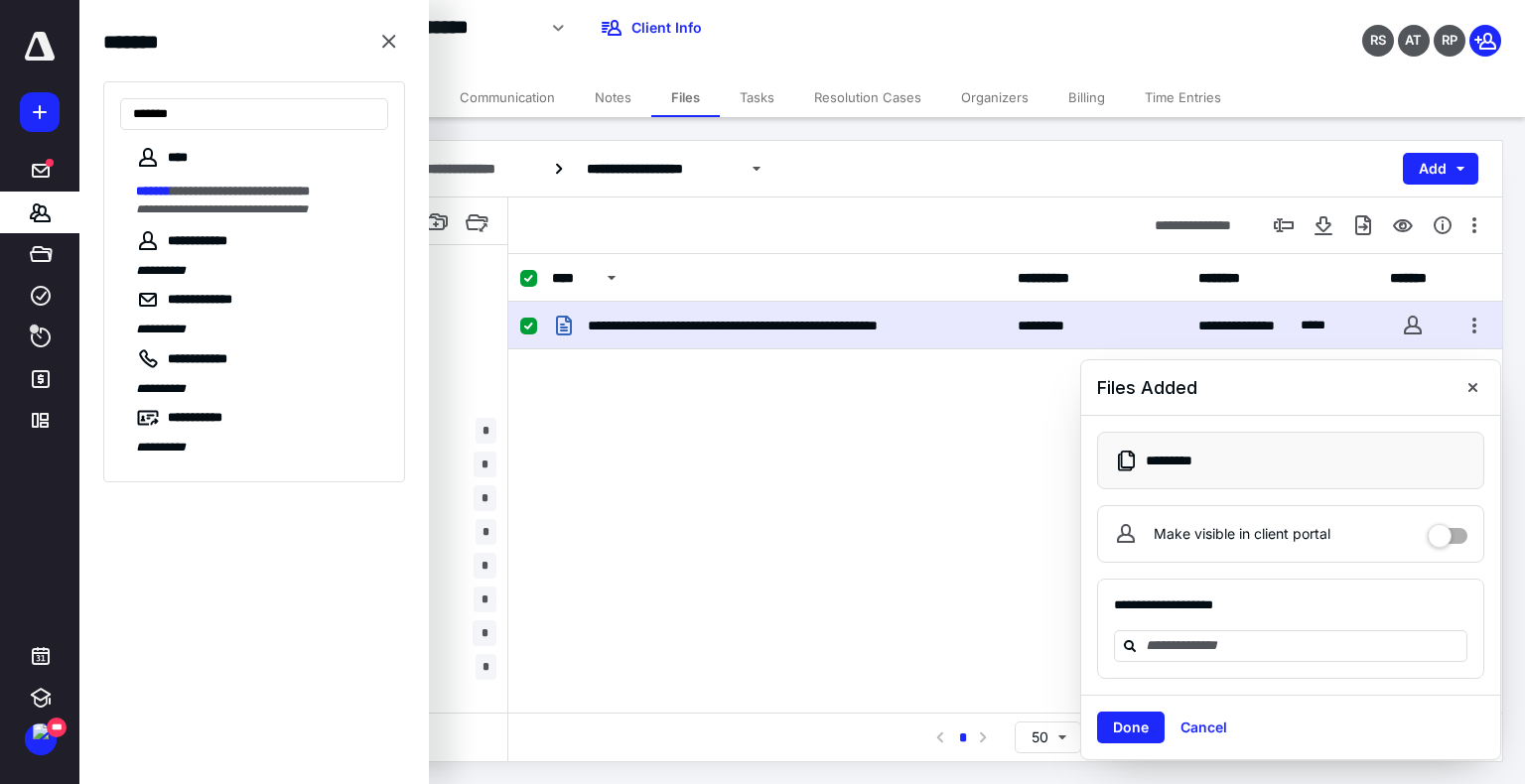 type on "*******" 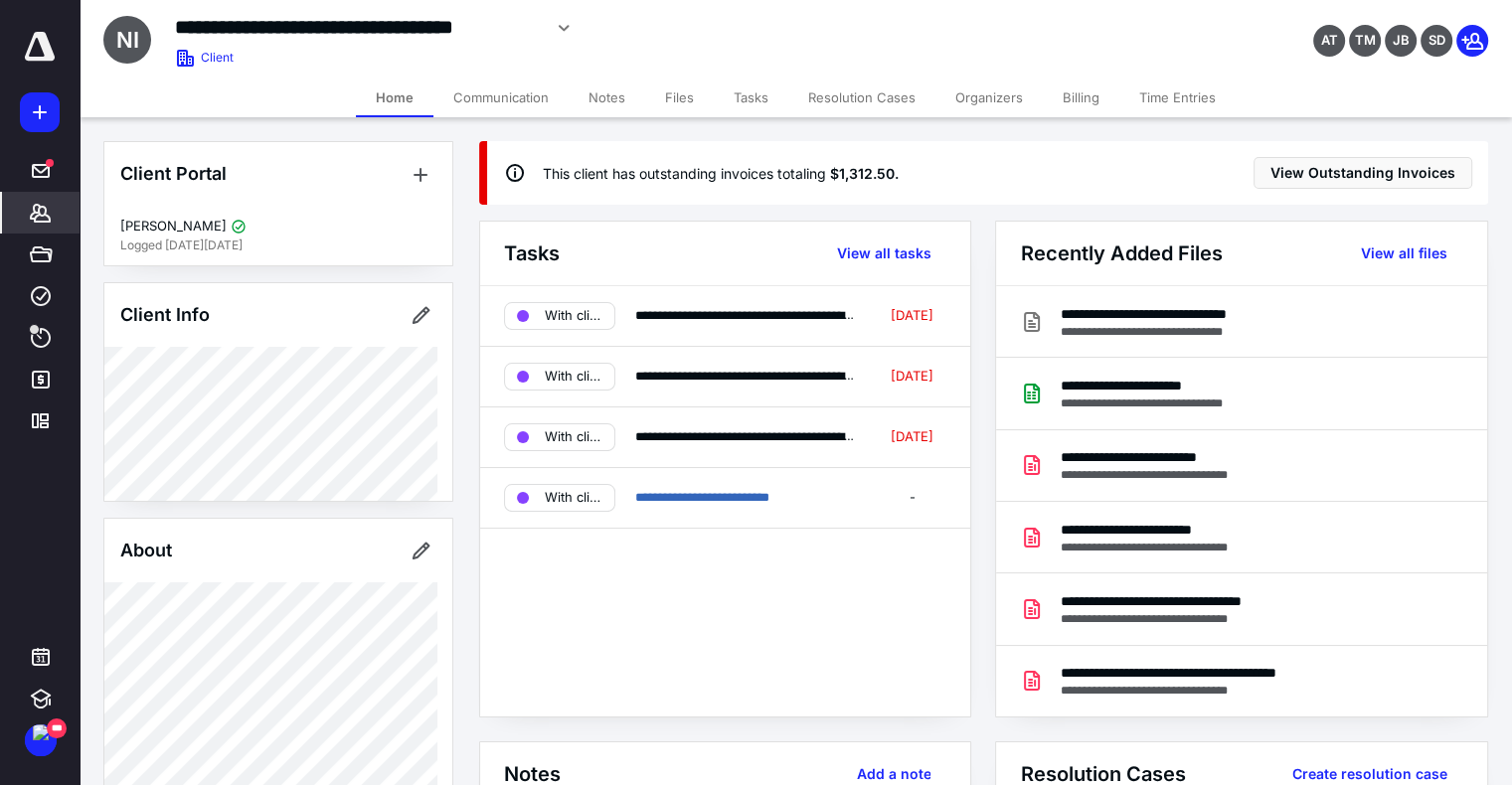 click on "Files" at bounding box center (679, 97) 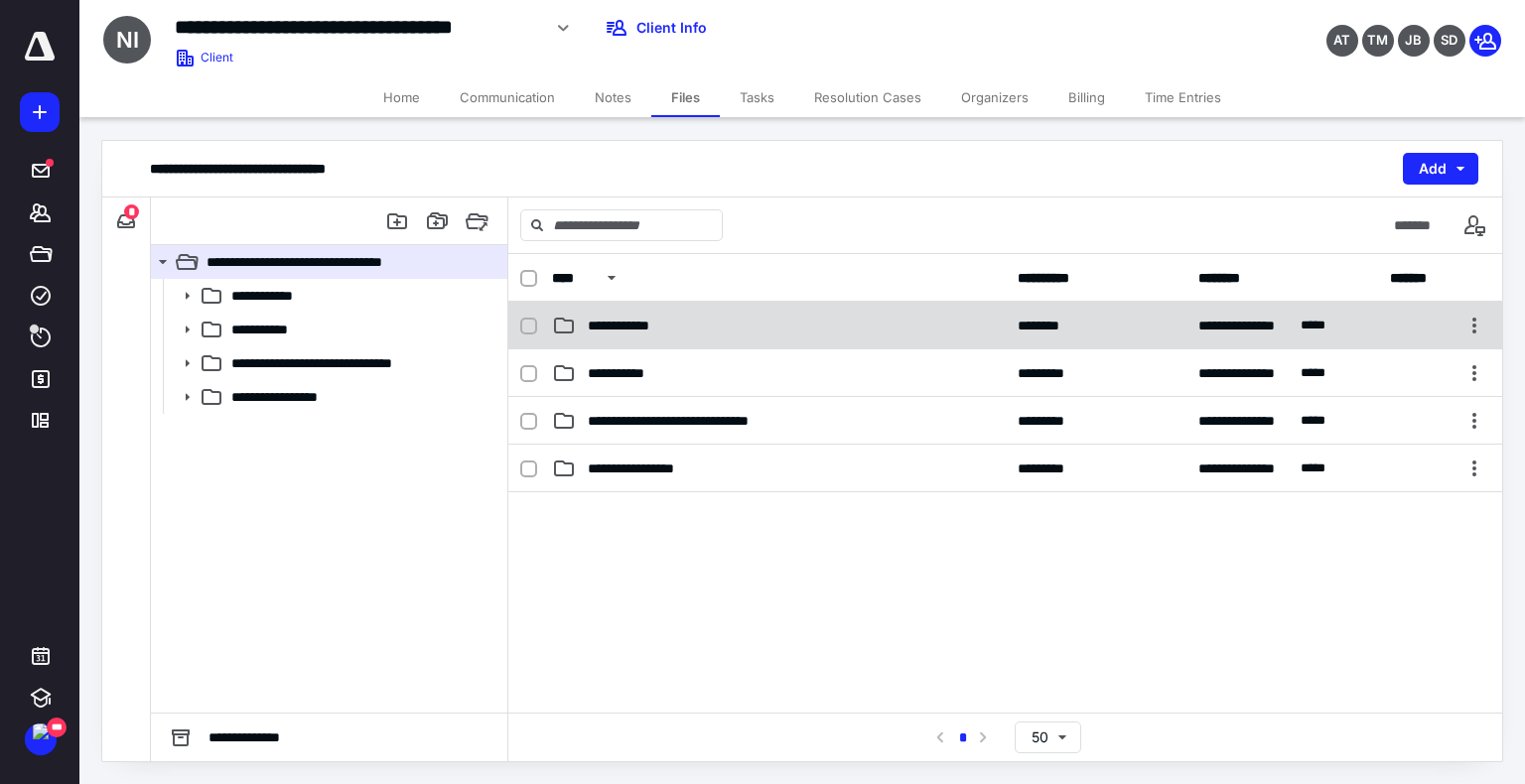 click on "**********" at bounding box center [1005, 326] 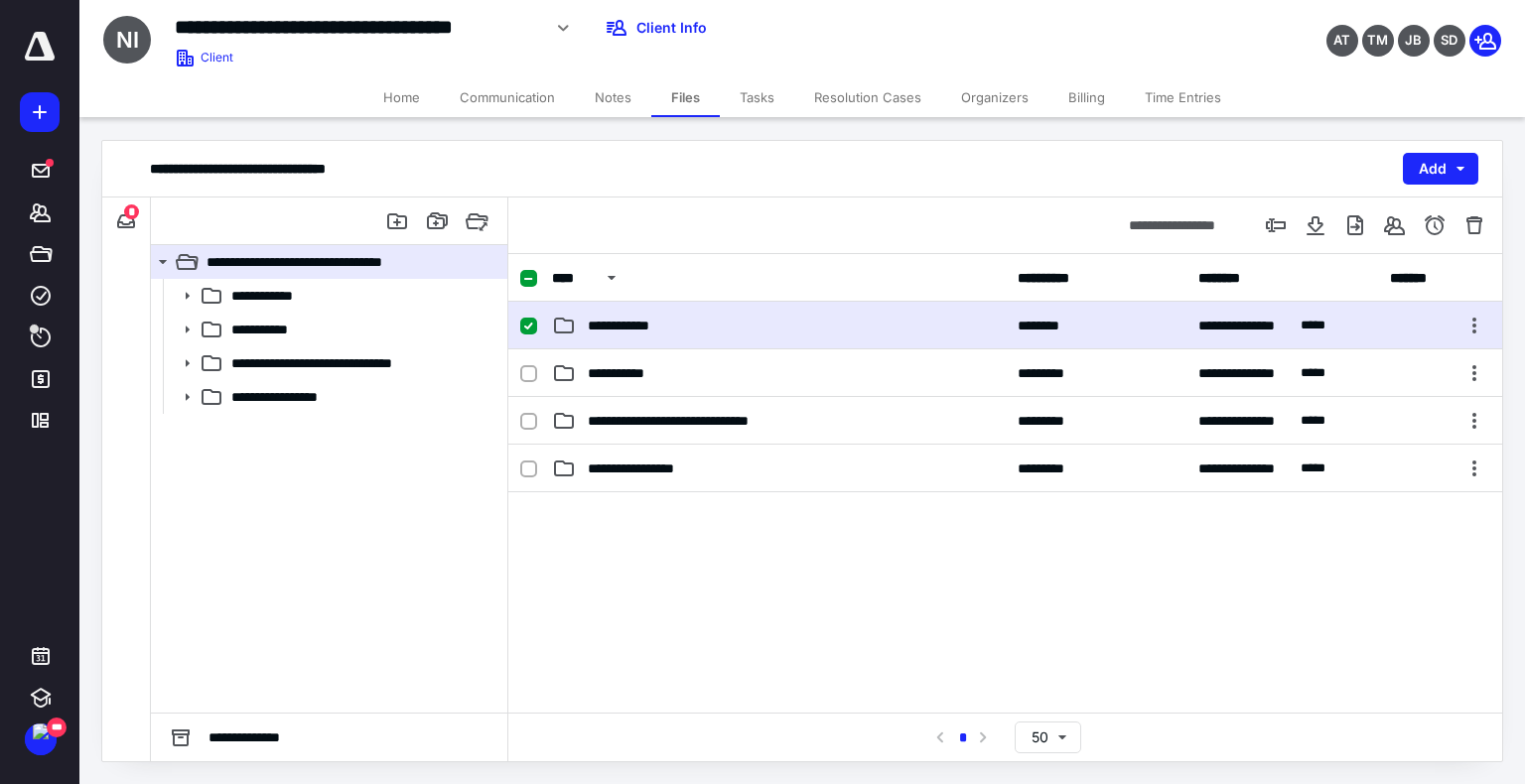 click on "**********" at bounding box center [1005, 326] 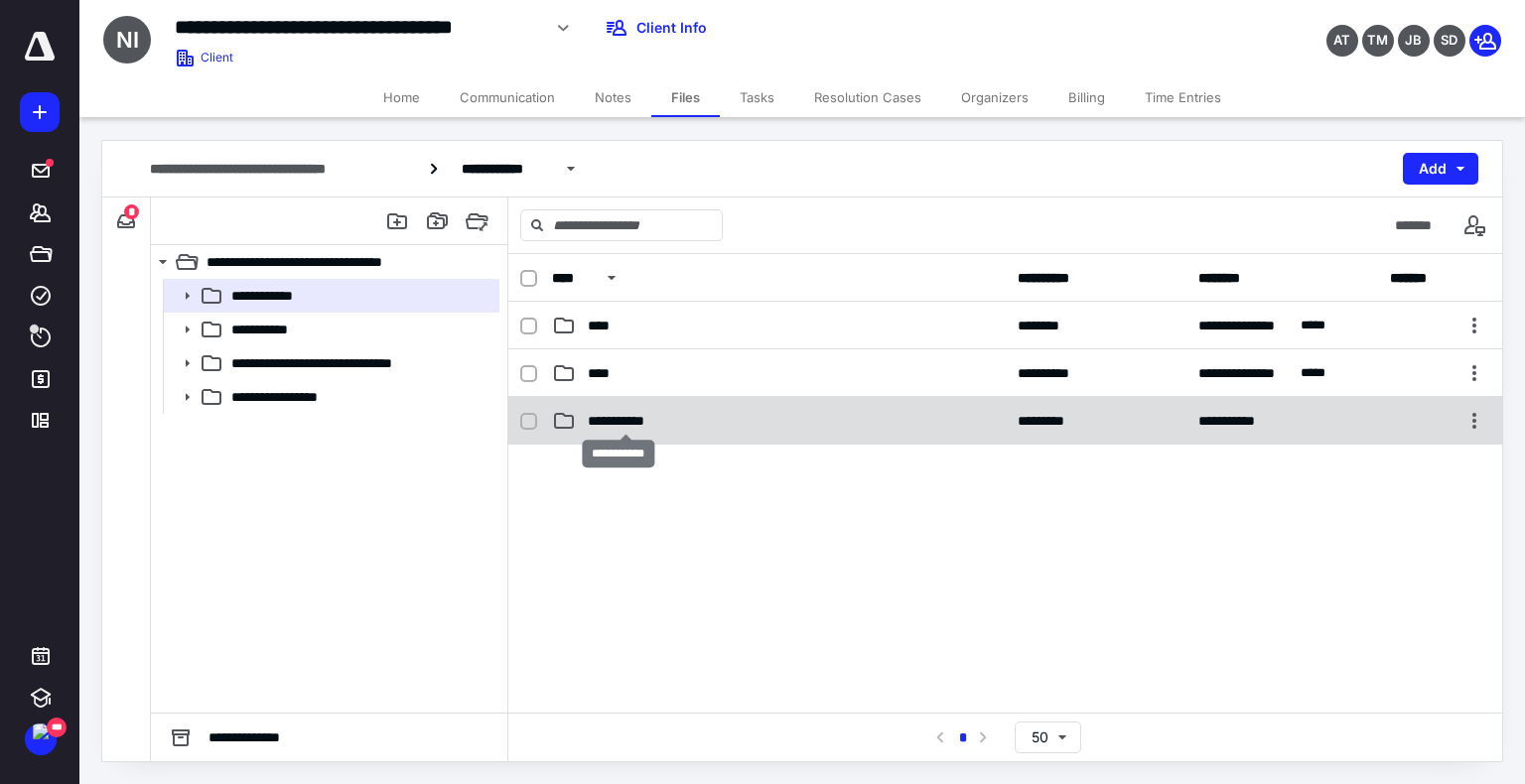 click on "**********" at bounding box center (625, 421) 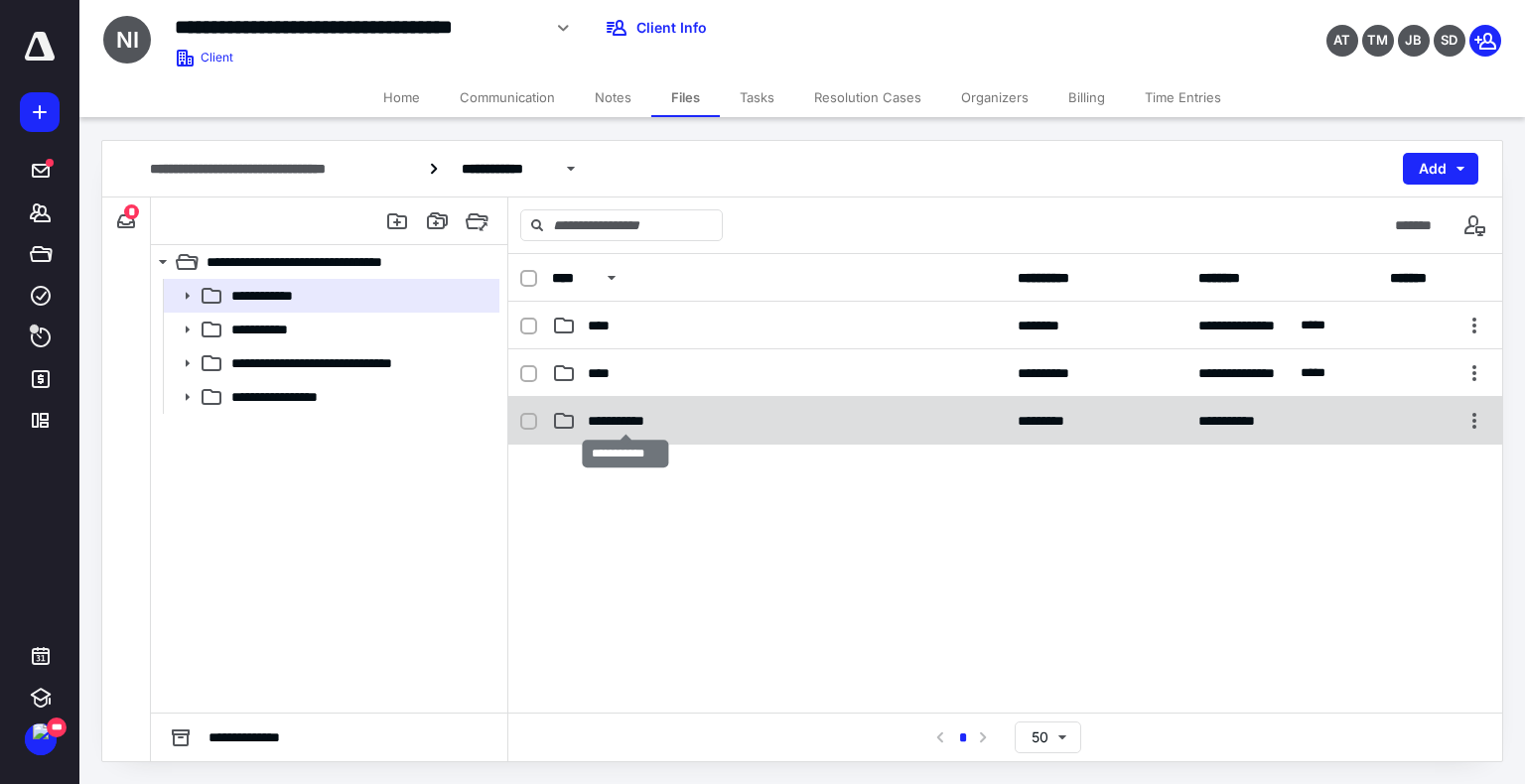 click on "**********" at bounding box center (625, 421) 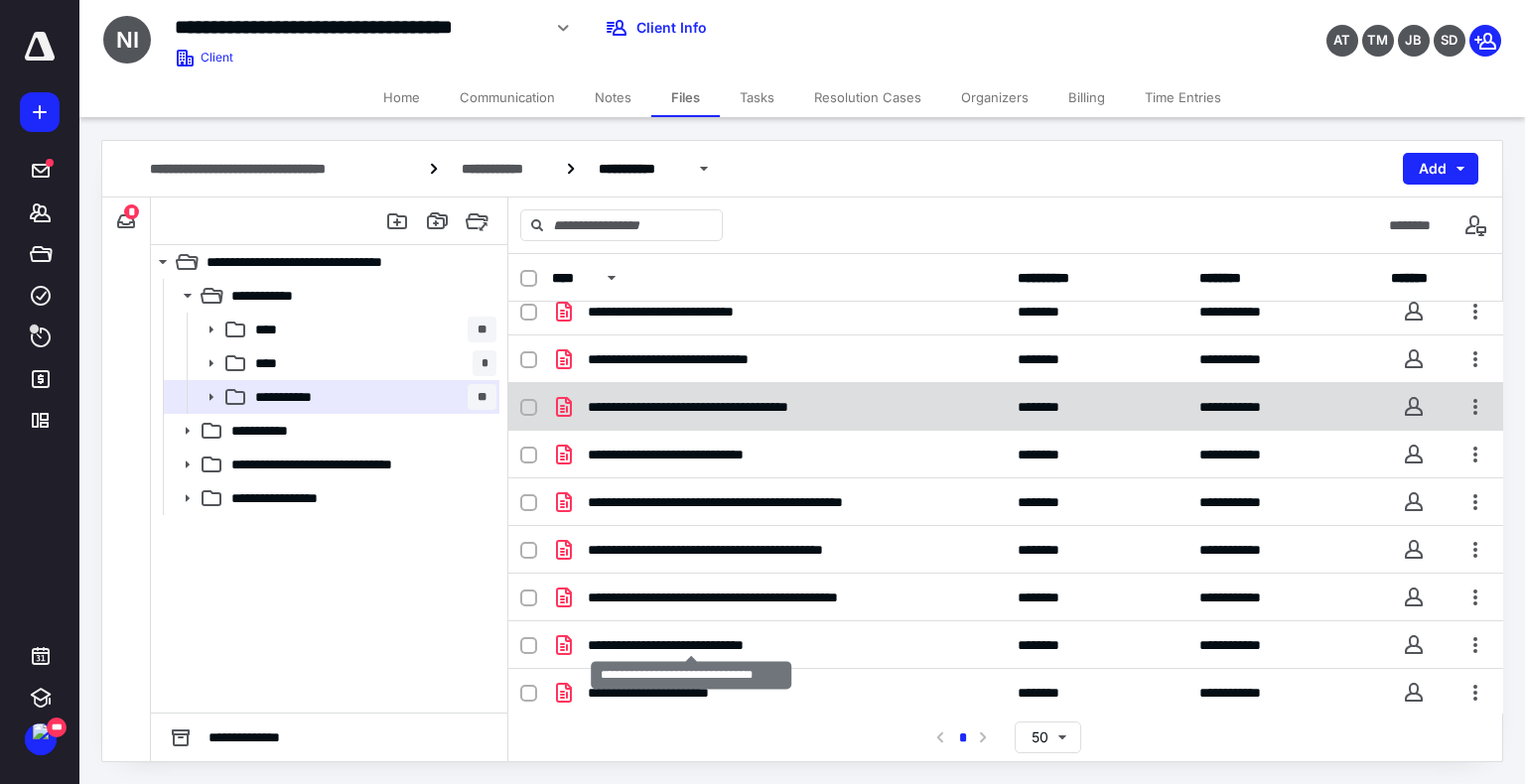 scroll, scrollTop: 0, scrollLeft: 0, axis: both 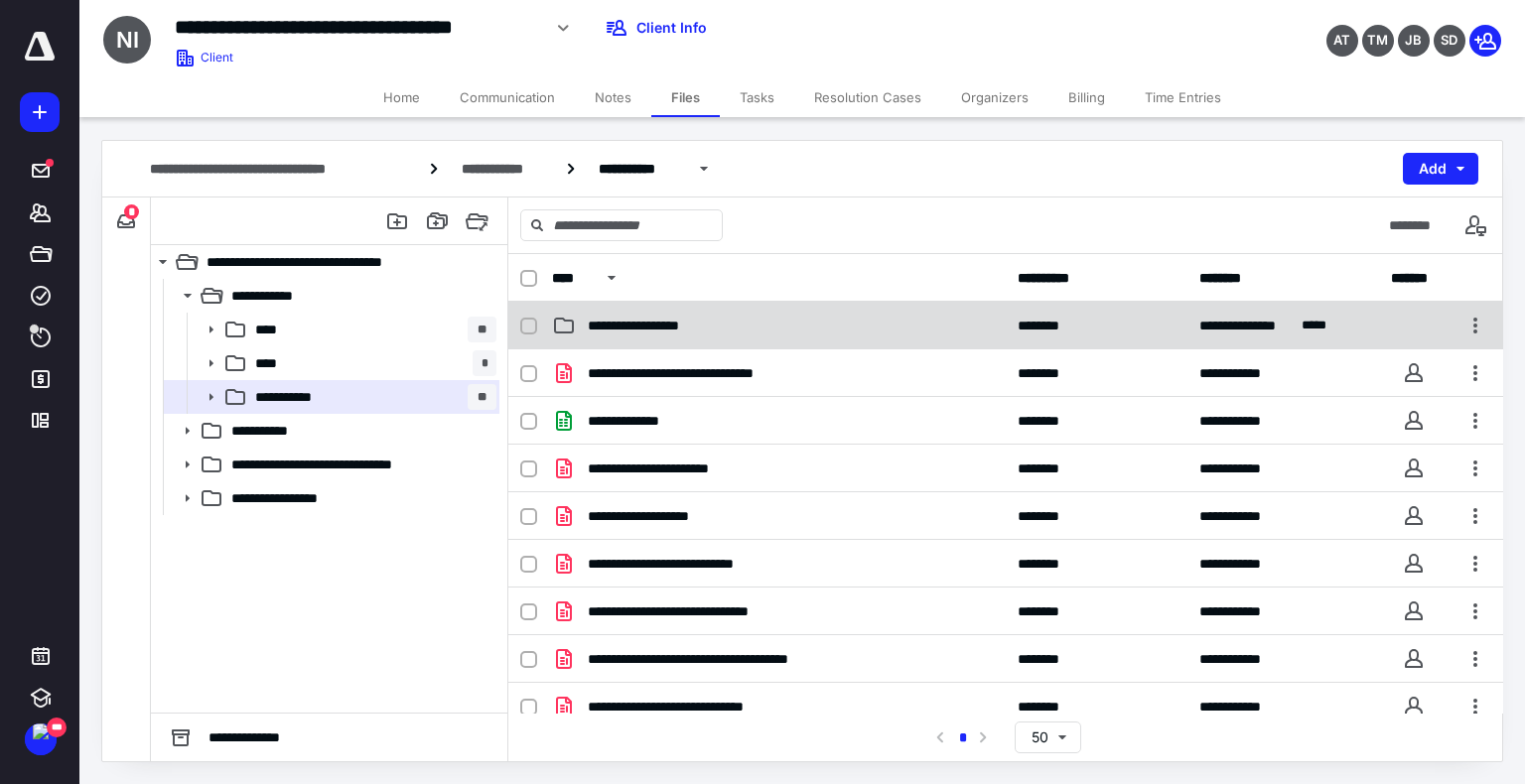 click on "**********" at bounding box center [778, 326] 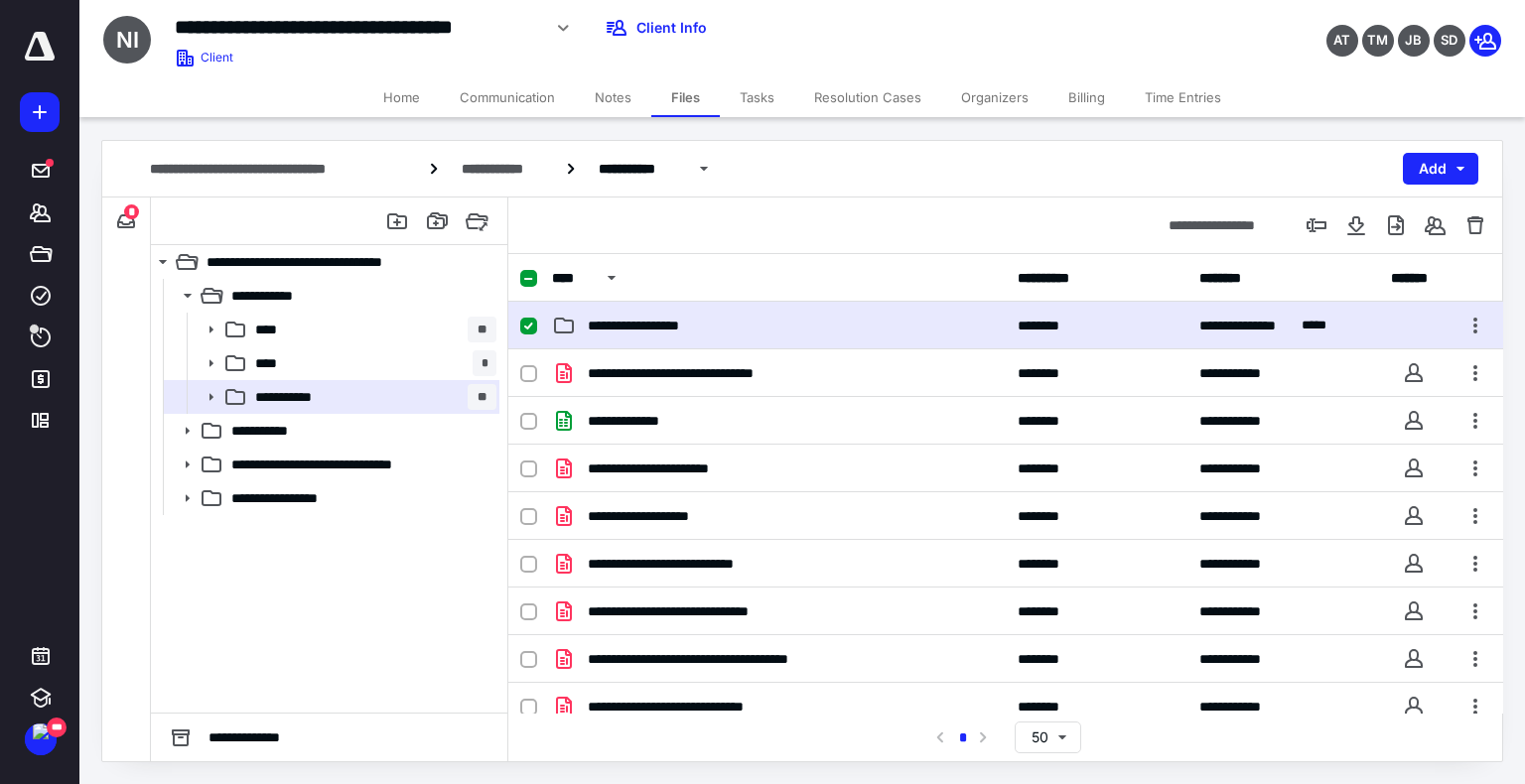 click on "**********" at bounding box center [778, 326] 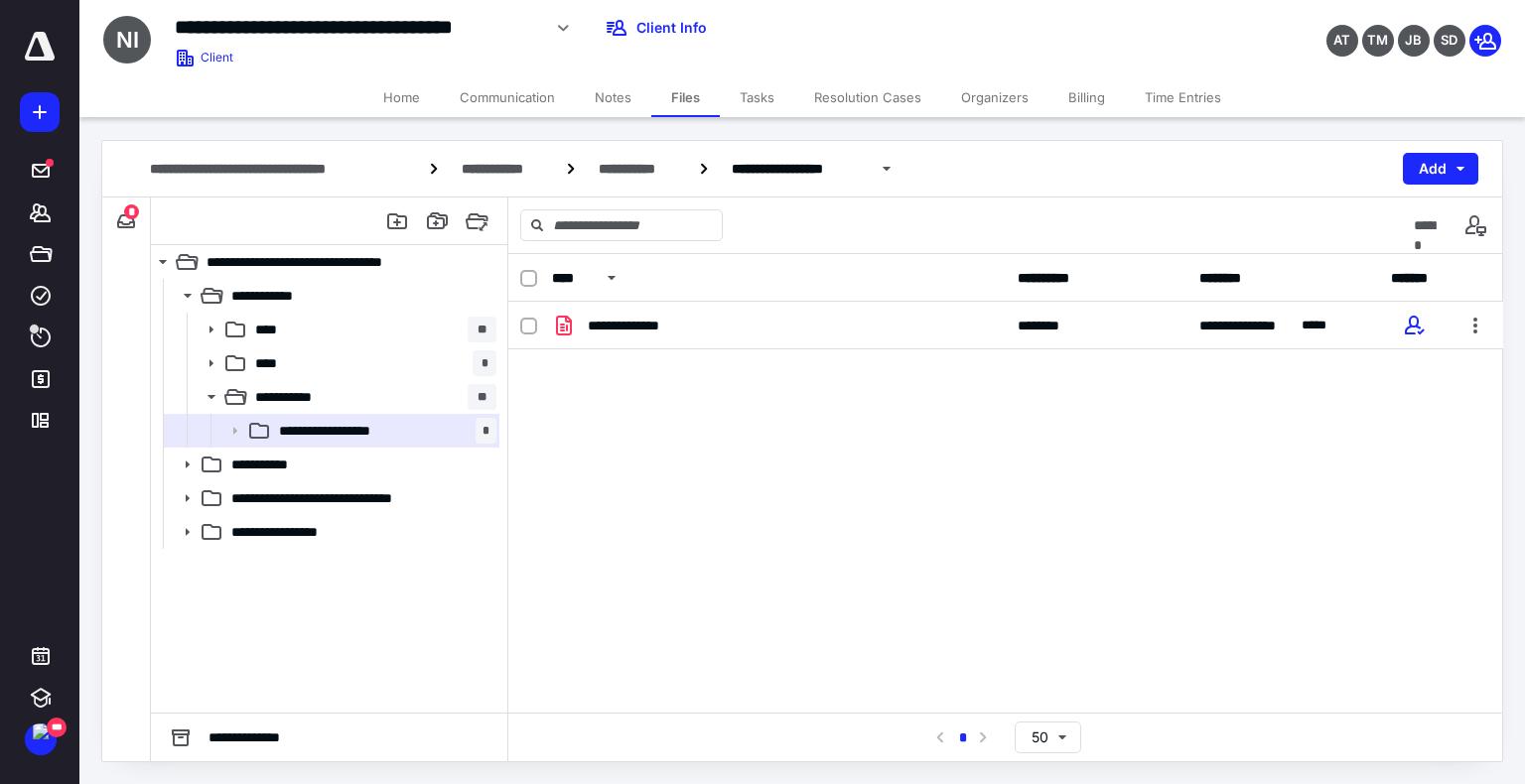 click on "**********" at bounding box center (778, 326) 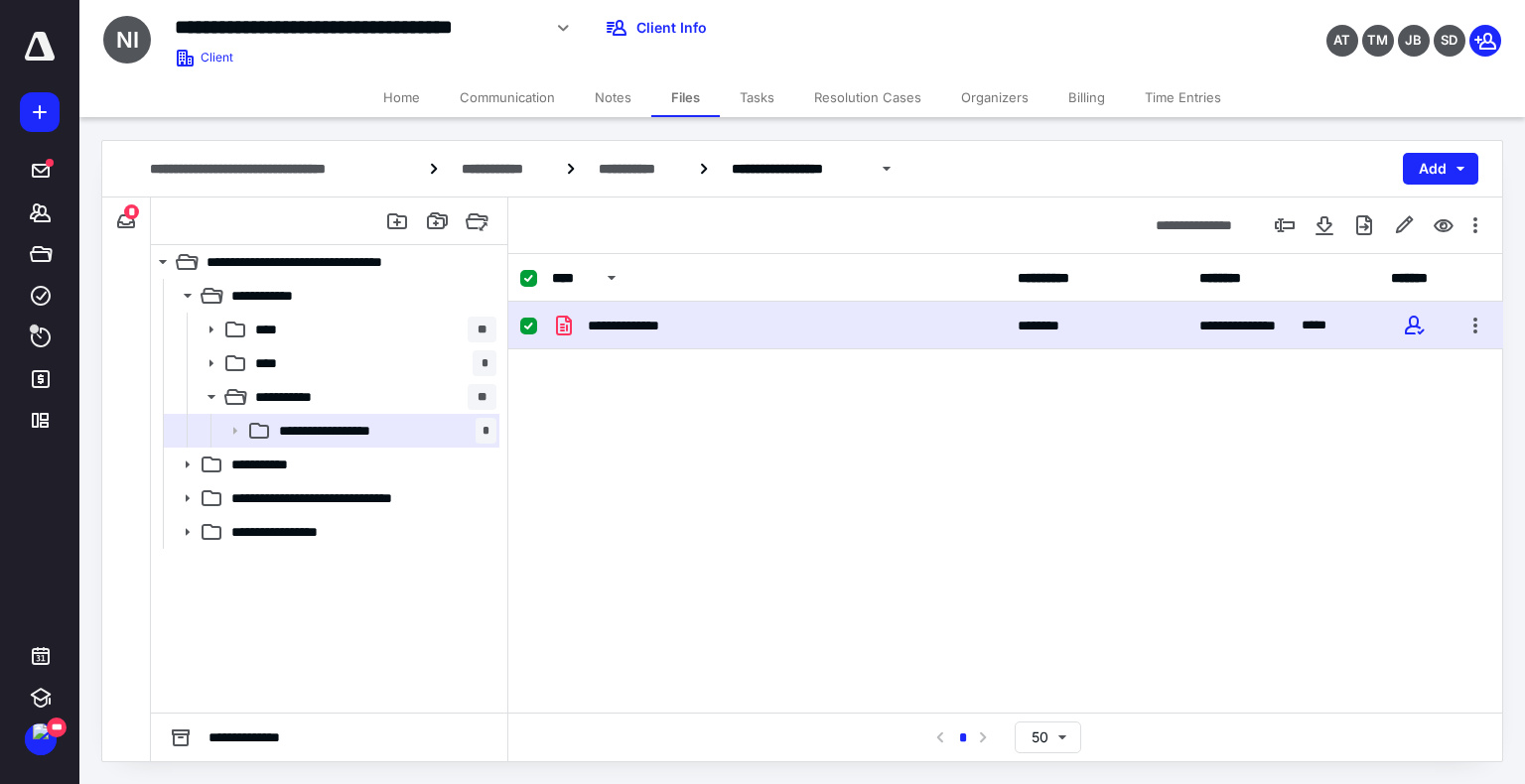 click on "**********" at bounding box center (778, 326) 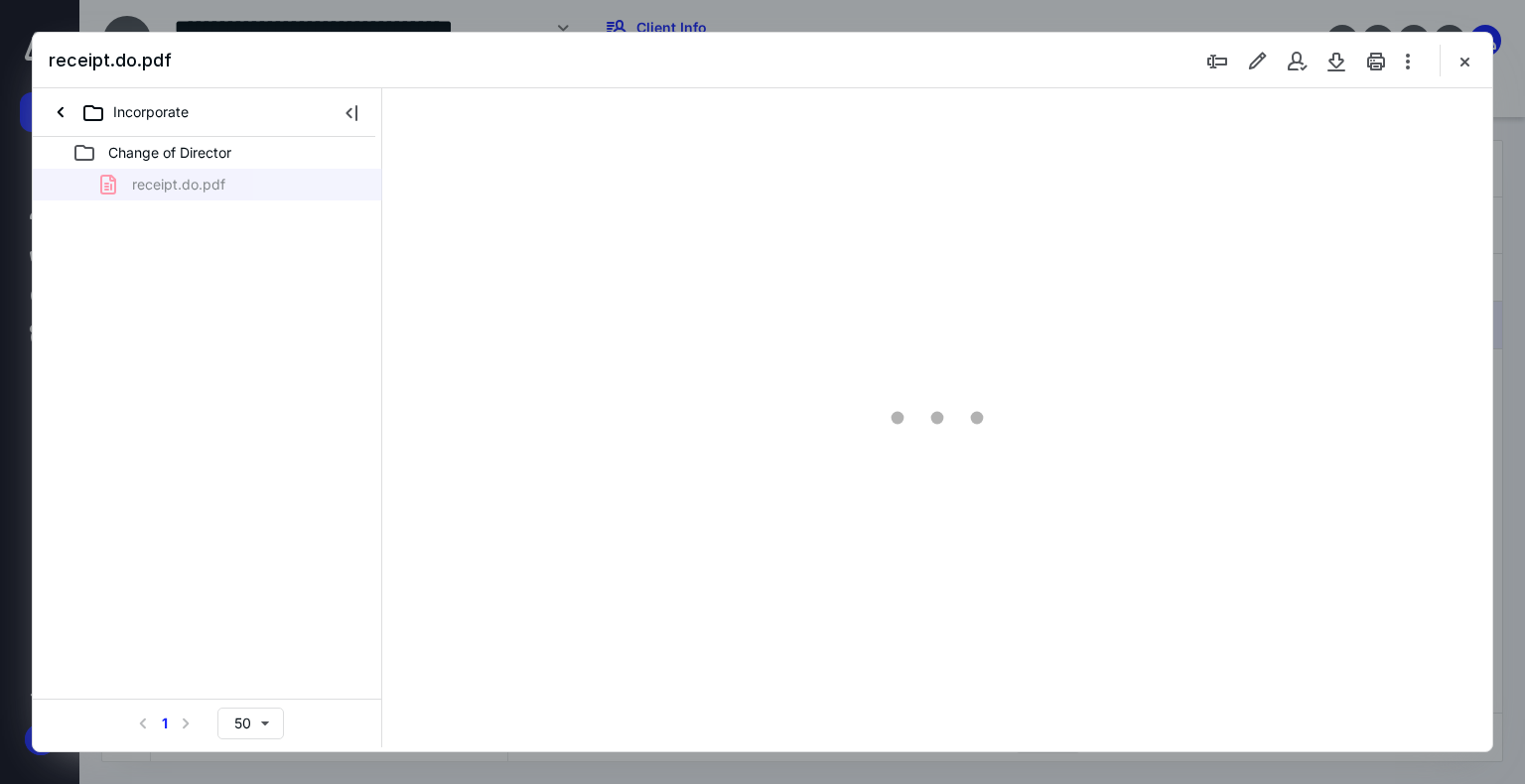 scroll, scrollTop: 0, scrollLeft: 0, axis: both 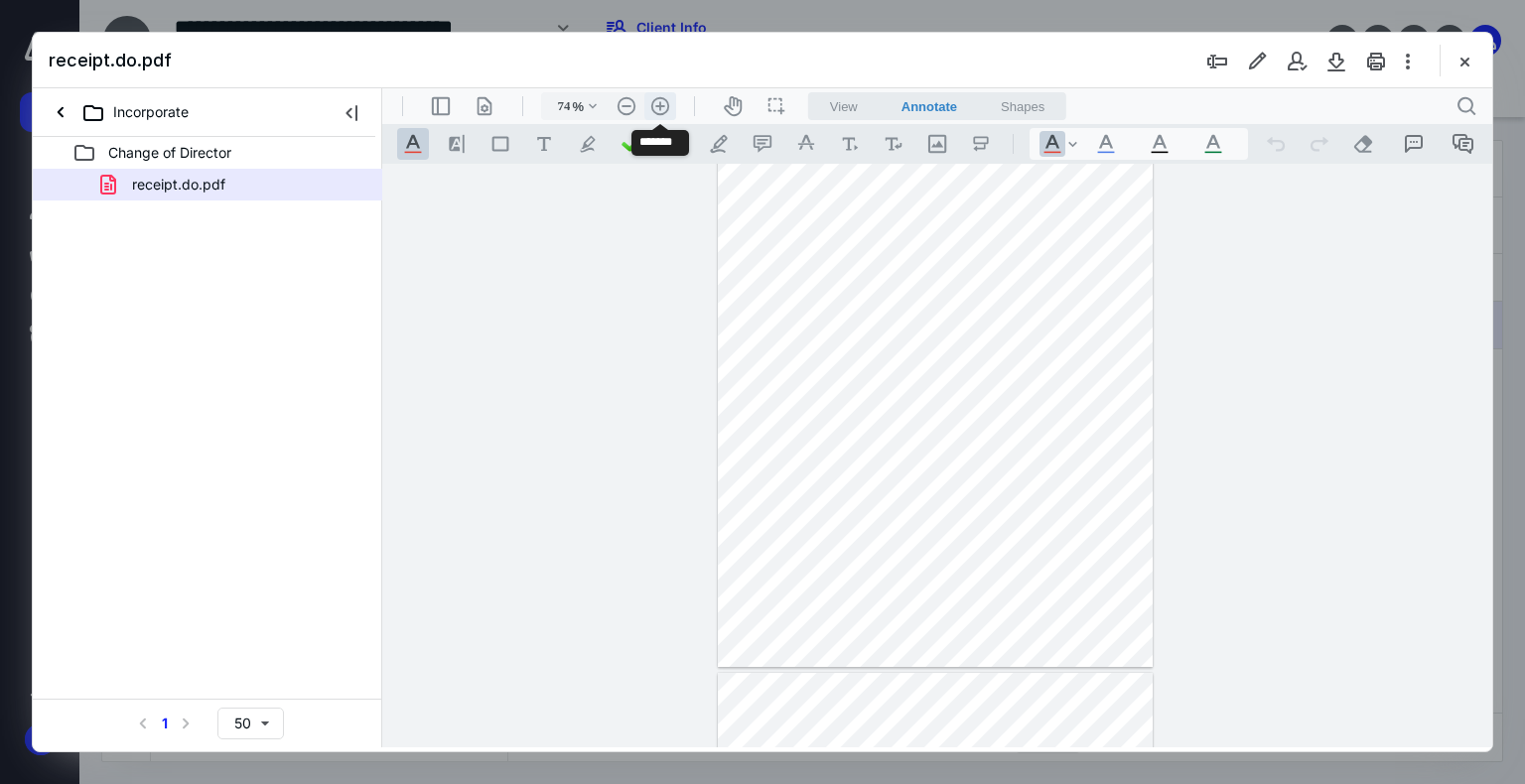 click on ".cls-1{fill:#abb0c4;} icon - header - zoom - in - line" at bounding box center (660, 106) 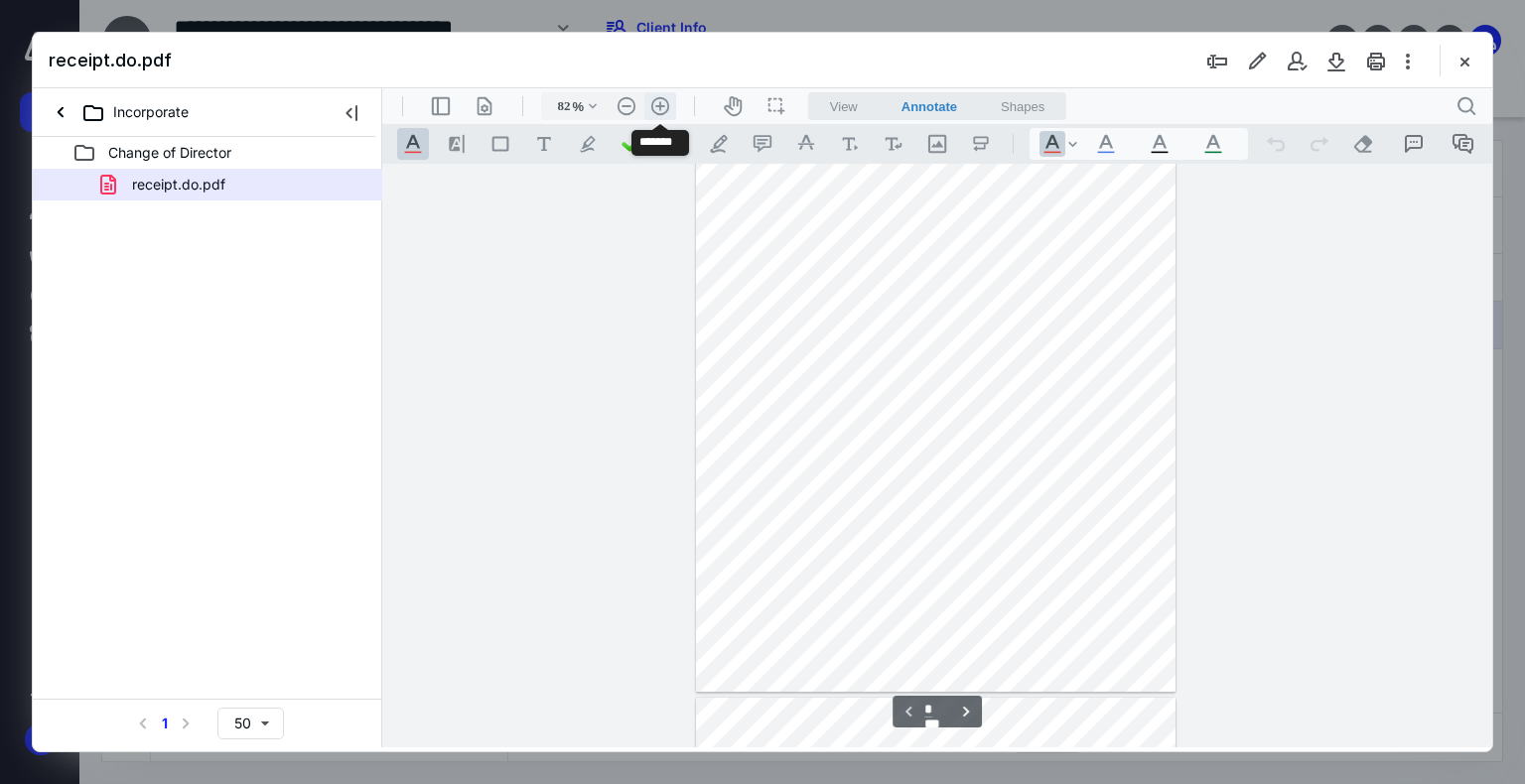 click on ".cls-1{fill:#abb0c4;} icon - header - zoom - in - line" at bounding box center [660, 106] 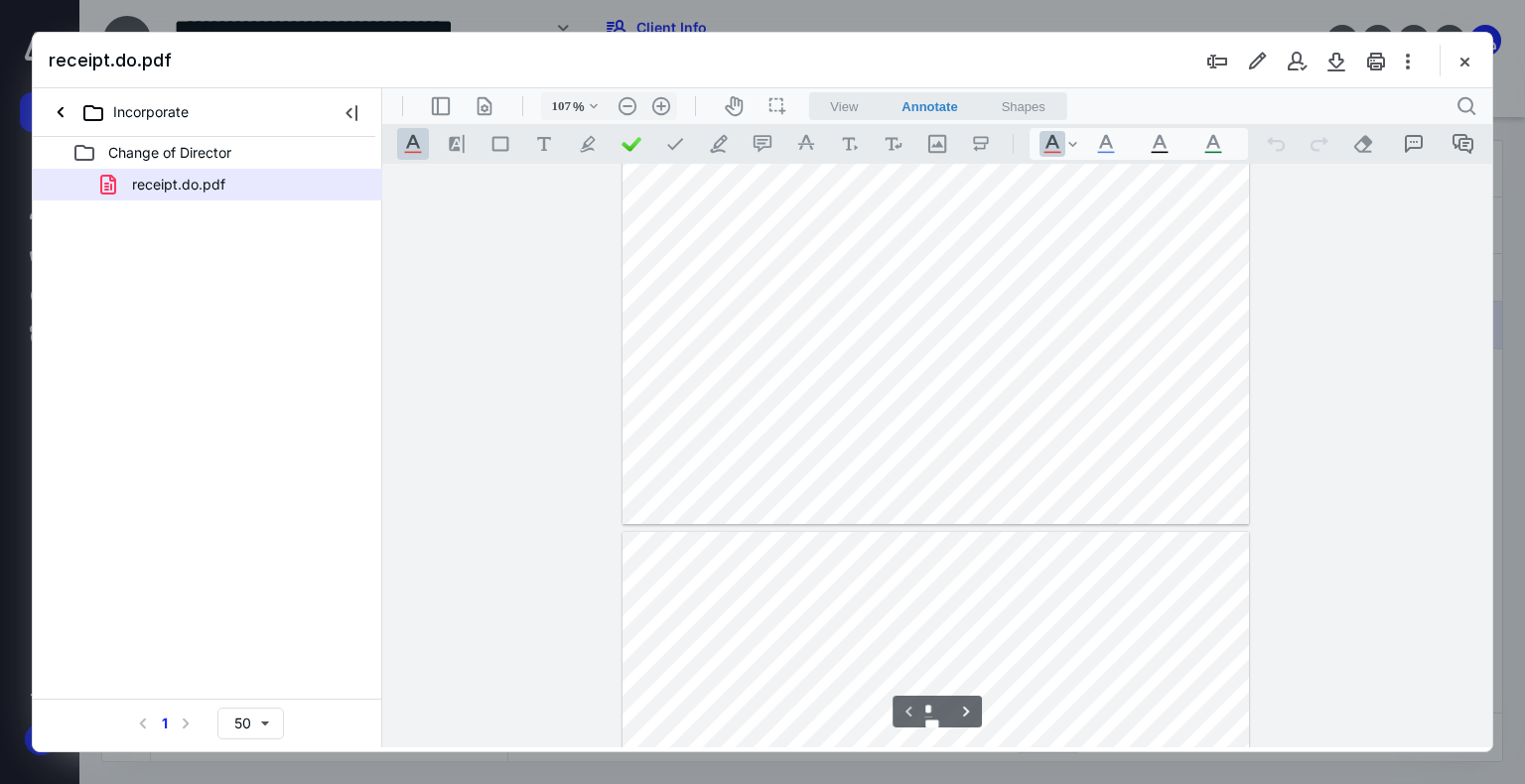 scroll, scrollTop: 491, scrollLeft: 0, axis: vertical 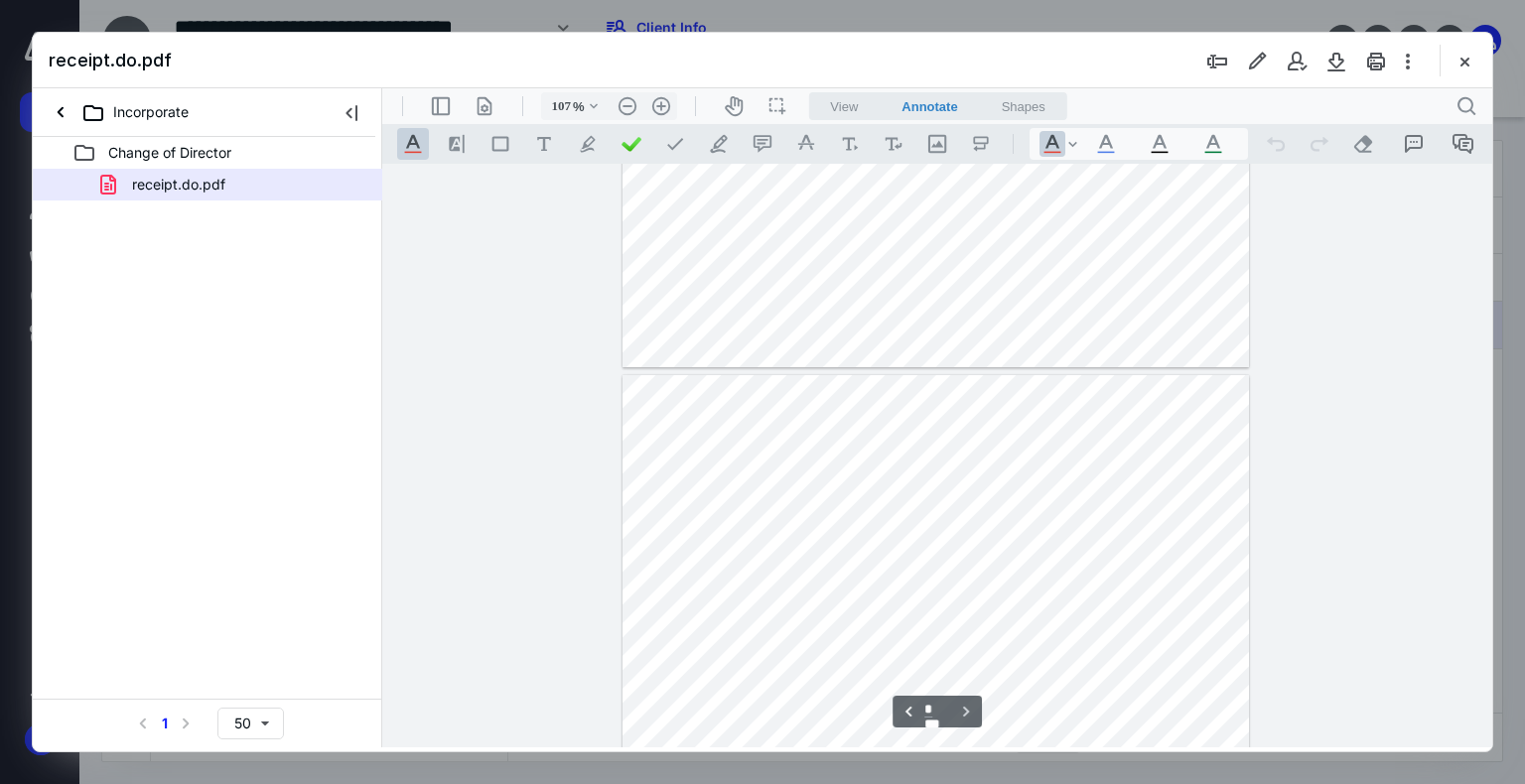 type on "*" 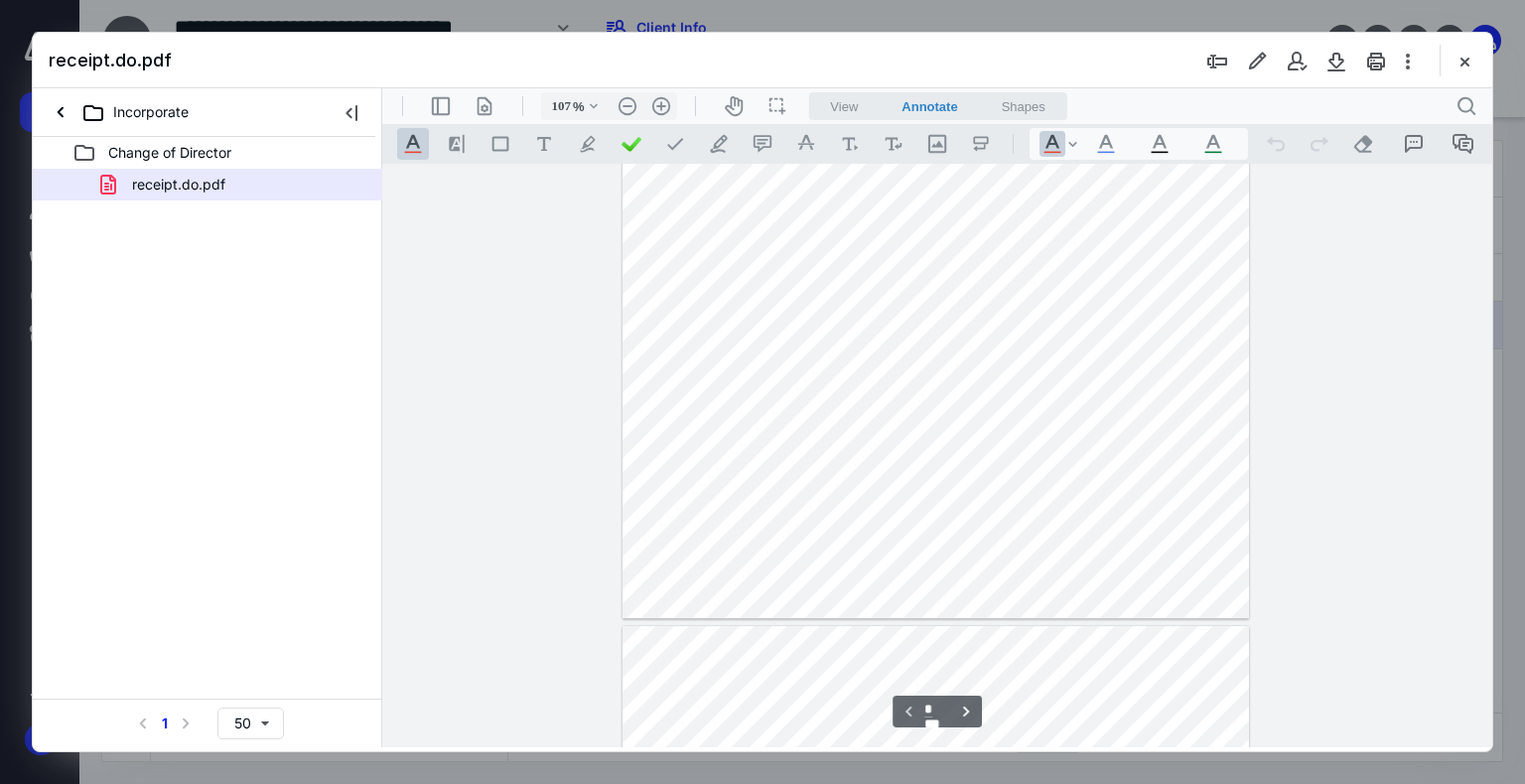 scroll, scrollTop: 384, scrollLeft: 0, axis: vertical 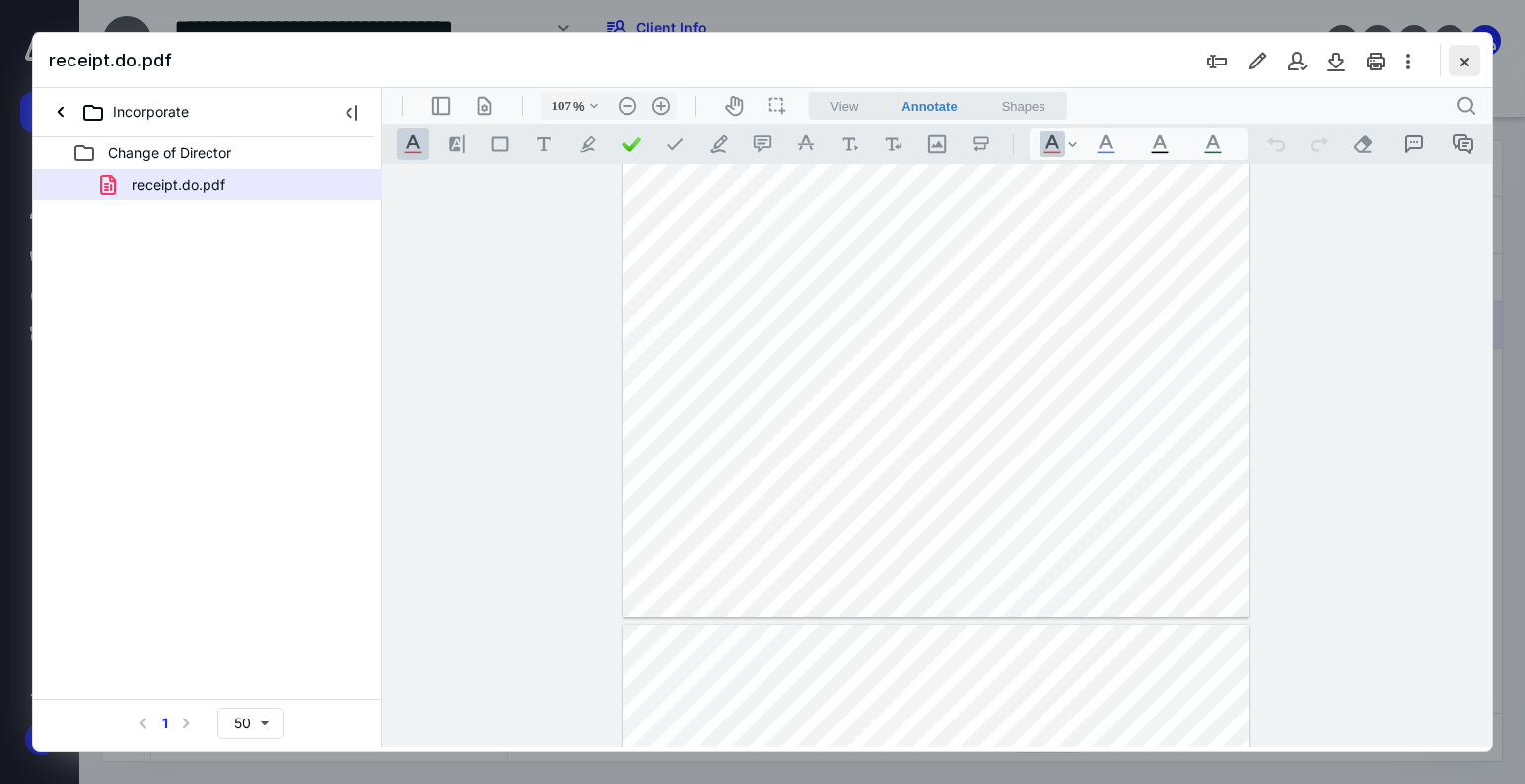 click at bounding box center [1464, 61] 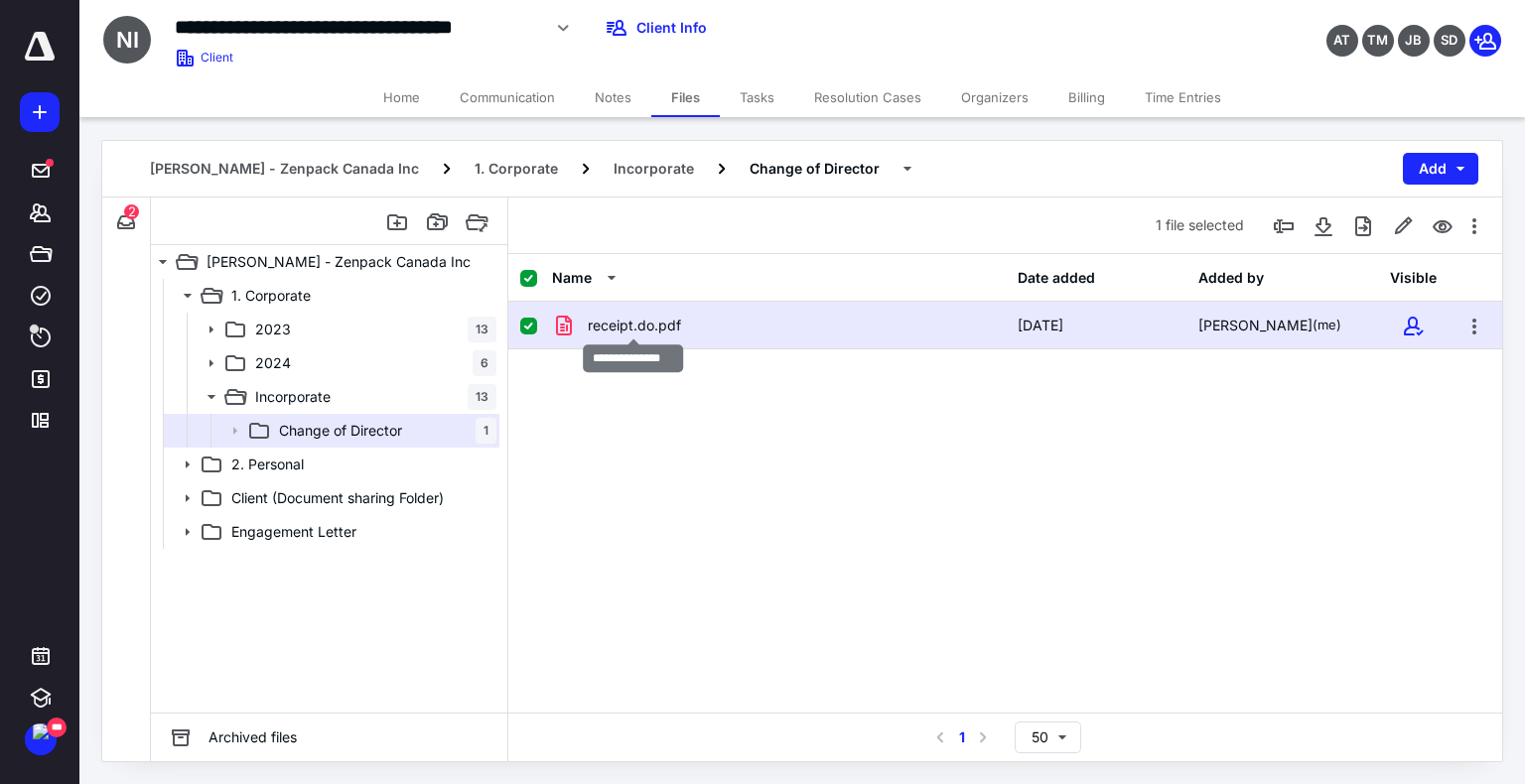 click on "receipt.do.pdf" at bounding box center (634, 326) 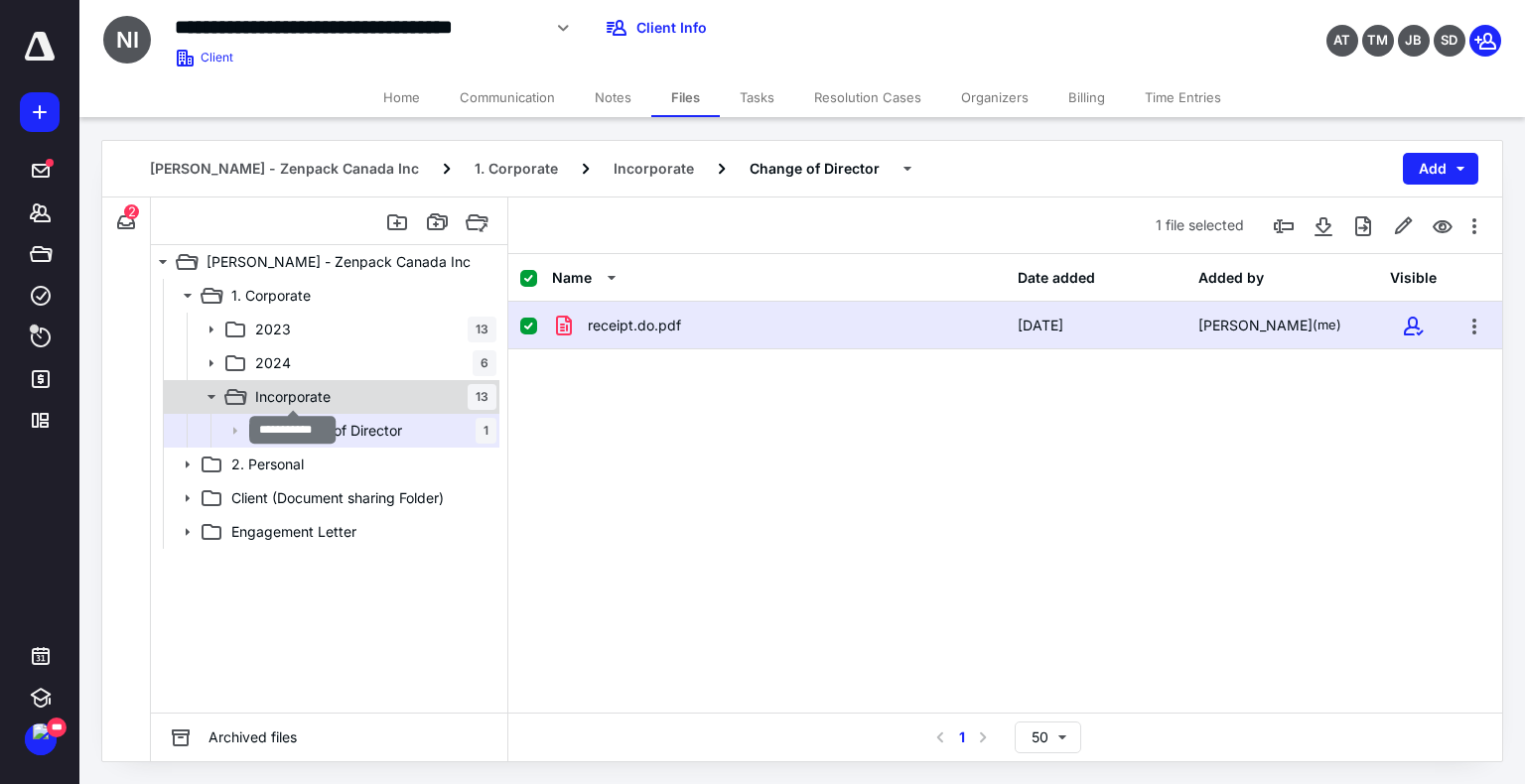 click on "Incorporate" at bounding box center (293, 397) 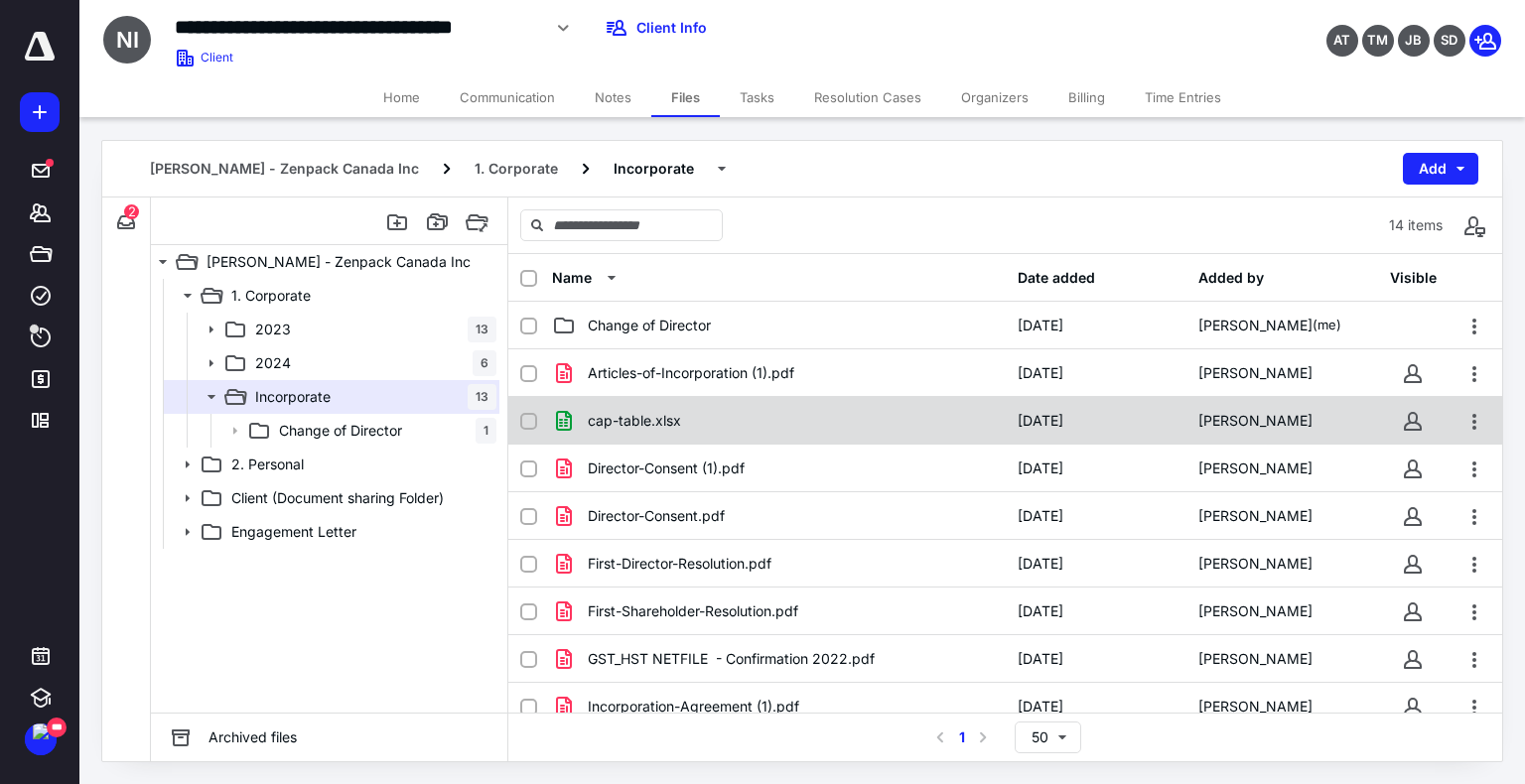 scroll, scrollTop: 252, scrollLeft: 0, axis: vertical 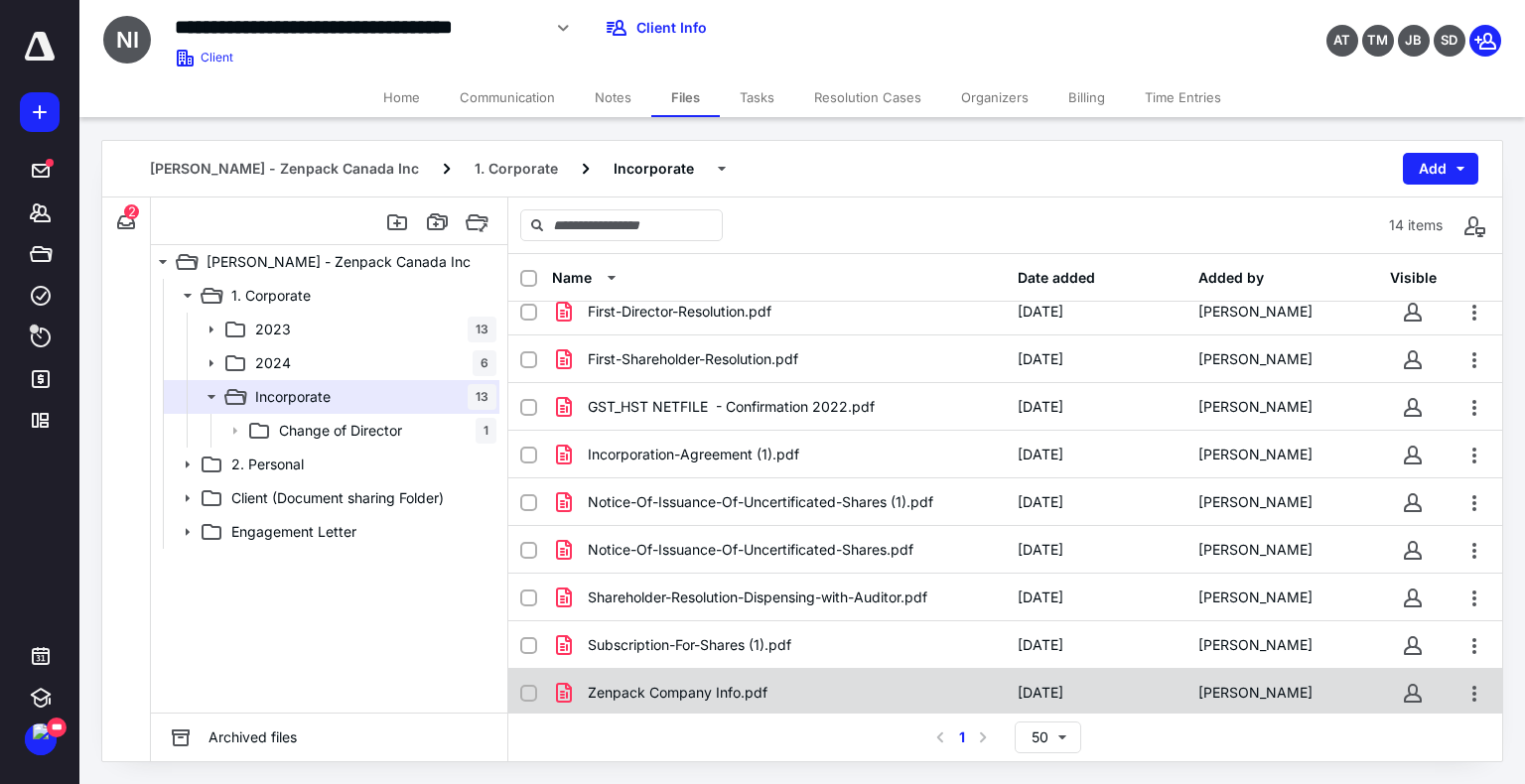 click on "Zenpack Company Info.pdf [DATE] [PERSON_NAME]" at bounding box center [1005, 693] 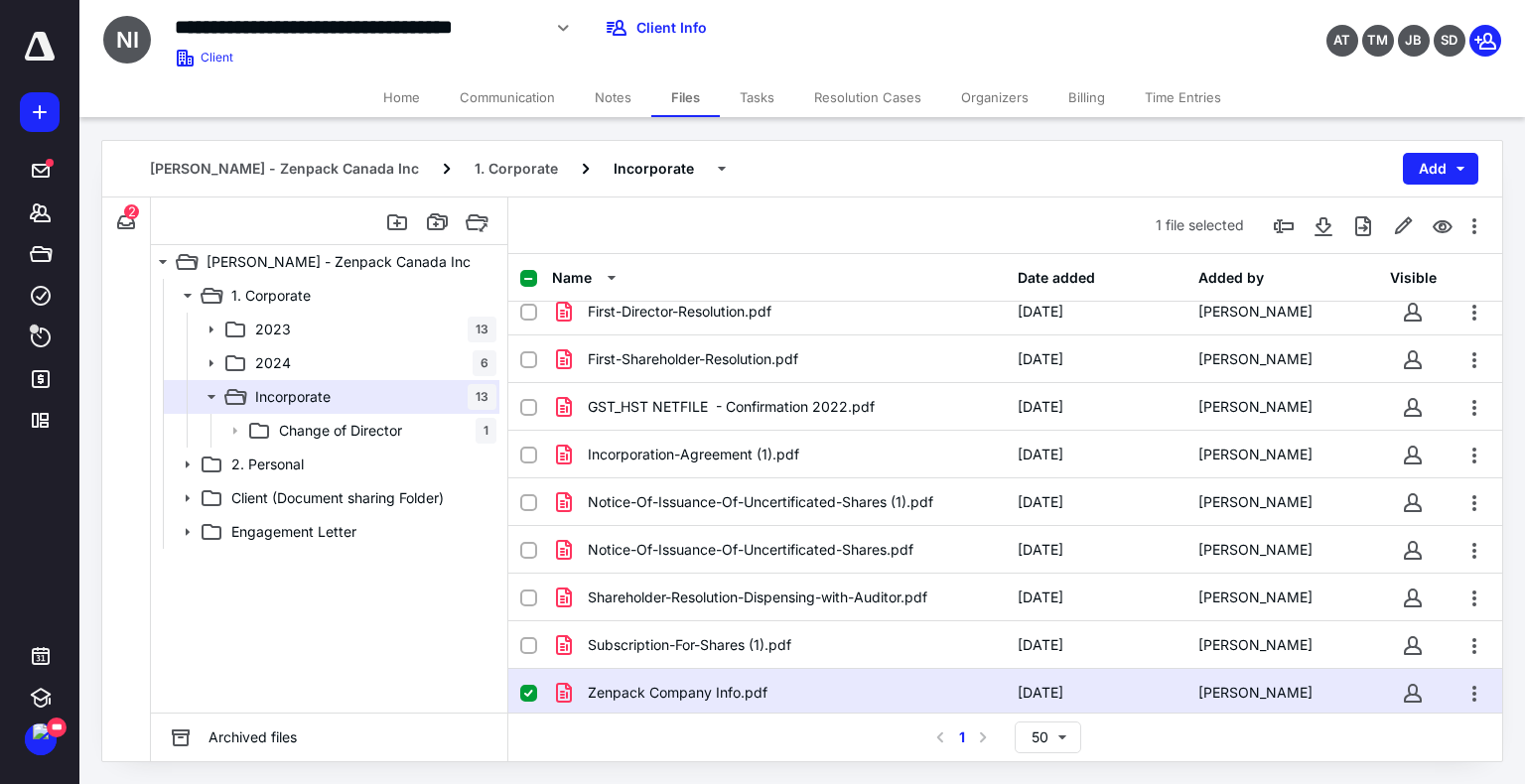 click on "Zenpack Company Info.pdf [DATE] [PERSON_NAME]" at bounding box center [1005, 693] 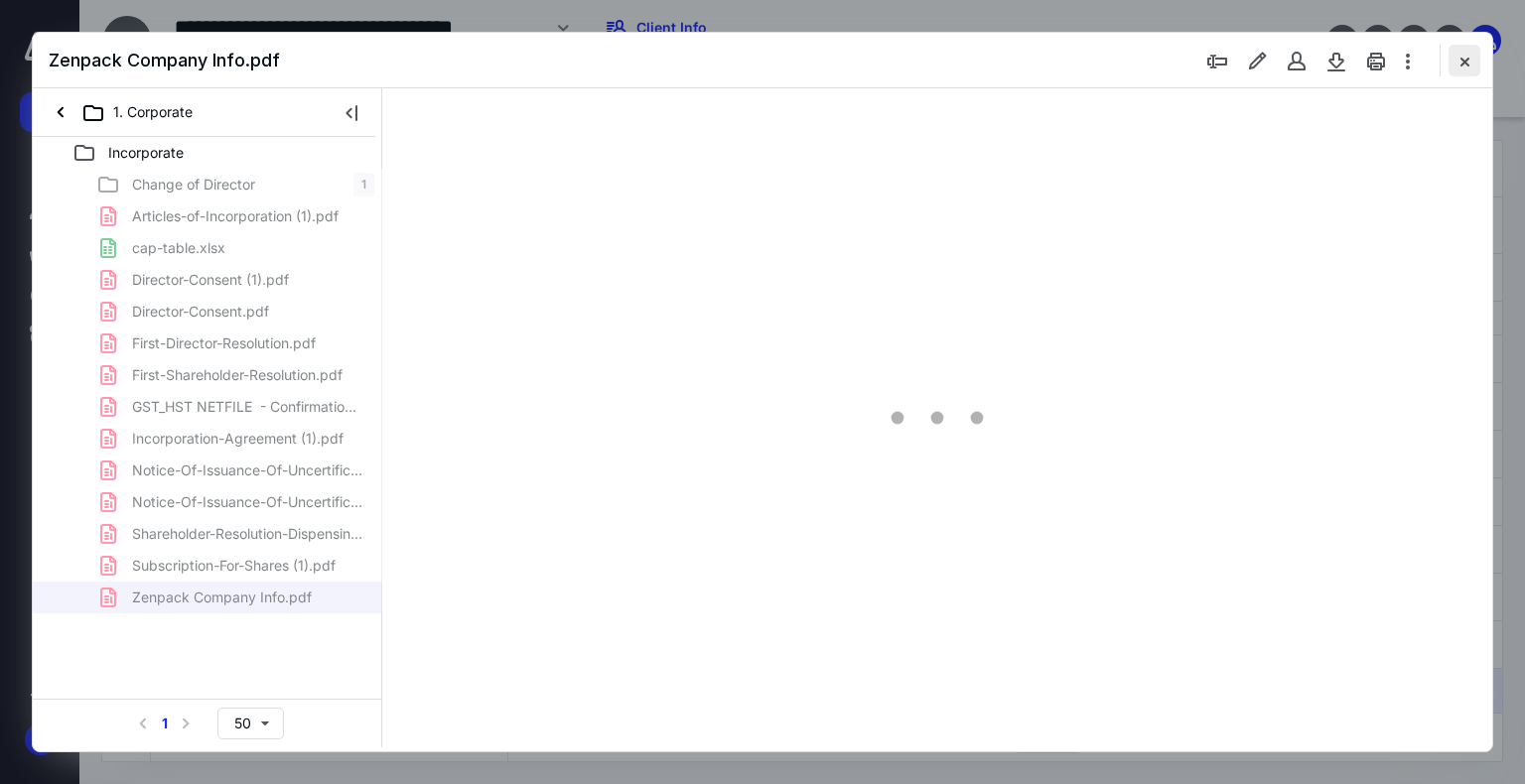click at bounding box center (1464, 61) 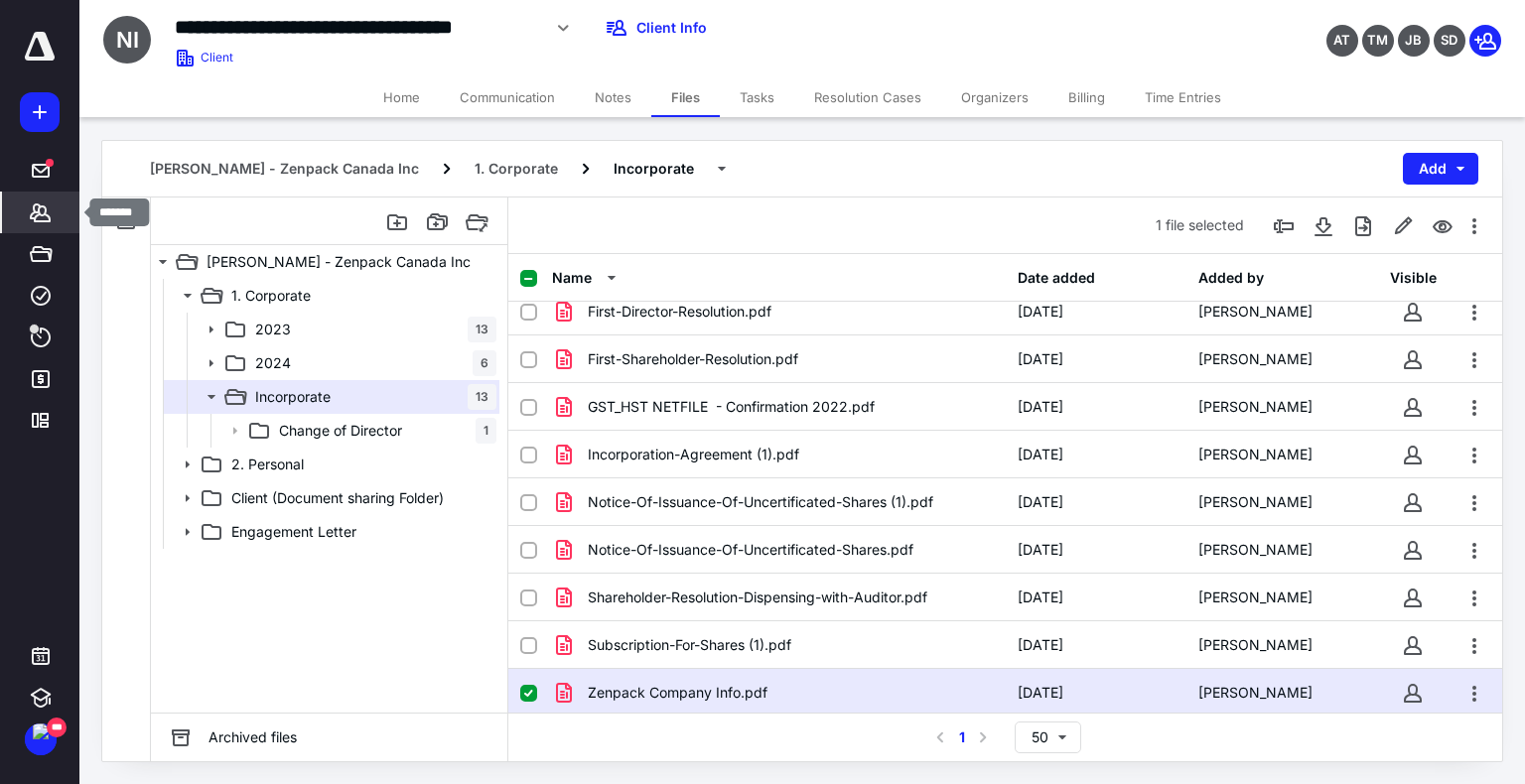 click on "*******" at bounding box center [41, 212] 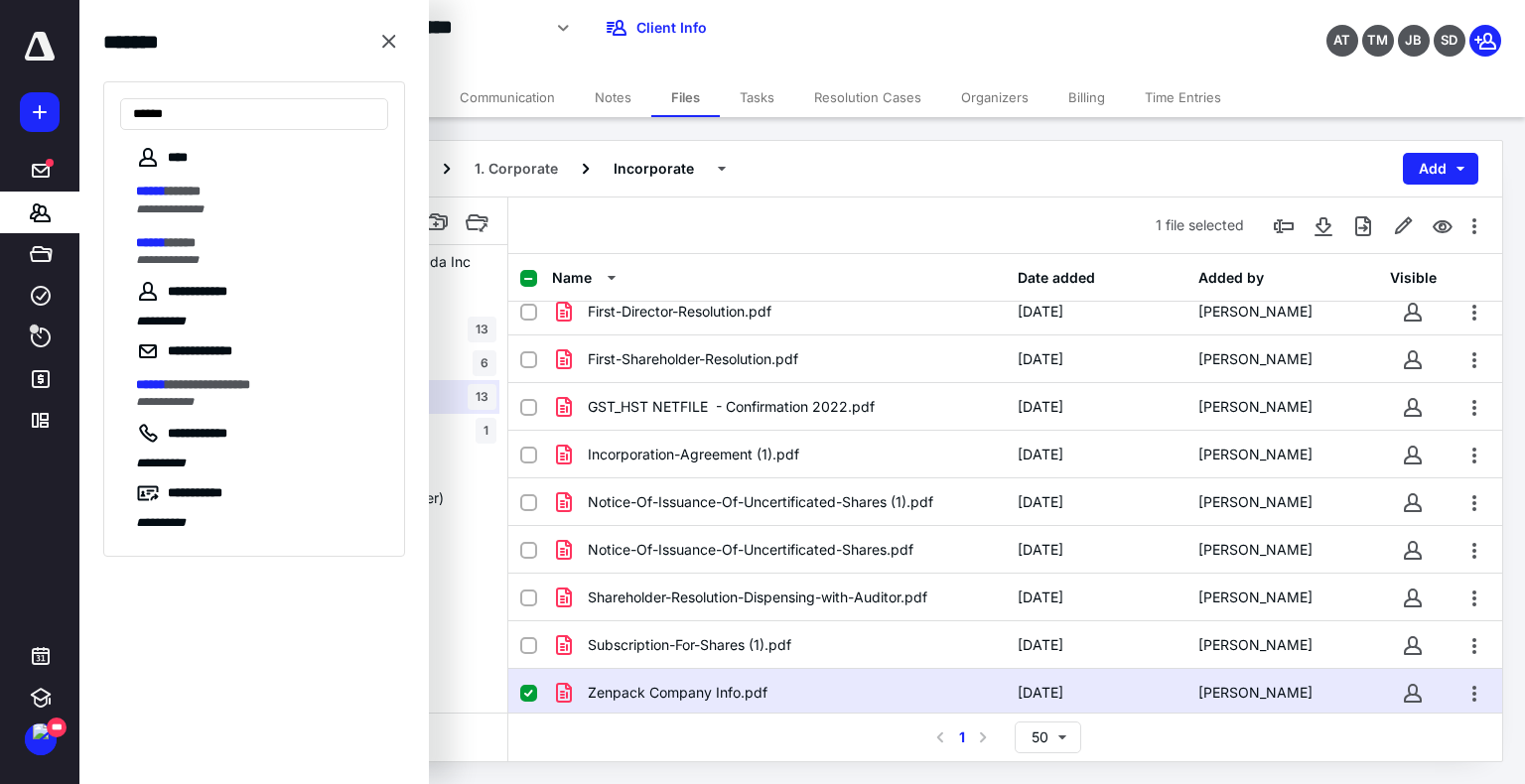 type on "******" 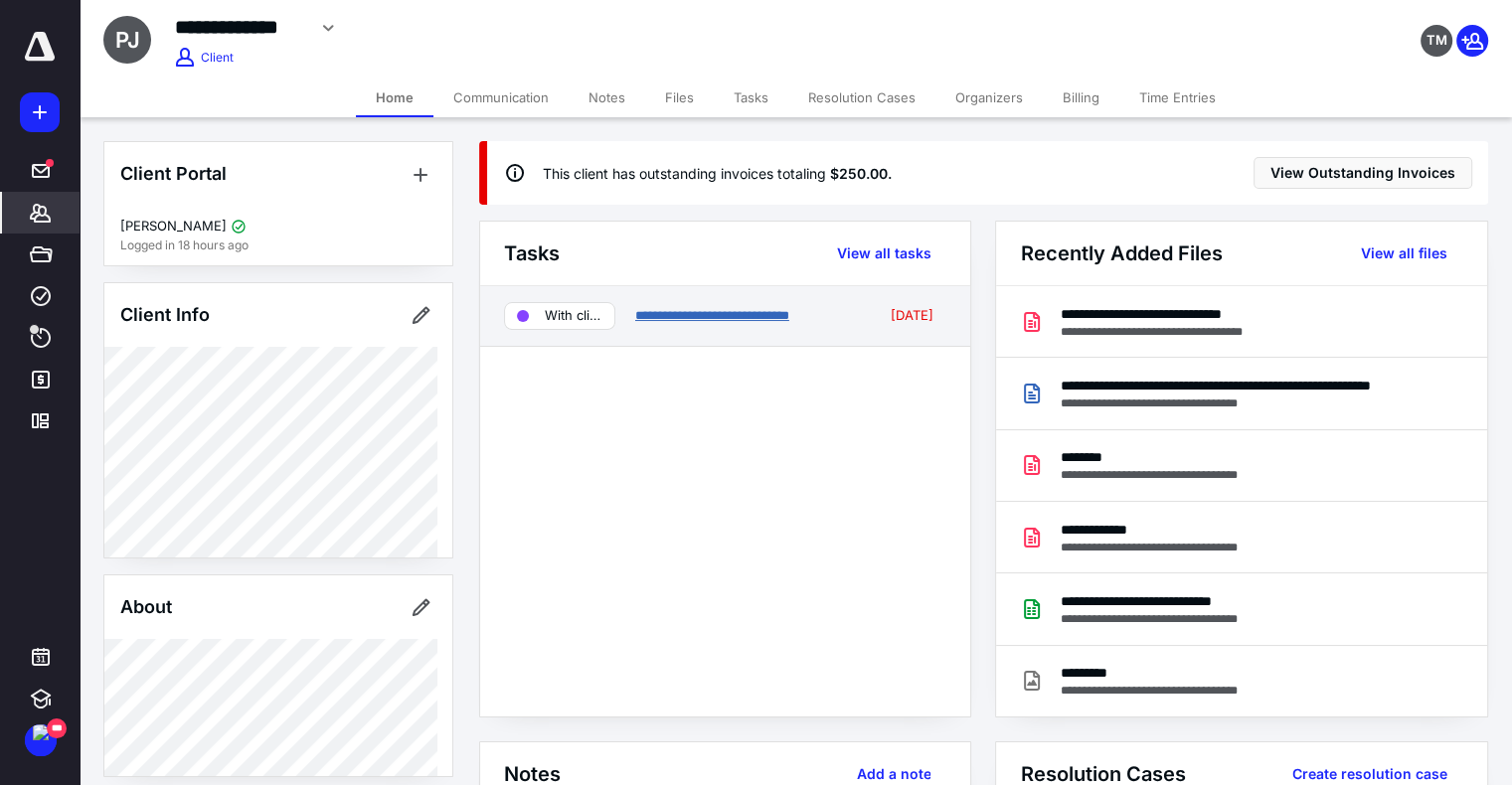 click on "**********" at bounding box center [712, 315] 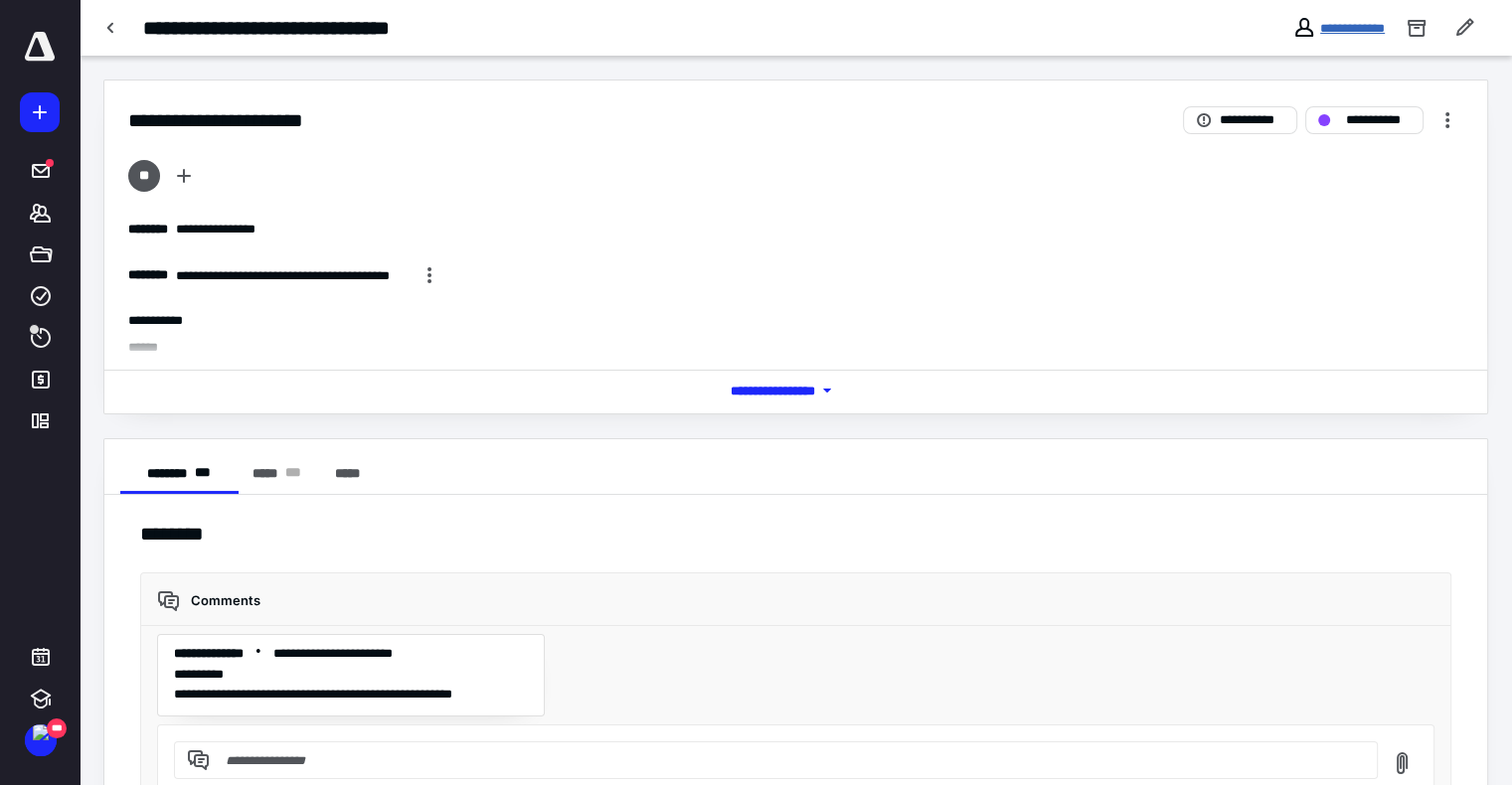 click on "**********" at bounding box center (1352, 28) 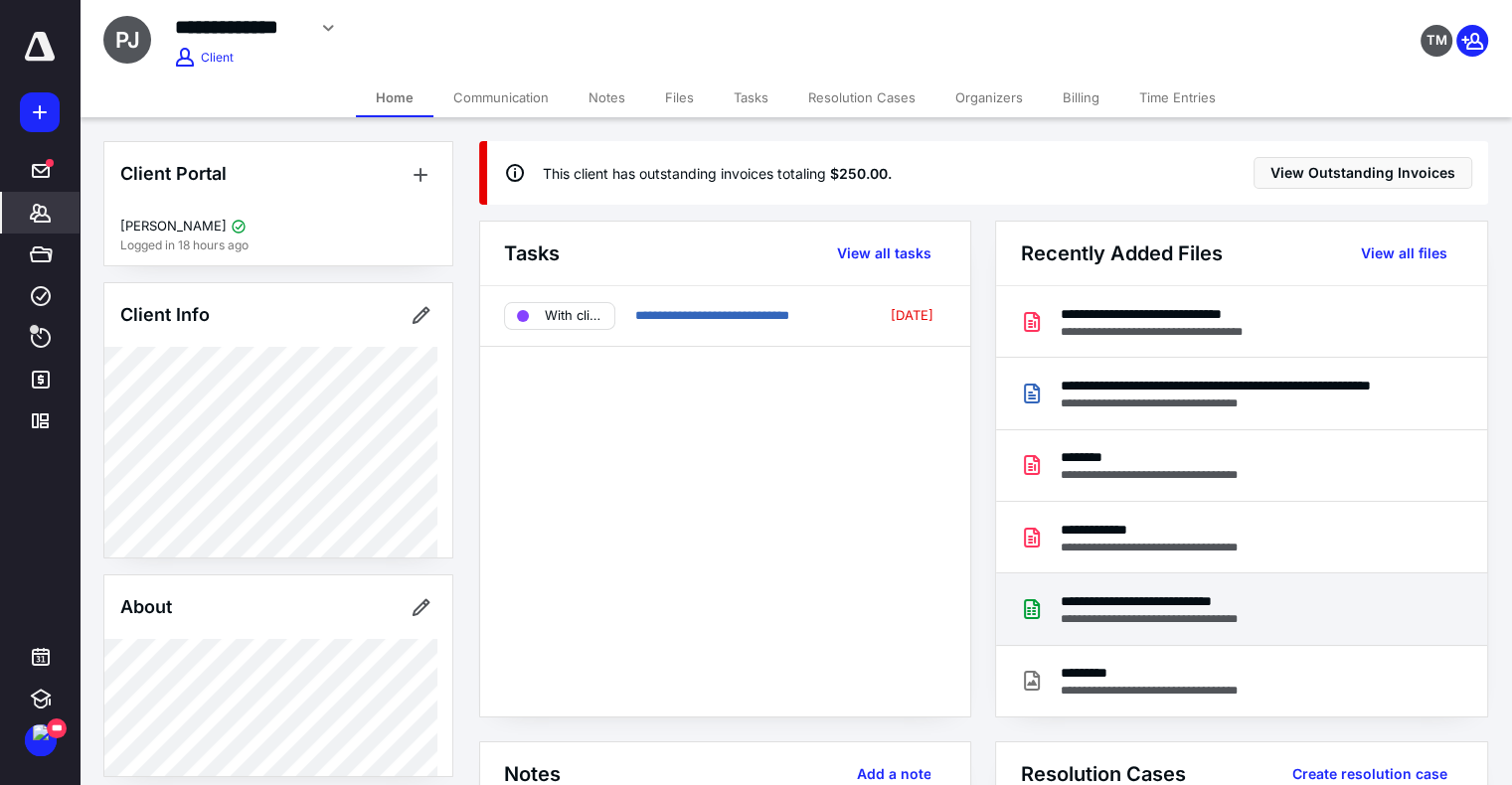click on "**********" at bounding box center (1165, 601) 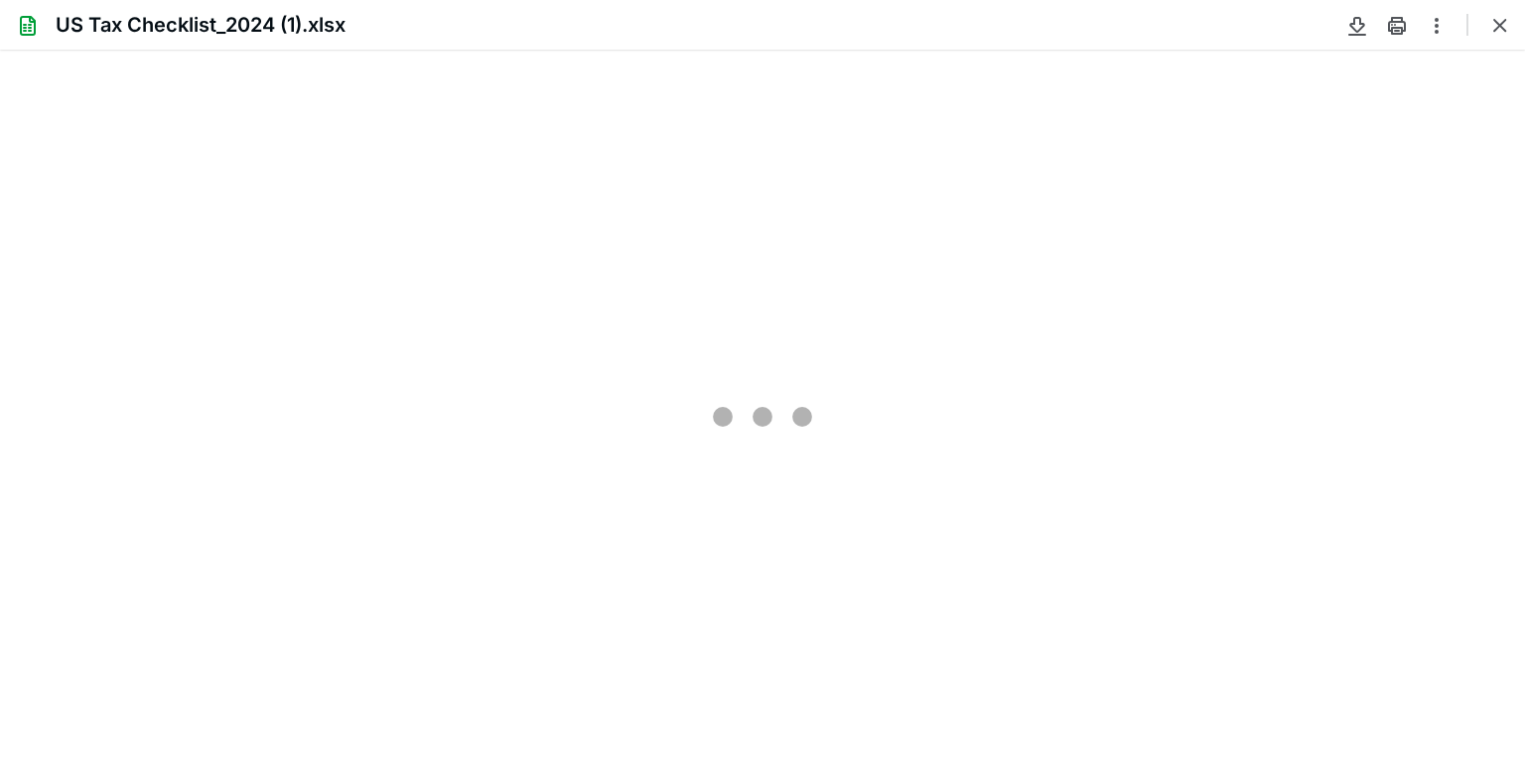 scroll, scrollTop: 0, scrollLeft: 0, axis: both 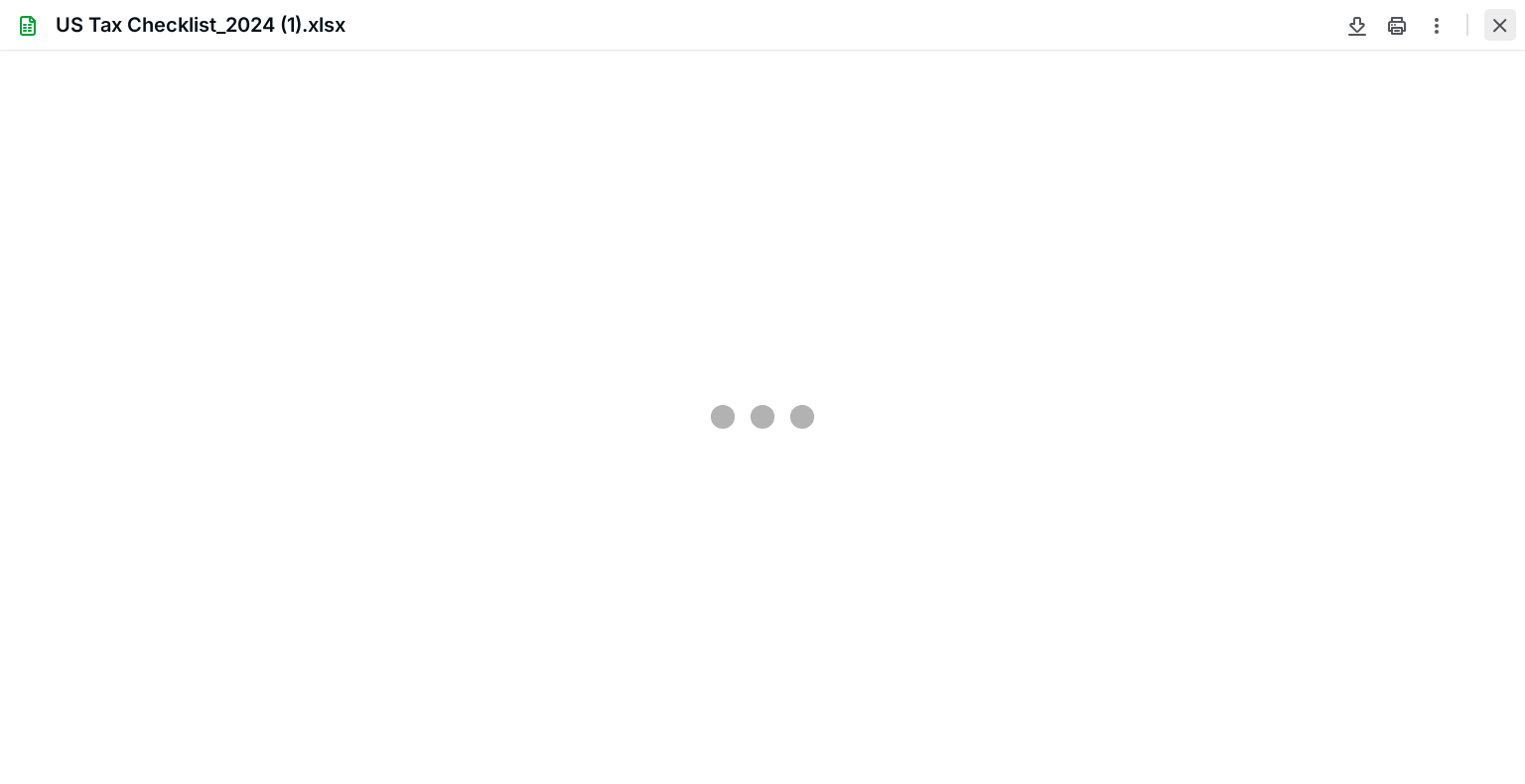 click at bounding box center (1500, 25) 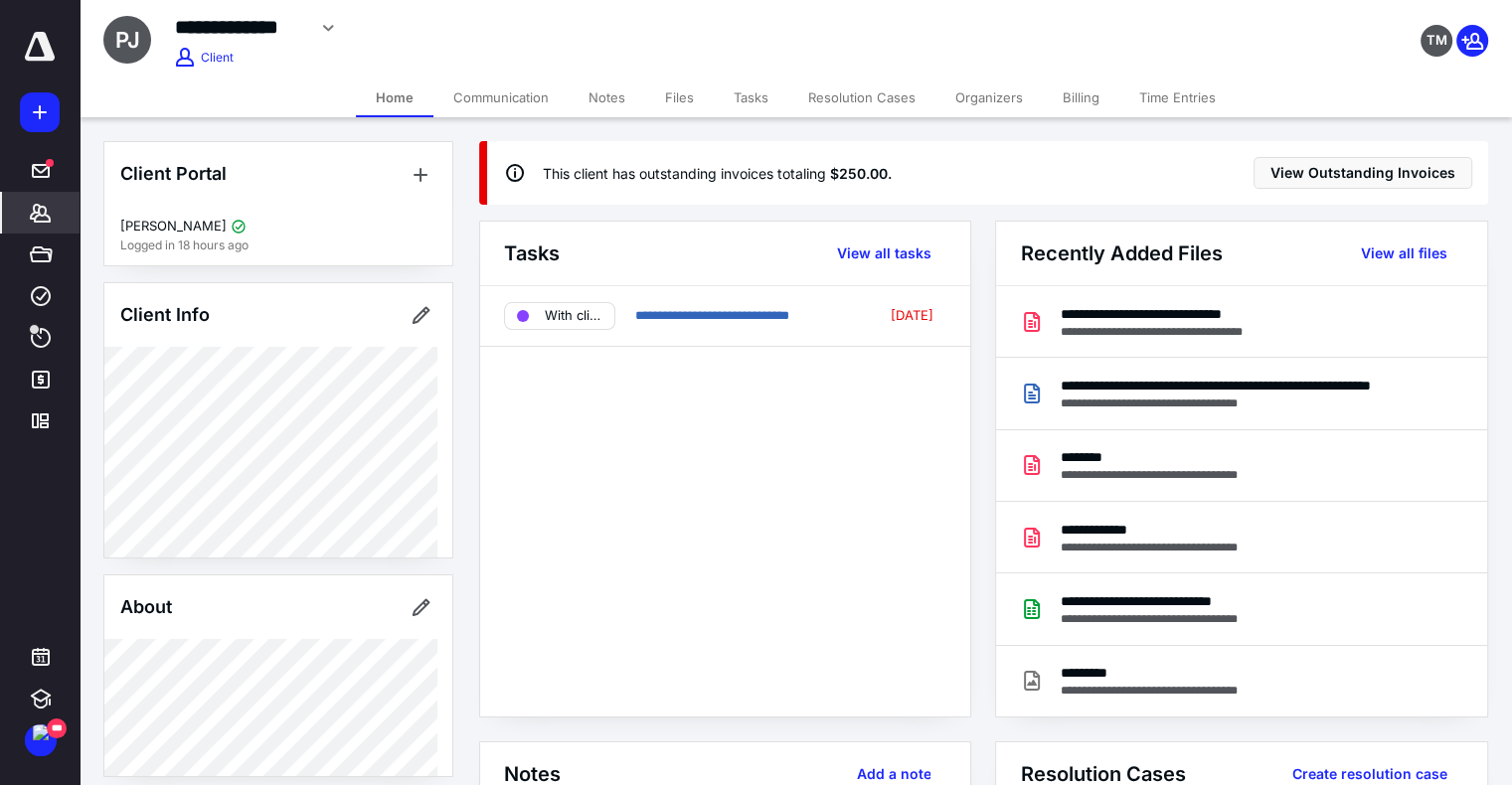 click on "Files" at bounding box center [679, 97] 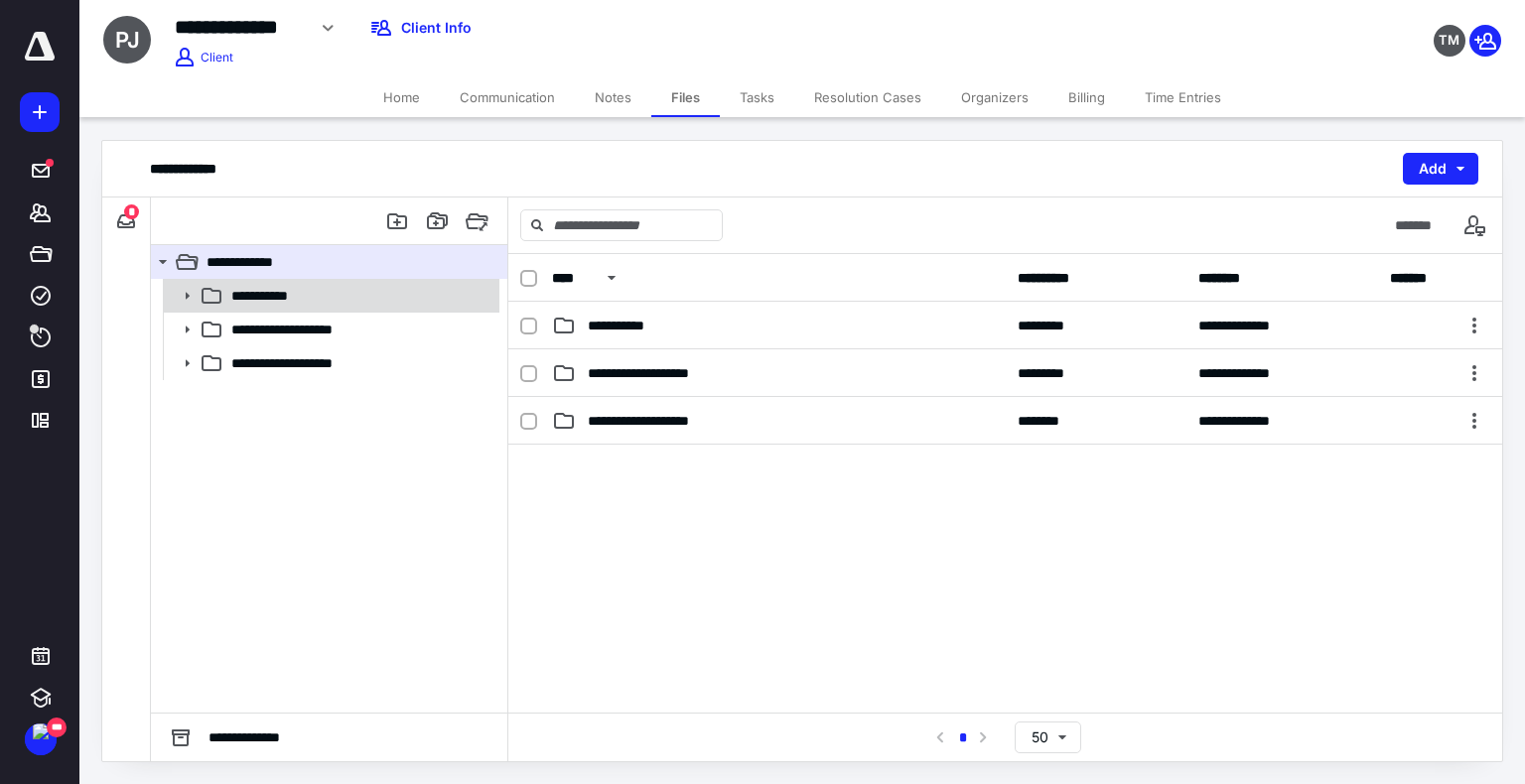 click on "**********" at bounding box center (266, 296) 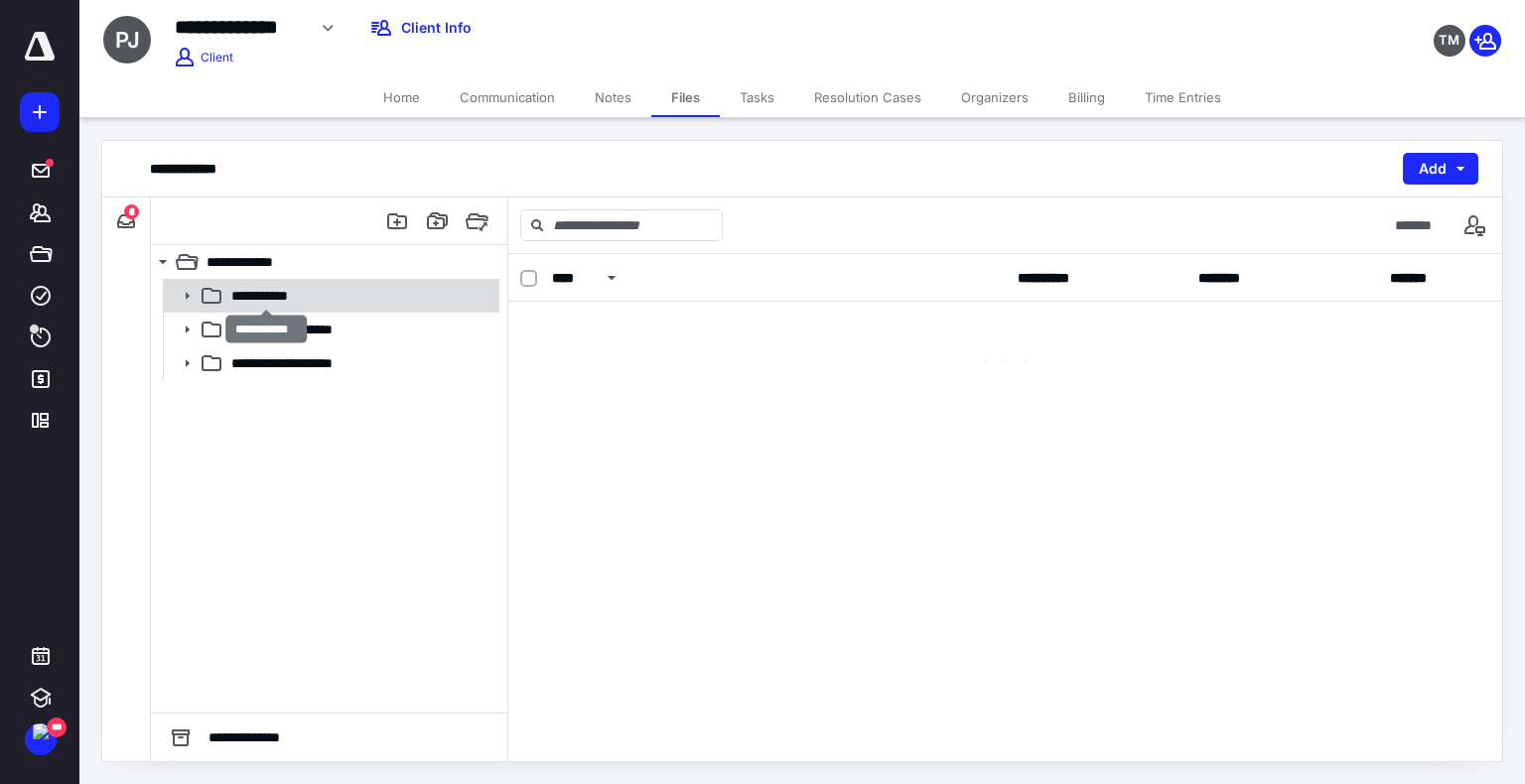 click on "**********" at bounding box center (266, 296) 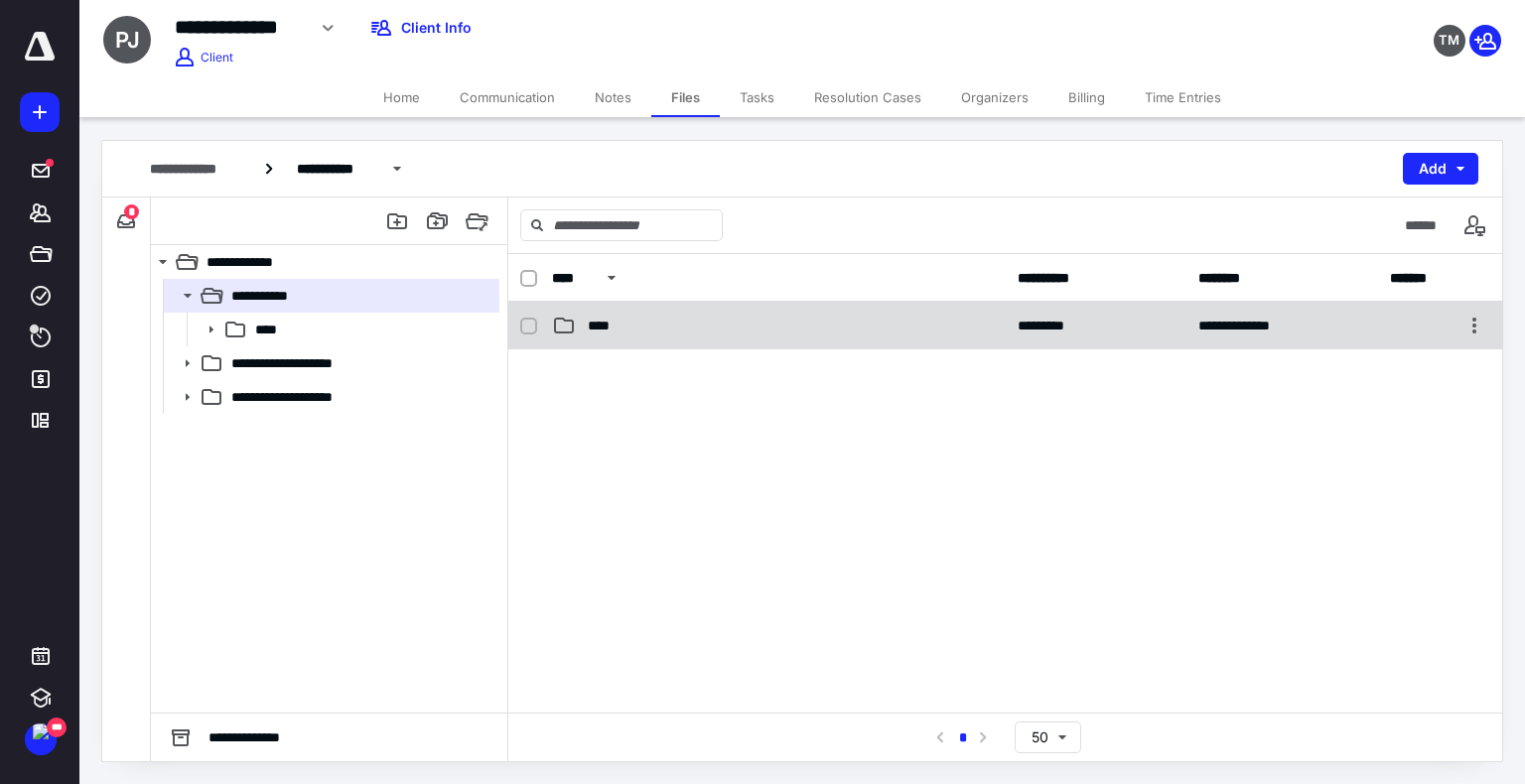 click on "****" at bounding box center [778, 326] 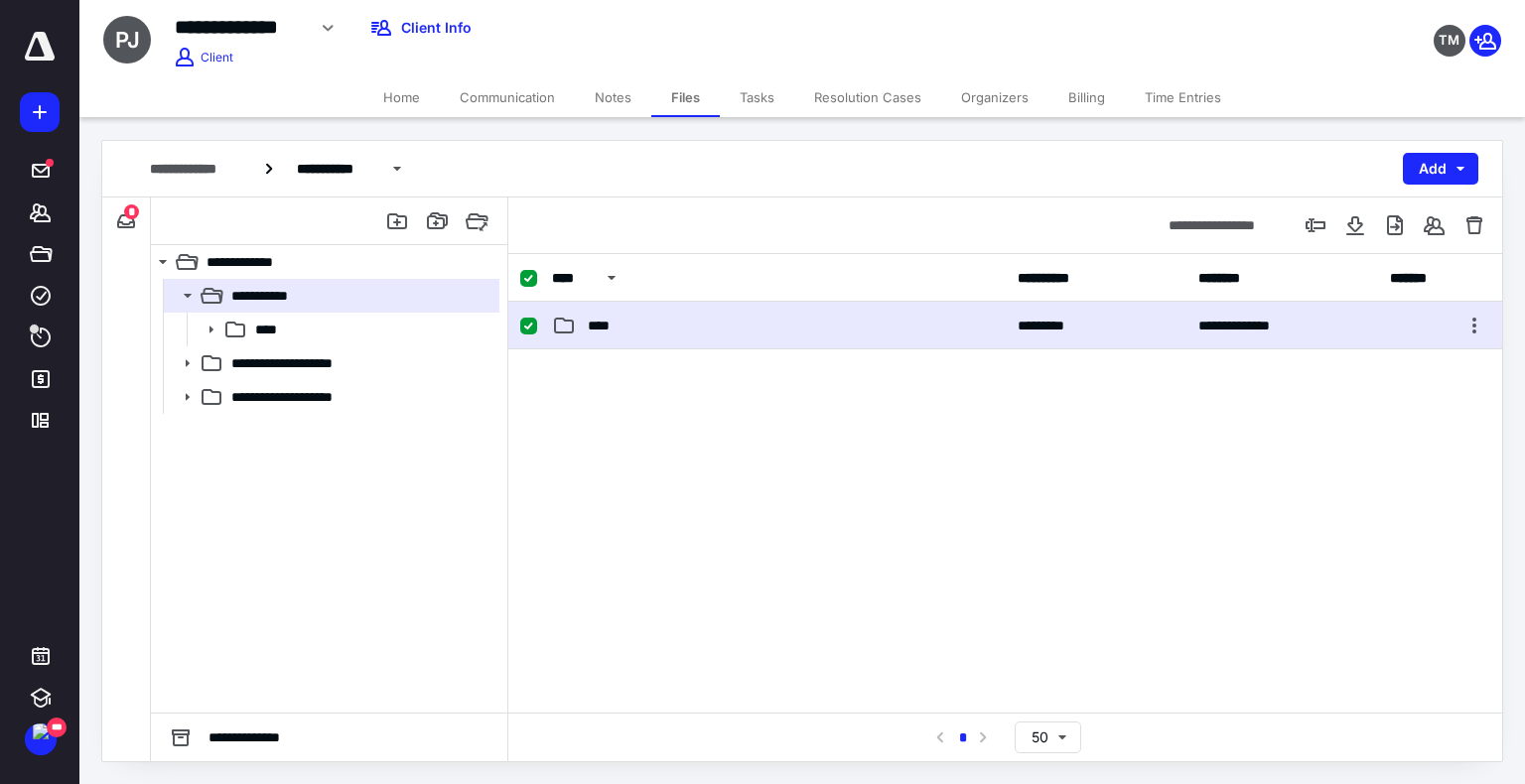 click on "****" at bounding box center [778, 326] 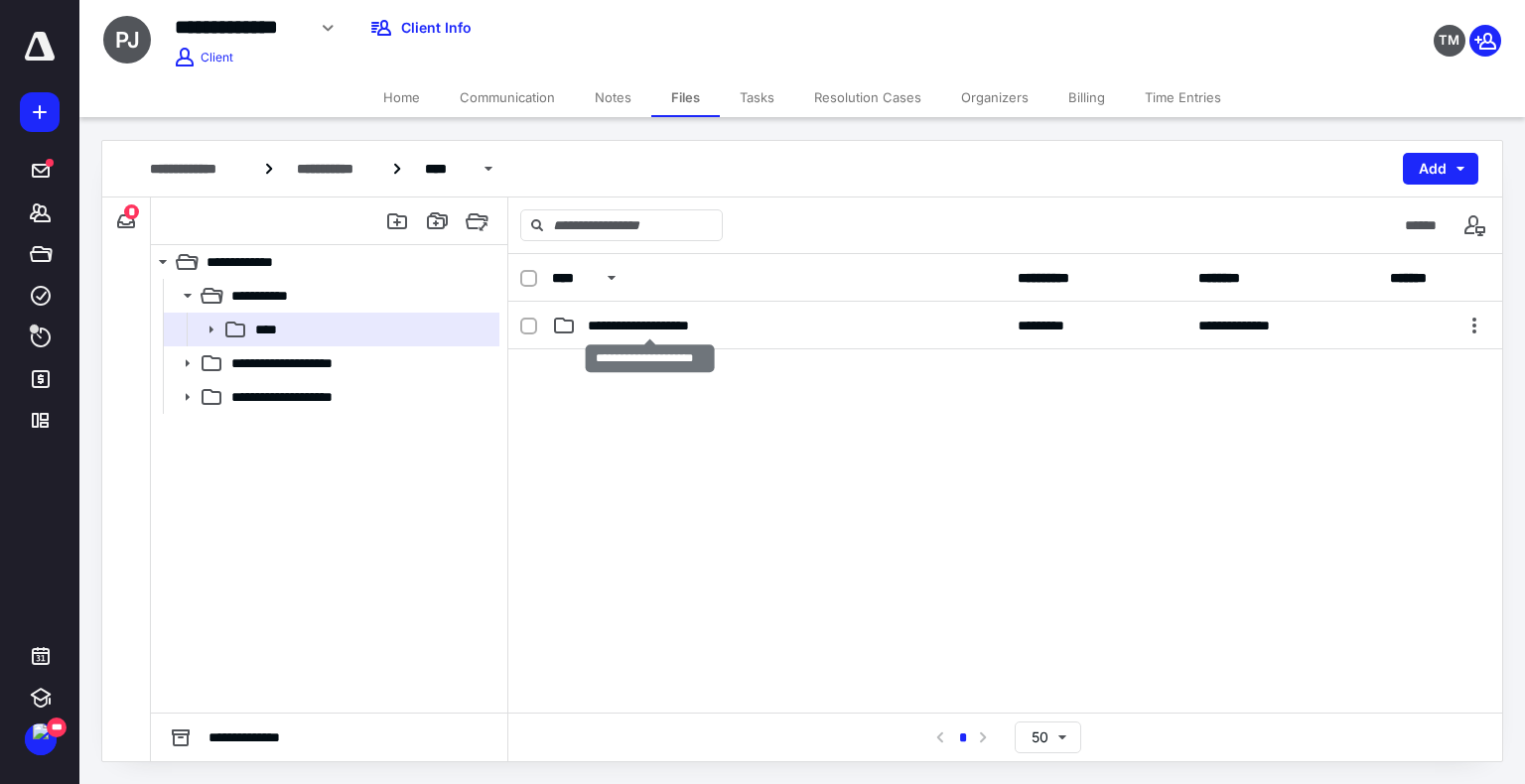 click on "**********" at bounding box center [650, 326] 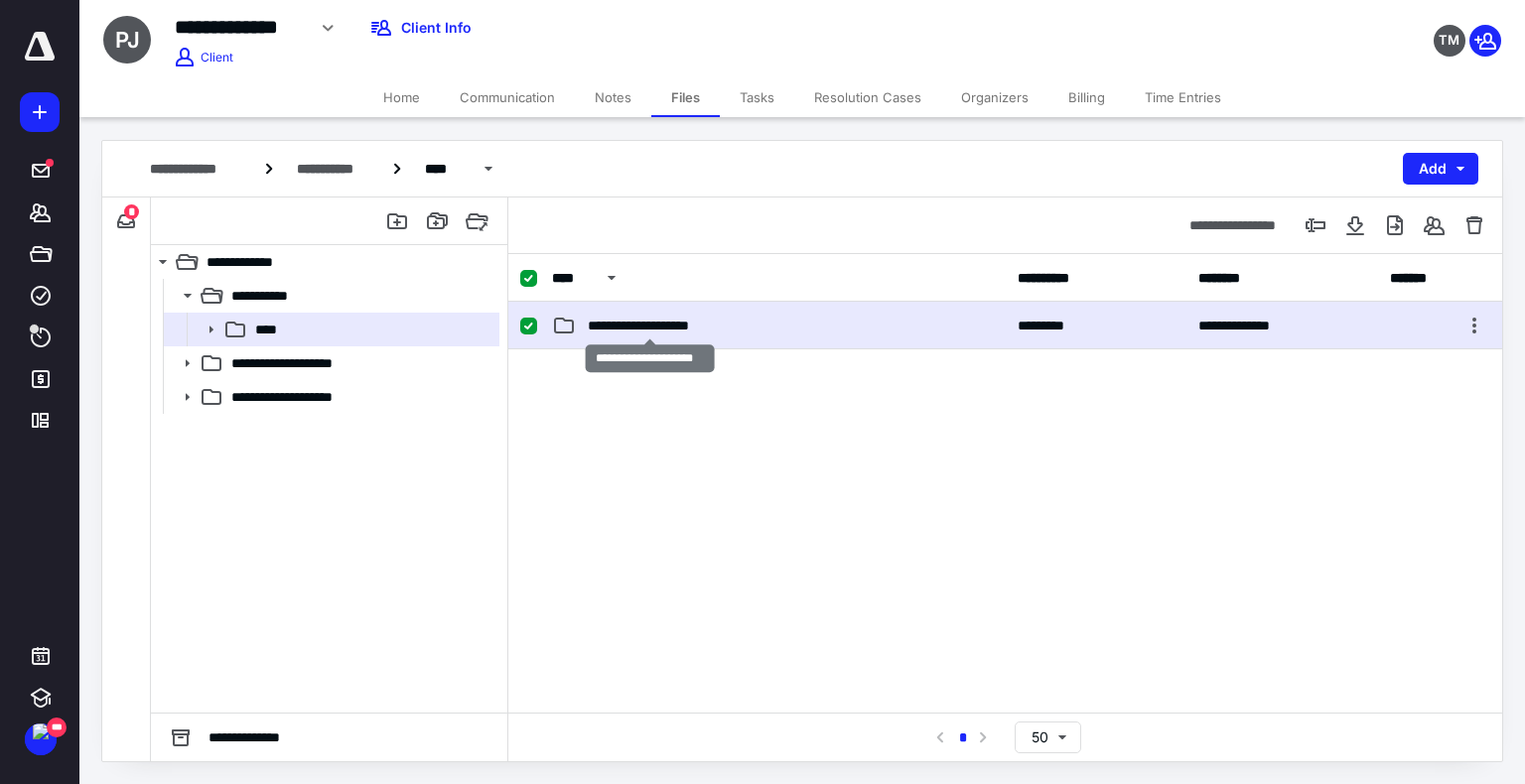 click on "**********" at bounding box center (650, 326) 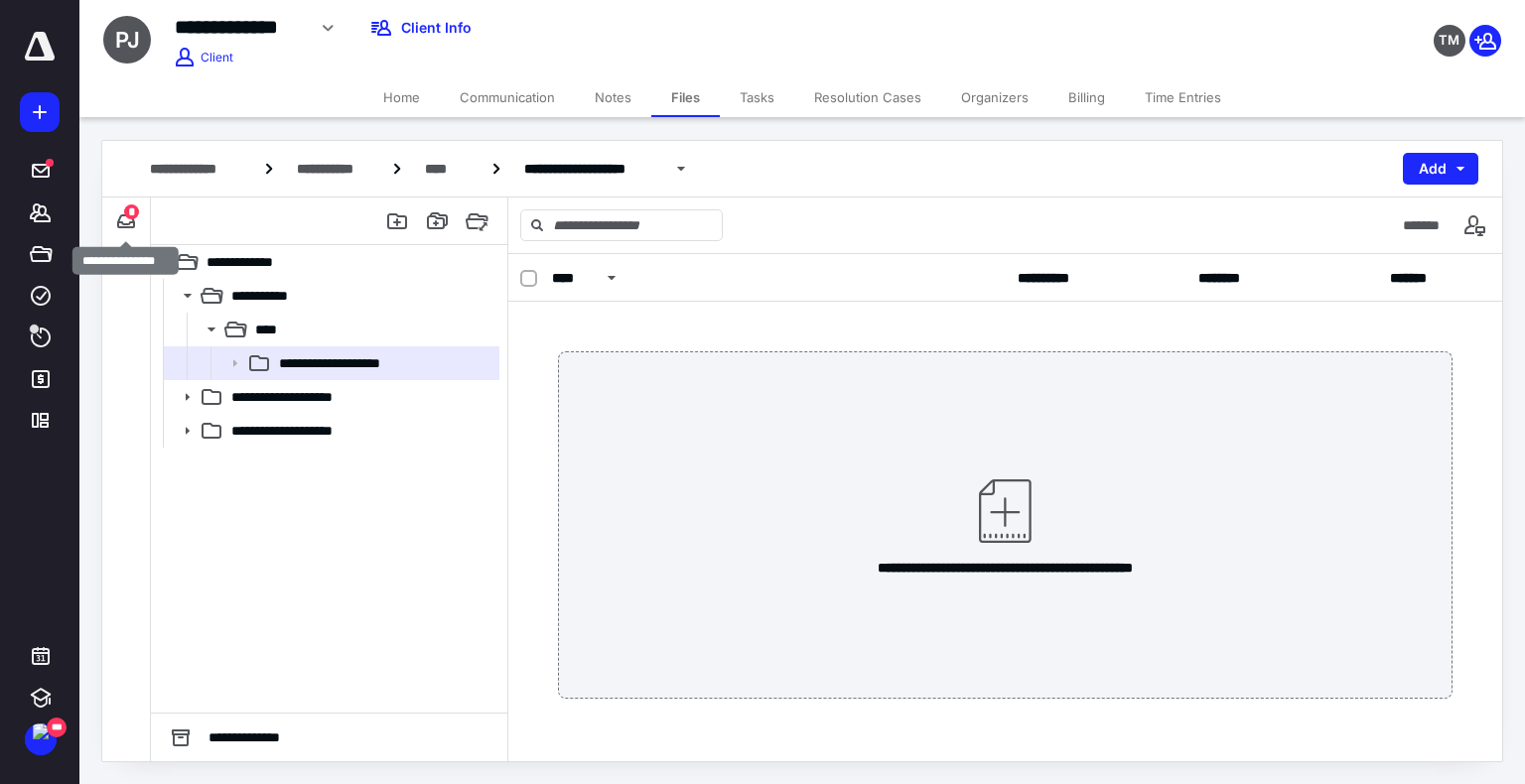 click on "*" at bounding box center [131, 211] 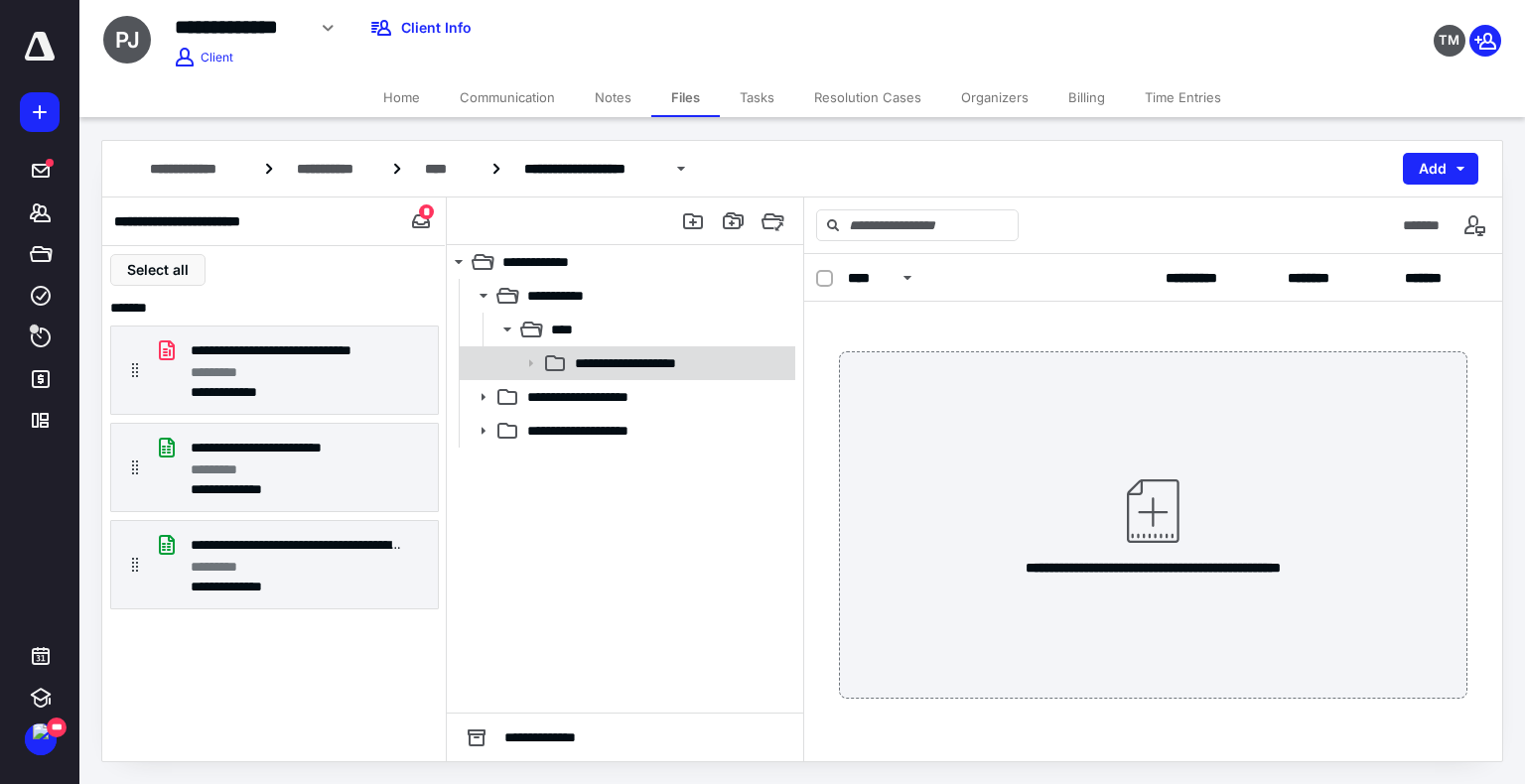 click on "**********" at bounding box center (625, 363) 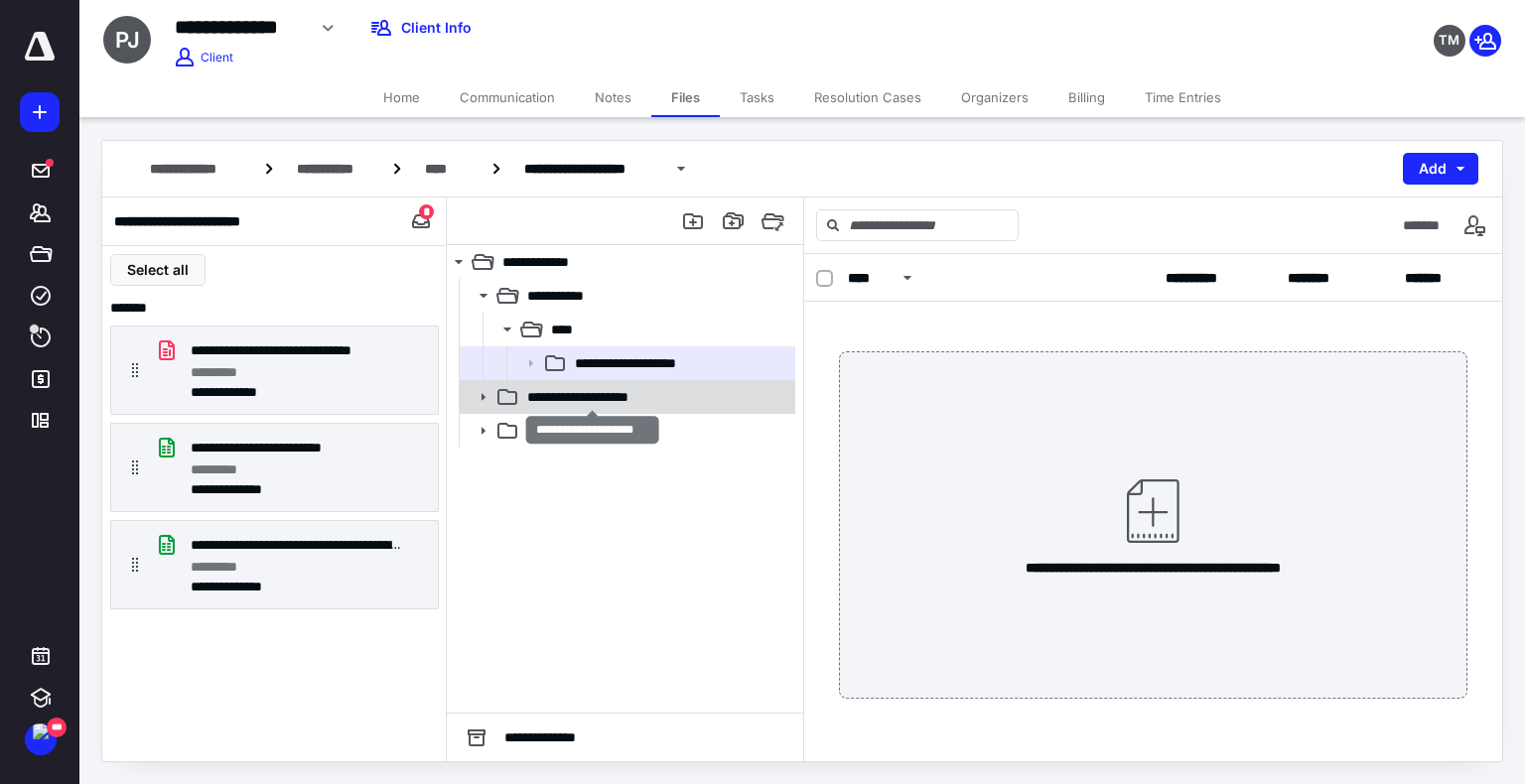 click on "**********" at bounding box center [593, 397] 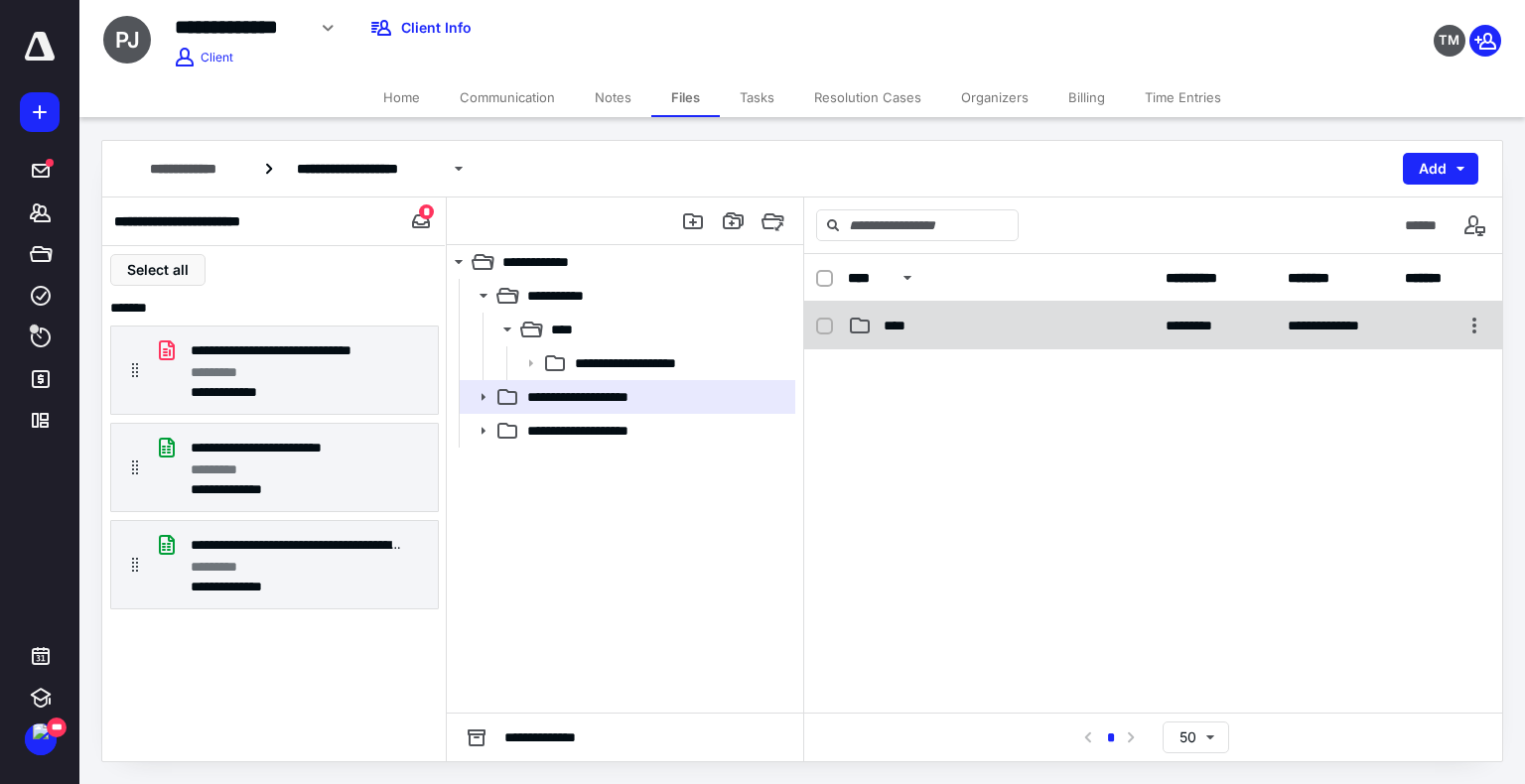 click on "****" at bounding box center (1001, 326) 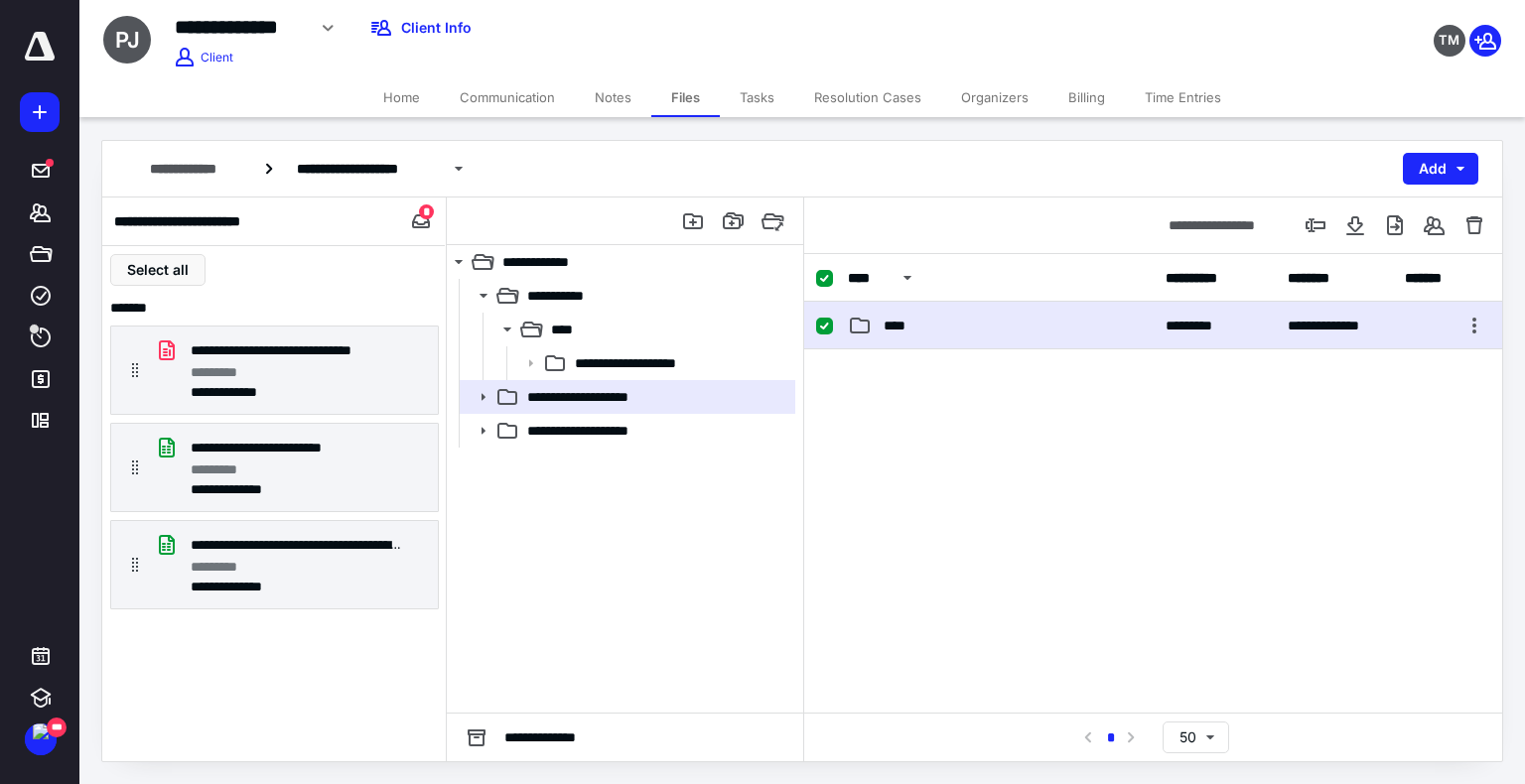 click on "****" at bounding box center [1001, 326] 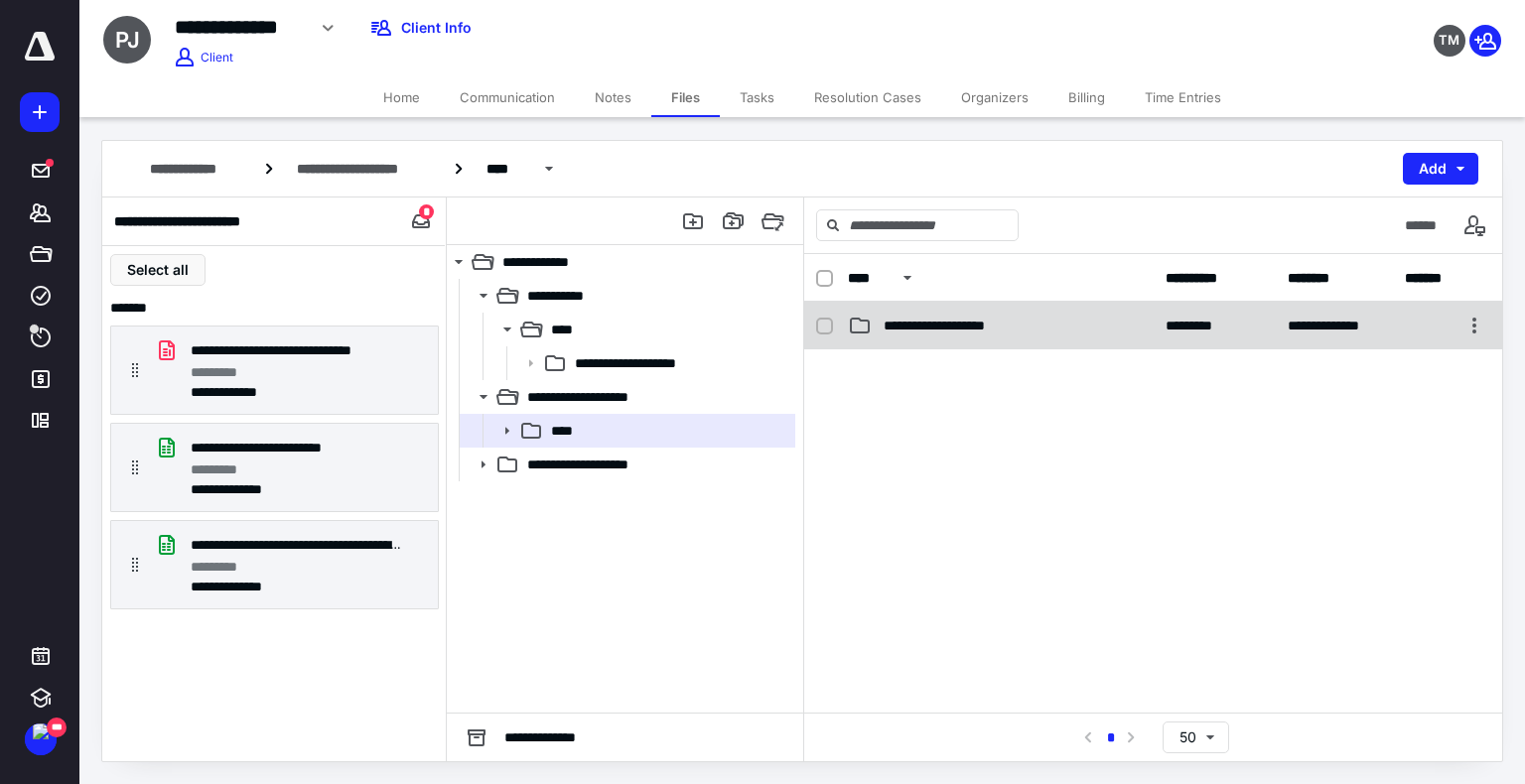 click on "**********" at bounding box center (947, 326) 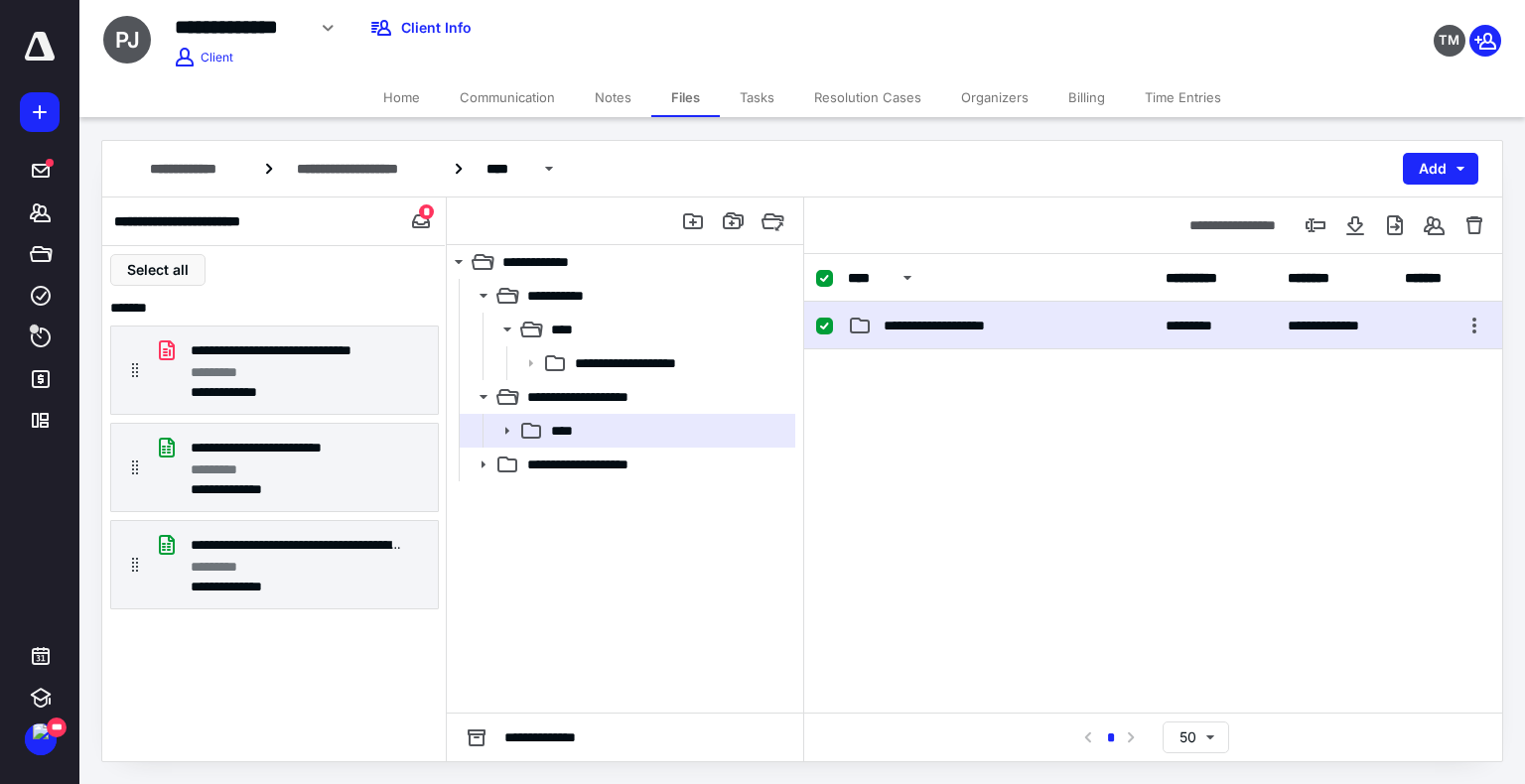 click on "**********" at bounding box center (947, 326) 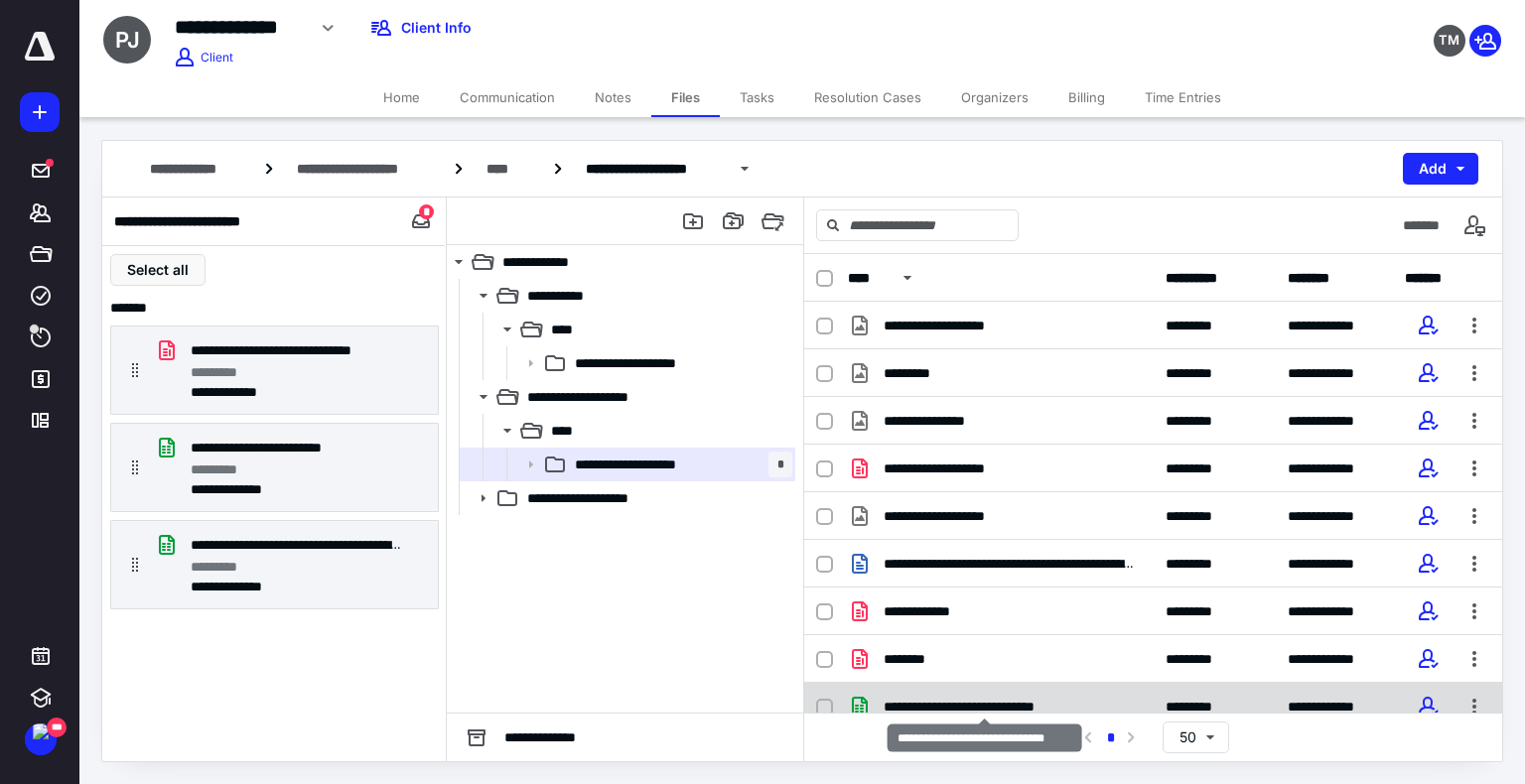 click on "**********" at bounding box center (984, 707) 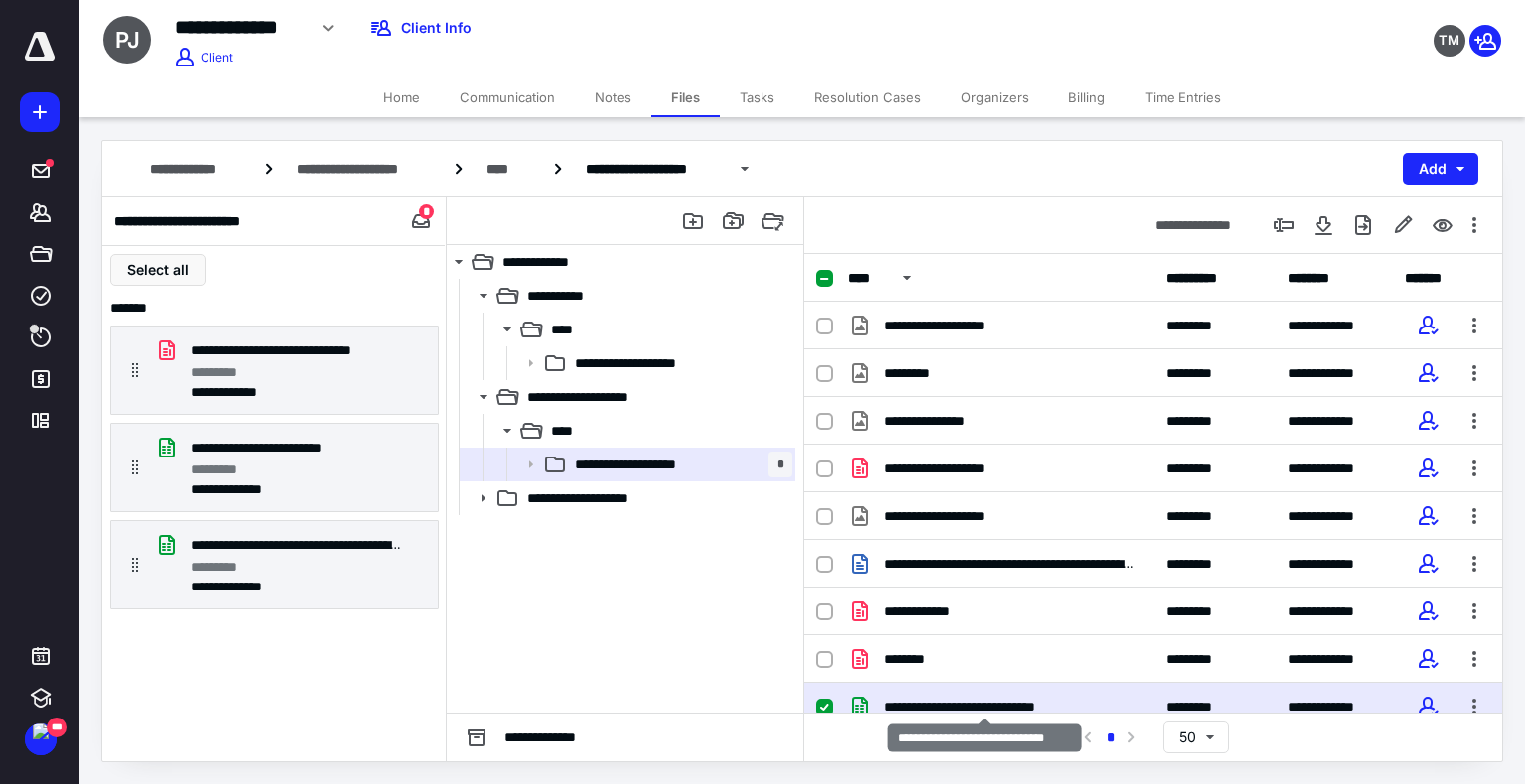 click on "**********" at bounding box center (984, 707) 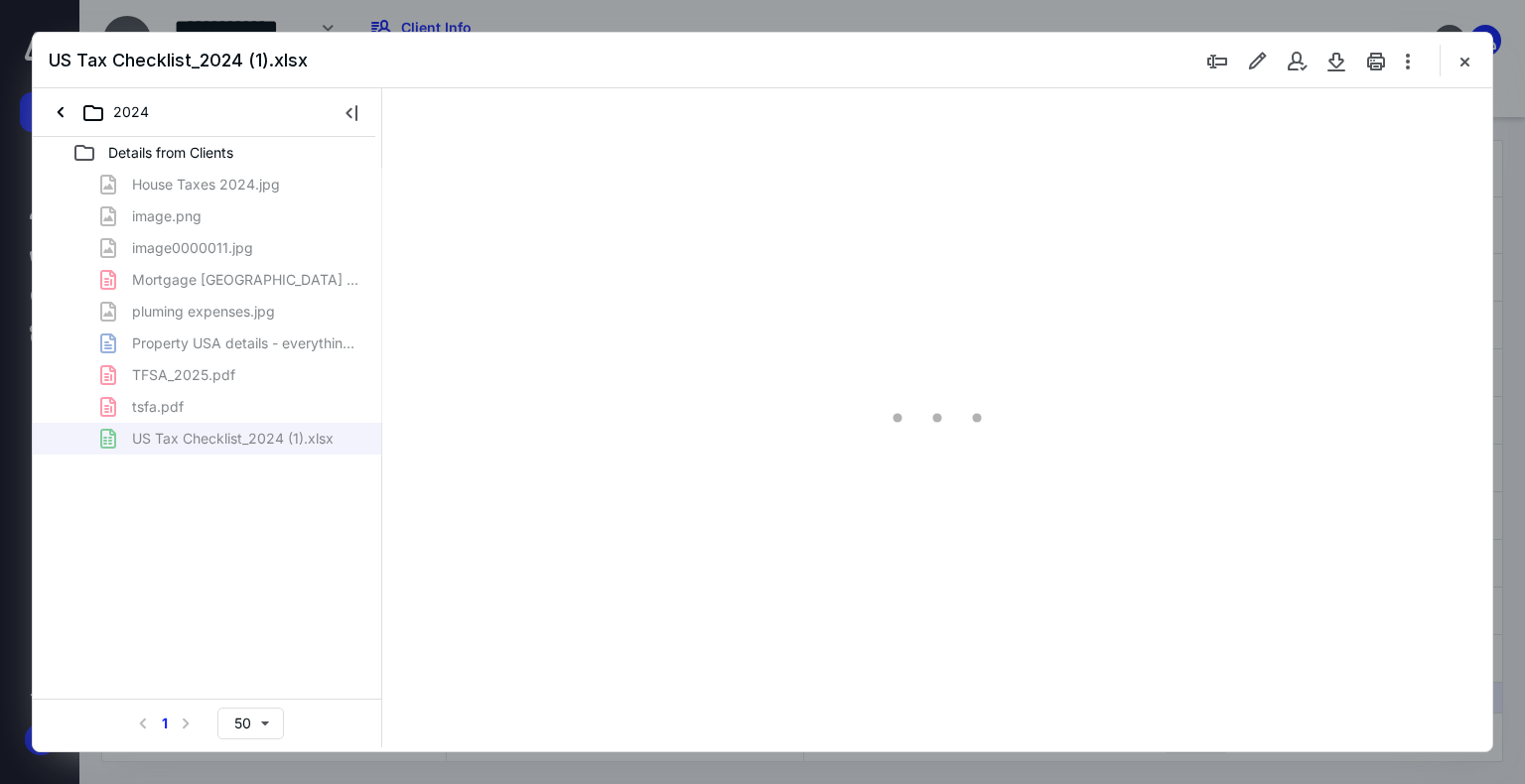scroll, scrollTop: 0, scrollLeft: 0, axis: both 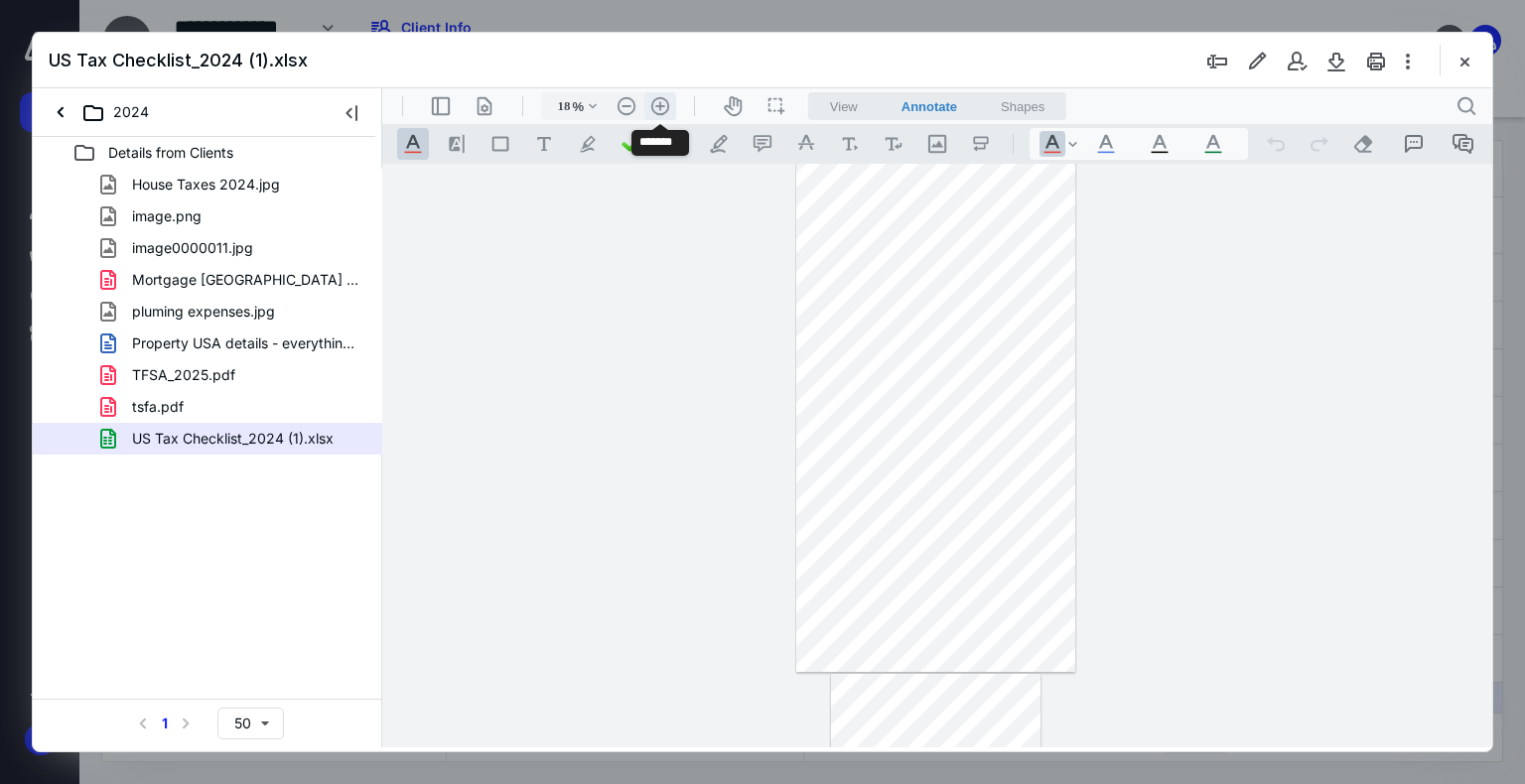 click on ".cls-1{fill:#abb0c4;} icon - header - zoom - in - line" at bounding box center [660, 106] 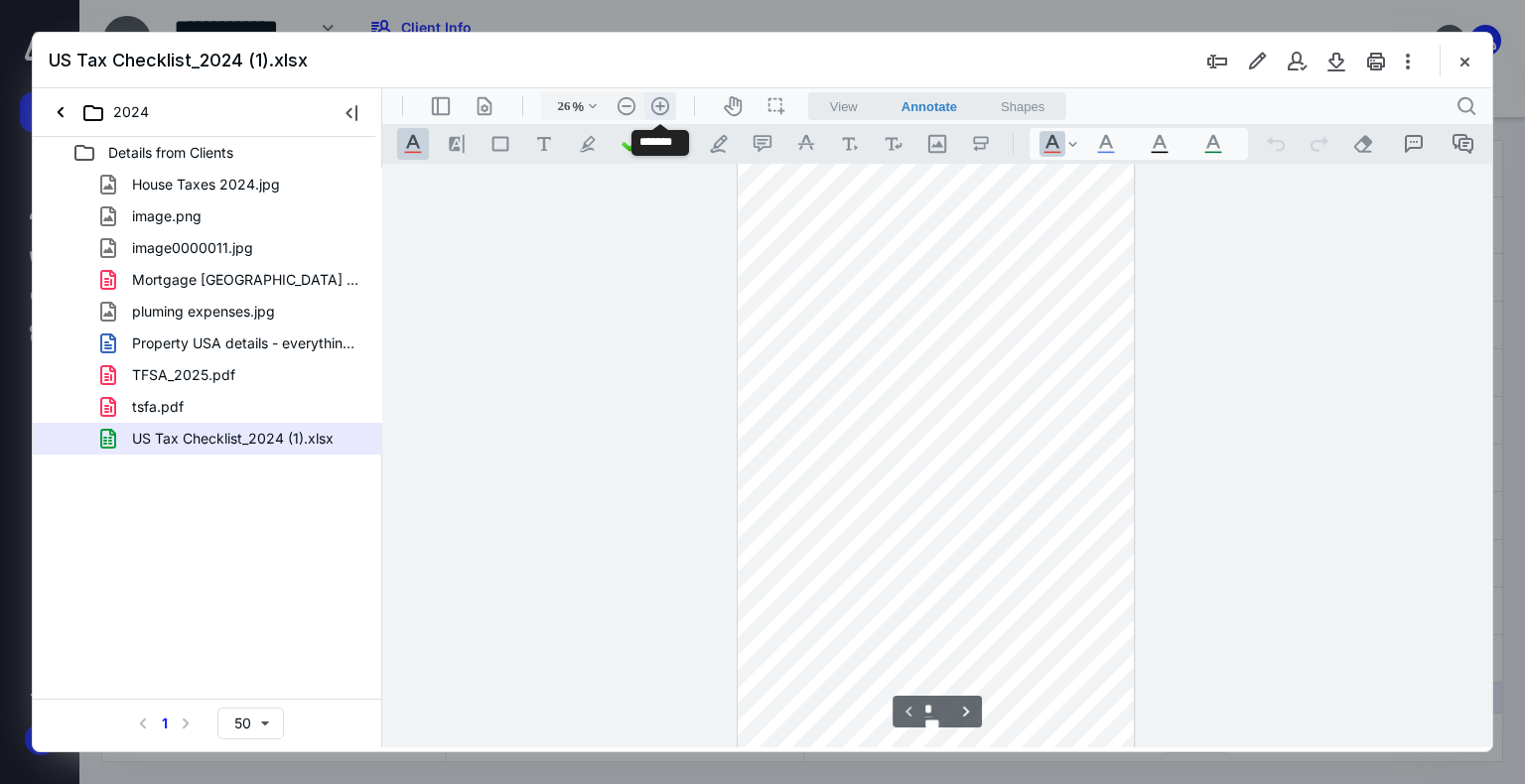 click on ".cls-1{fill:#abb0c4;} icon - header - zoom - in - line" at bounding box center (660, 106) 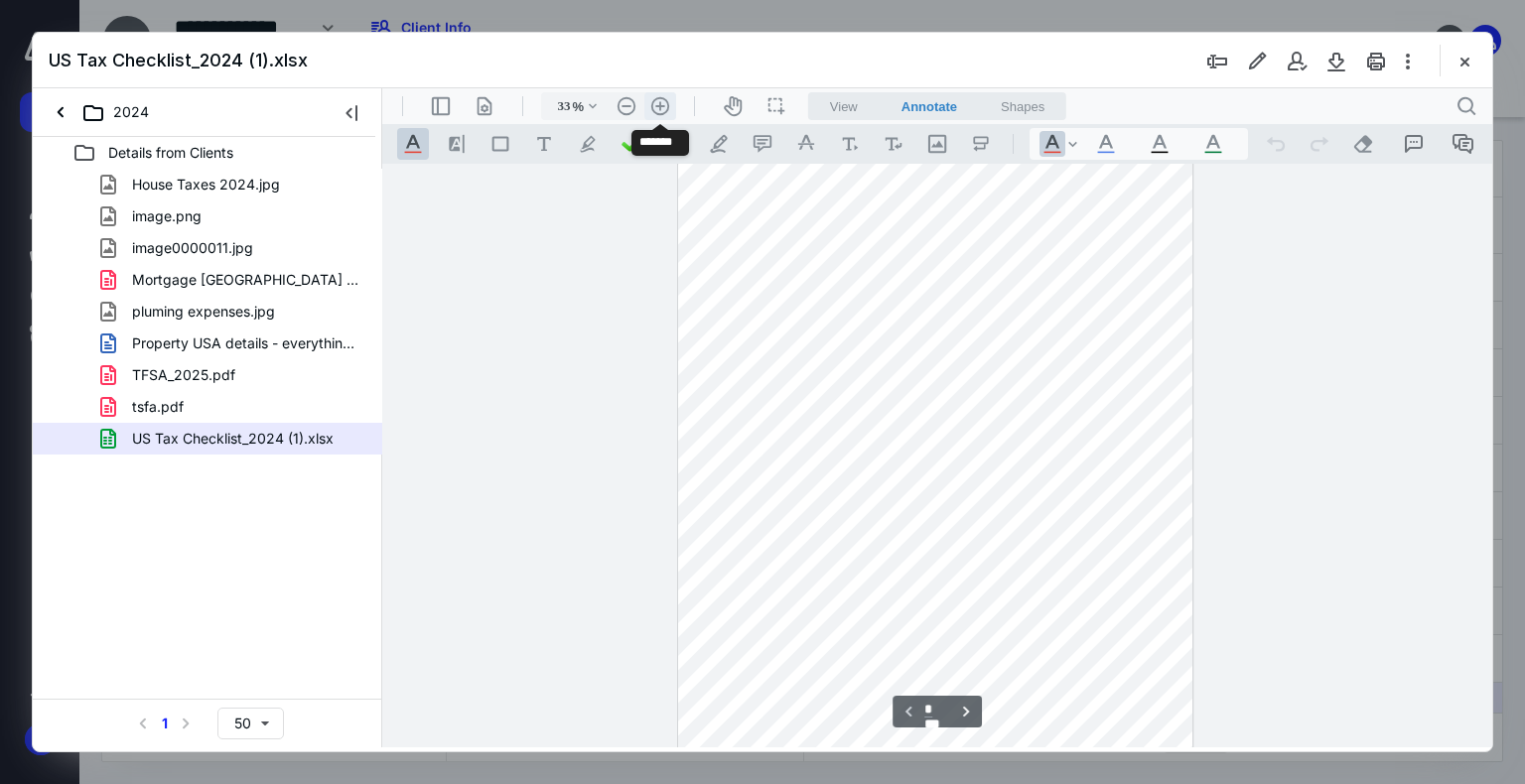 scroll, scrollTop: 495, scrollLeft: 0, axis: vertical 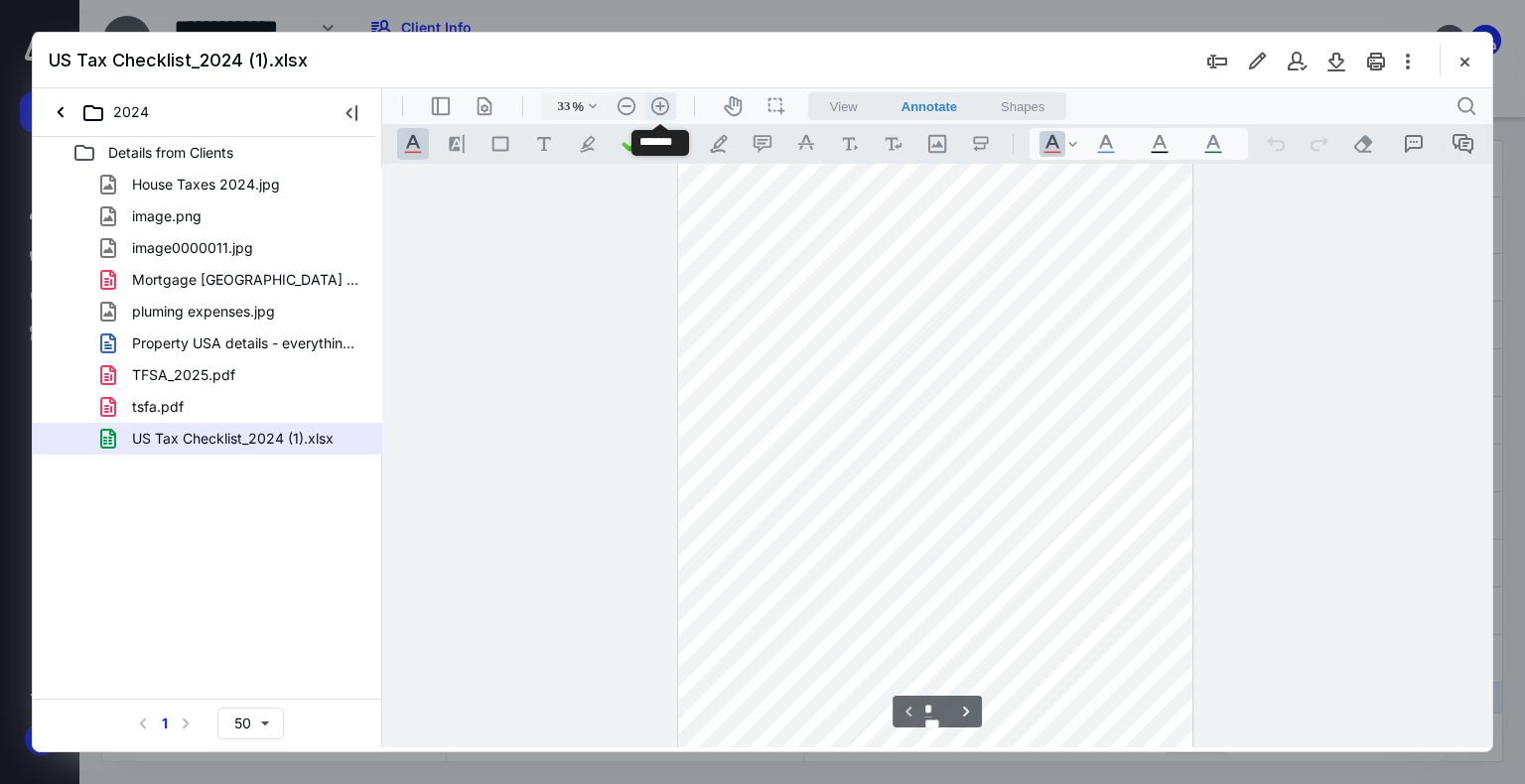 click on ".cls-1{fill:#abb0c4;} icon - header - zoom - in - line" at bounding box center [660, 106] 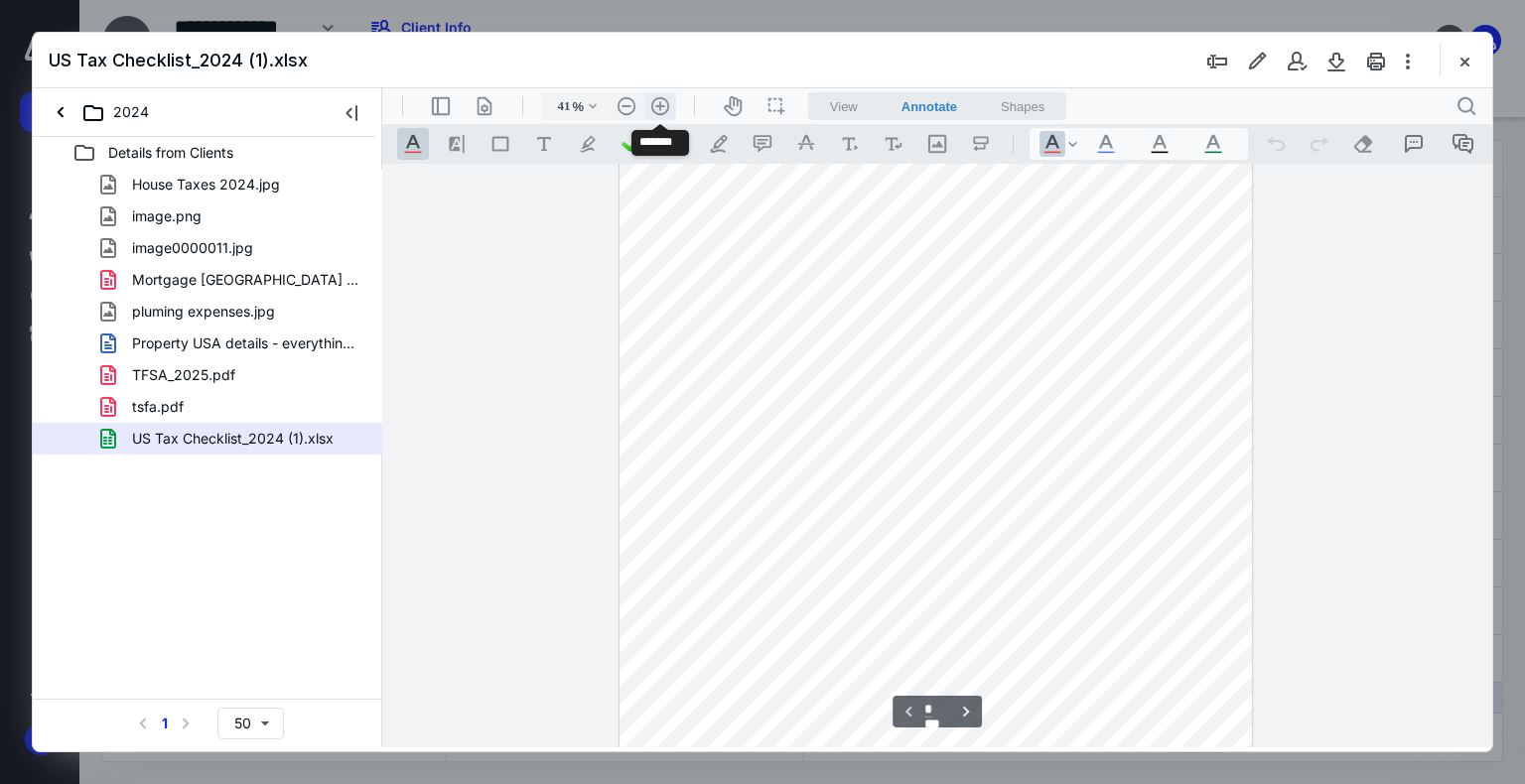 click on ".cls-1{fill:#abb0c4;} icon - header - zoom - in - line" at bounding box center (660, 106) 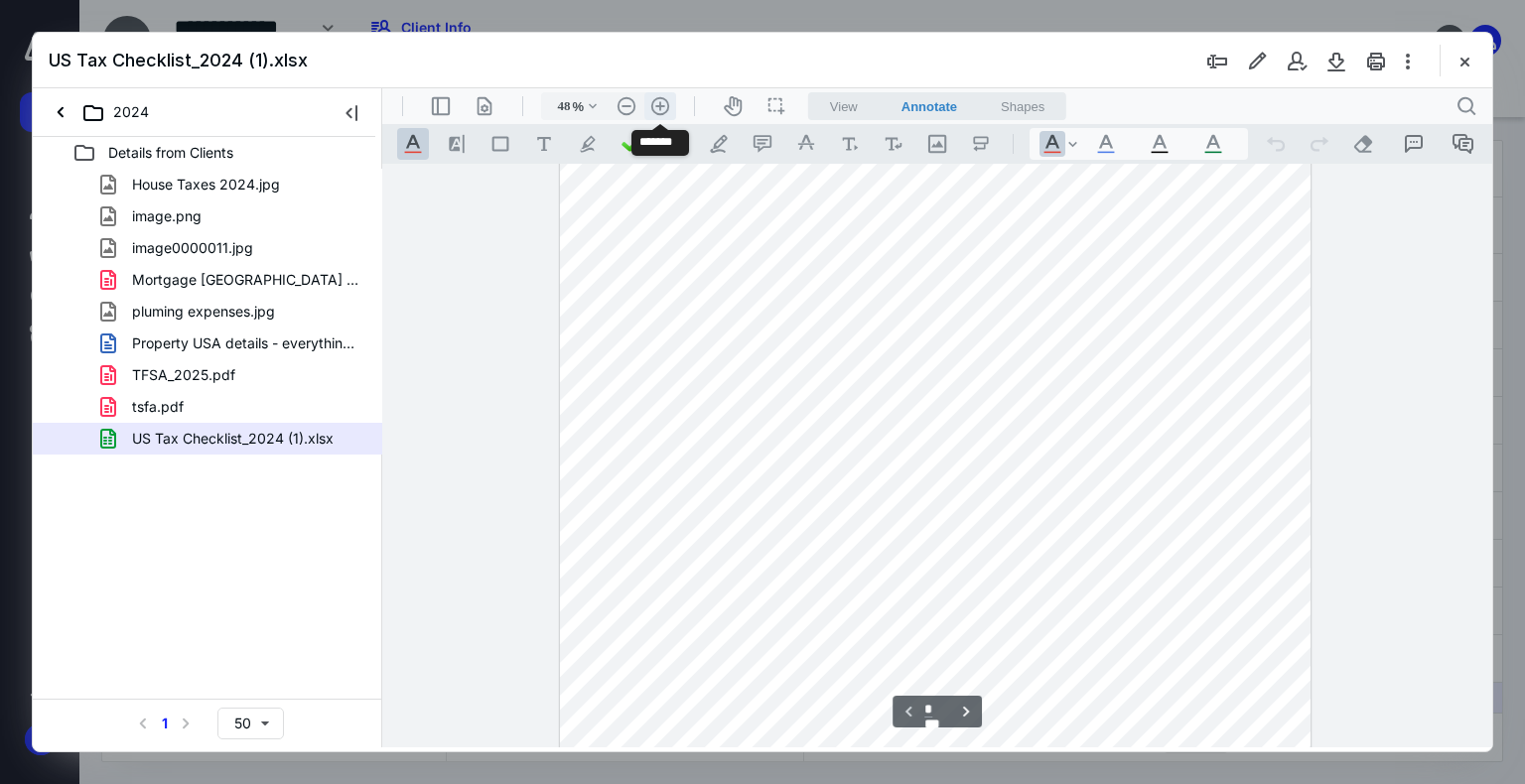 click on ".cls-1{fill:#abb0c4;} icon - header - zoom - in - line" at bounding box center [660, 106] 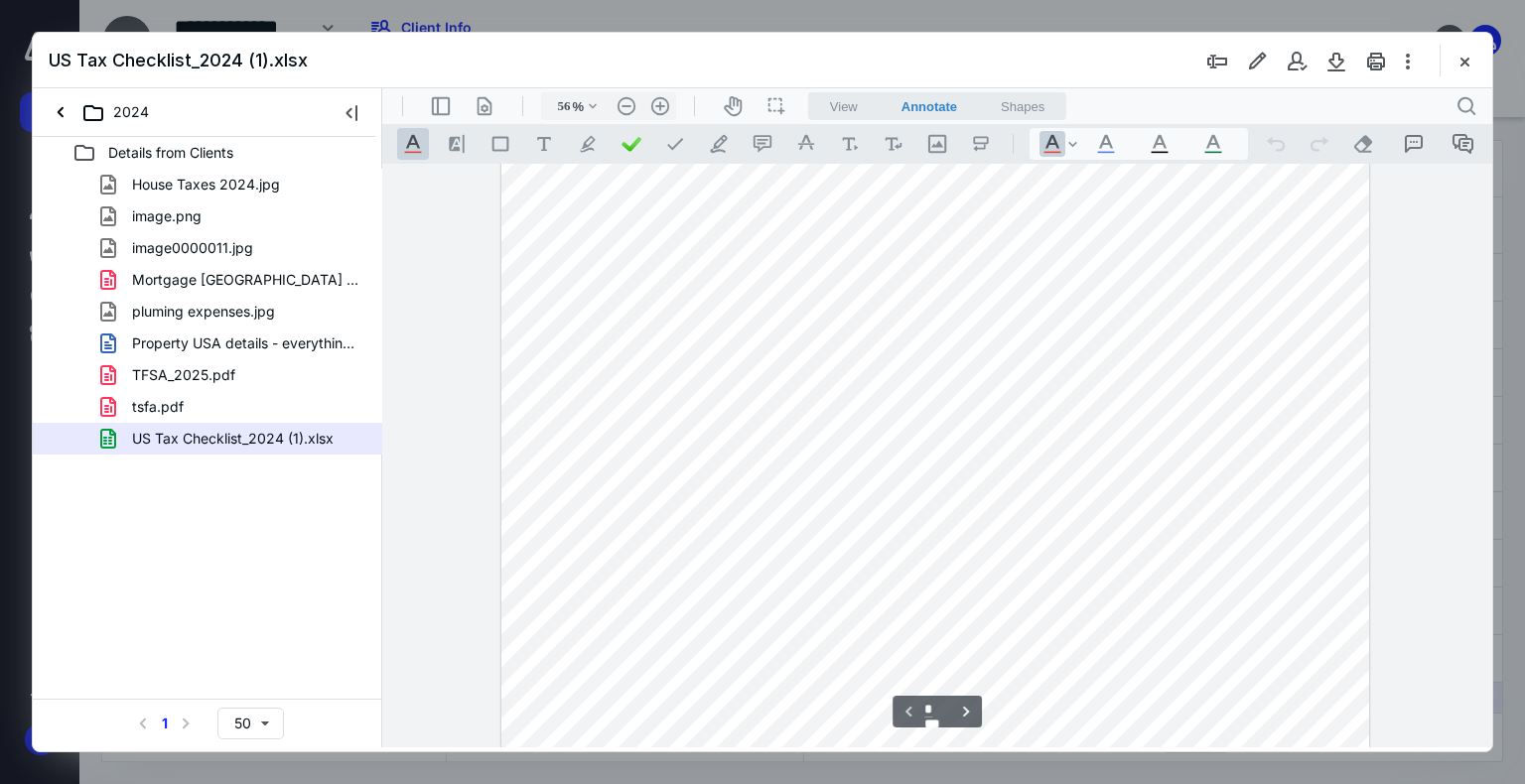 scroll, scrollTop: 0, scrollLeft: 0, axis: both 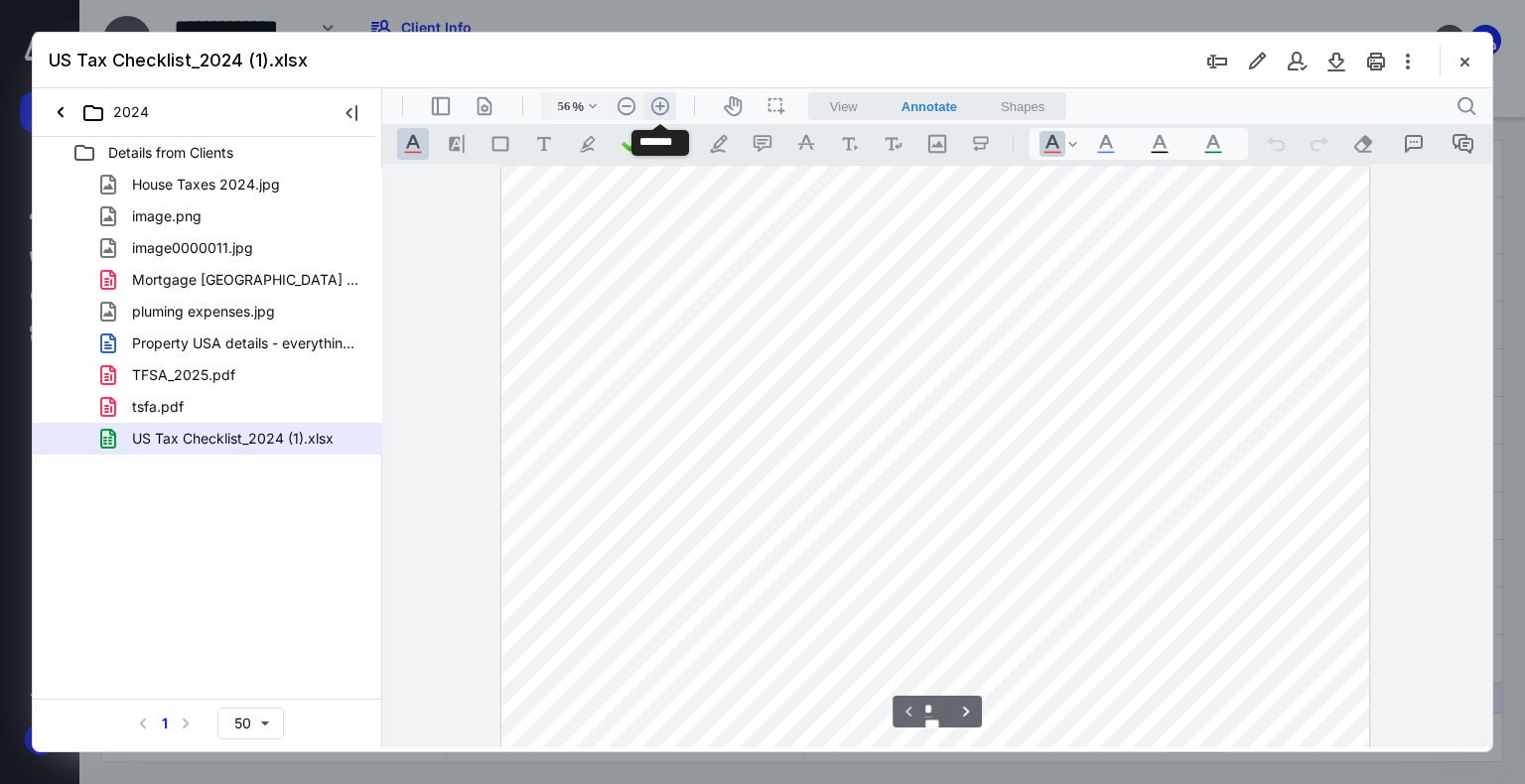 click on ".cls-1{fill:#abb0c4;} icon - header - zoom - in - line" at bounding box center (660, 106) 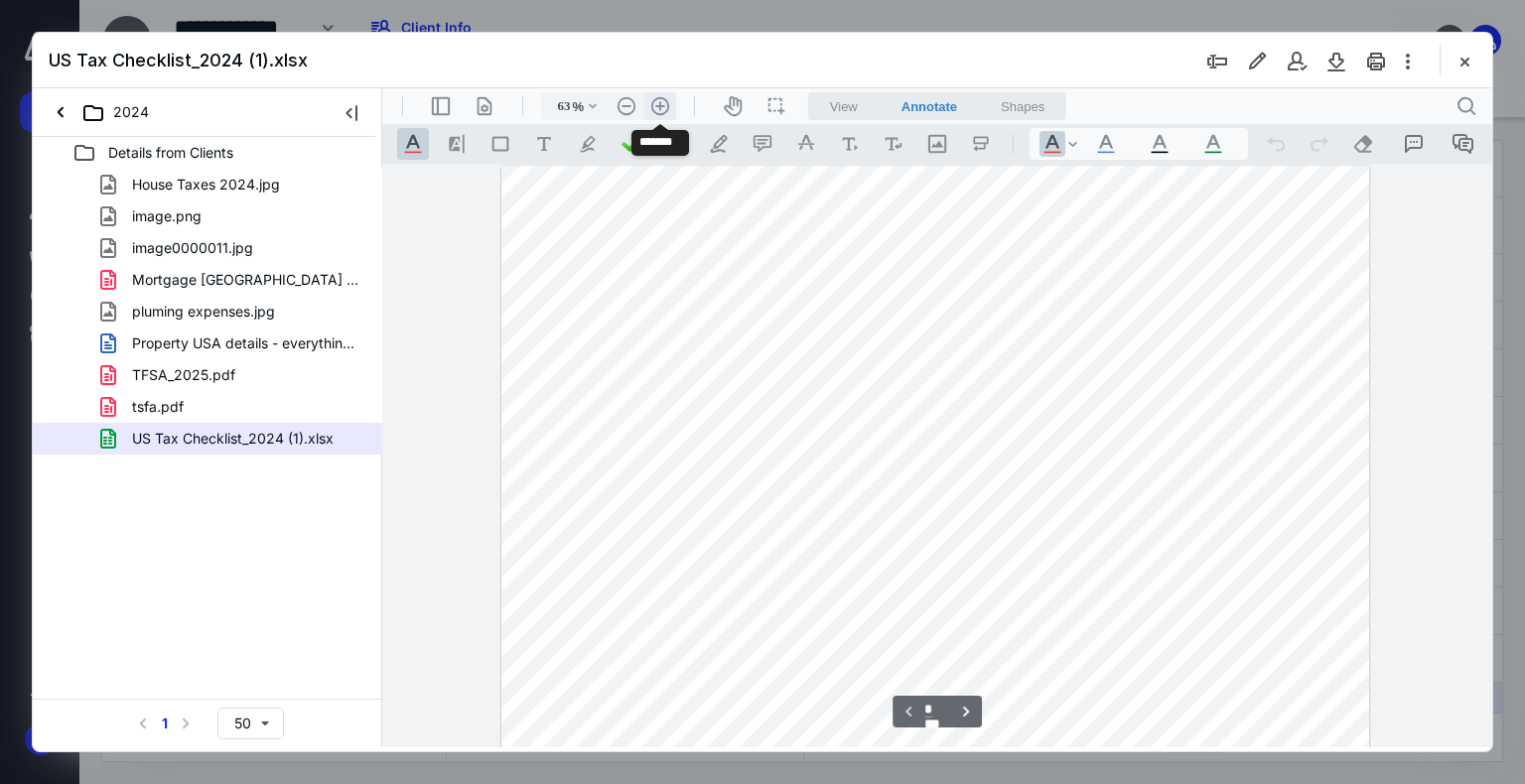 scroll, scrollTop: 35, scrollLeft: 0, axis: vertical 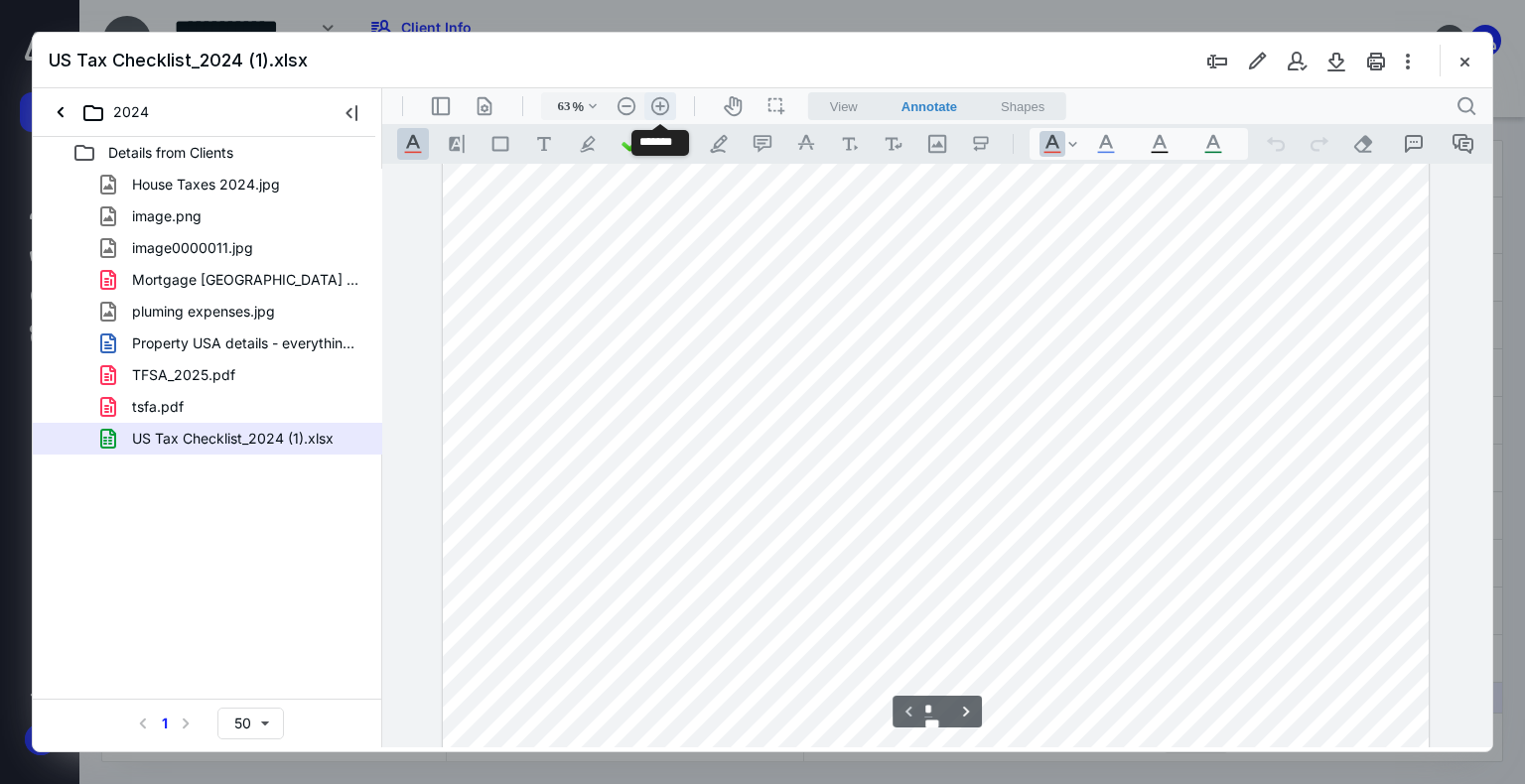 click on ".cls-1{fill:#abb0c4;} icon - header - zoom - in - line" at bounding box center [660, 106] 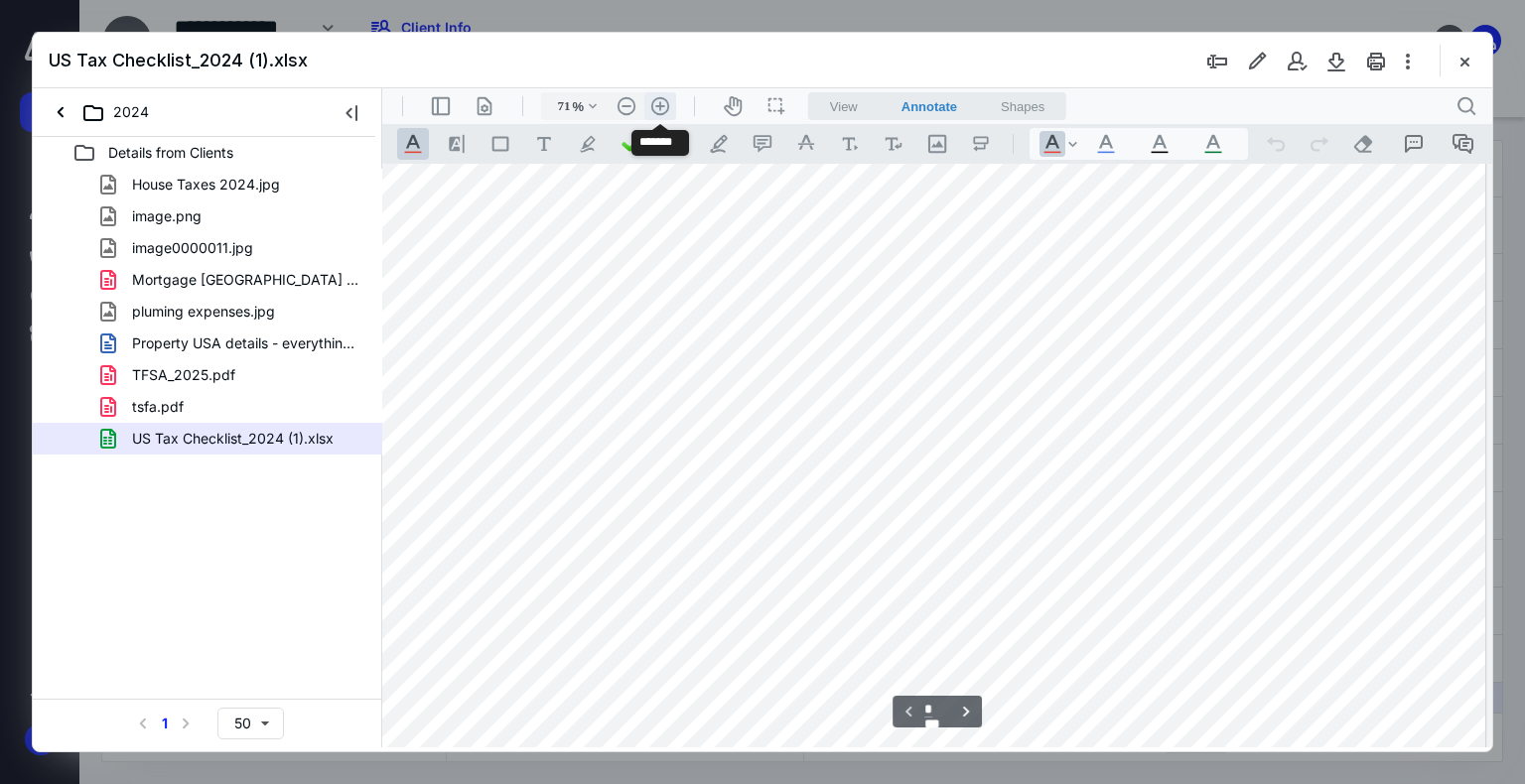 click on ".cls-1{fill:#abb0c4;} icon - header - zoom - in - line" at bounding box center [660, 106] 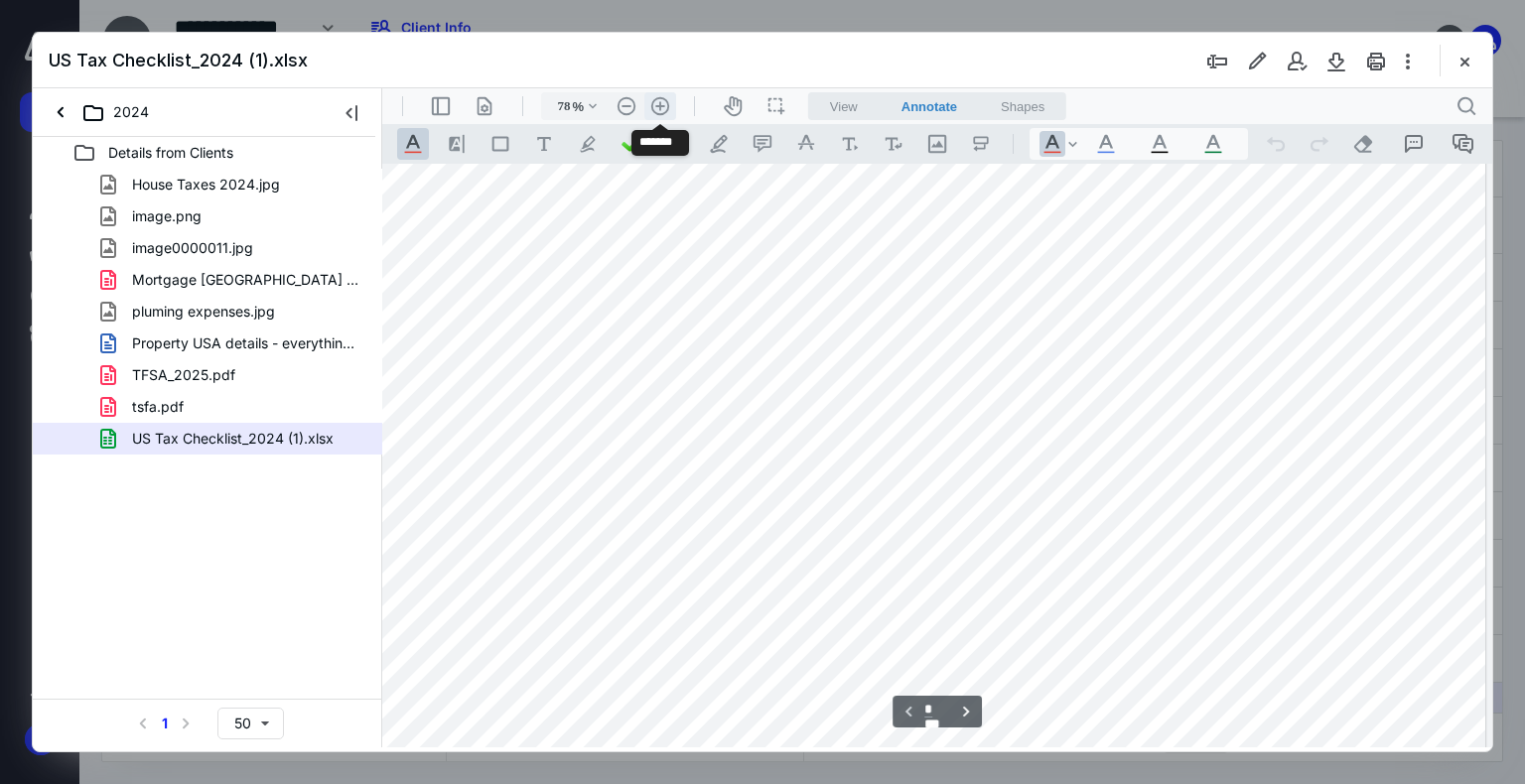 scroll, scrollTop: 104, scrollLeft: 65, axis: both 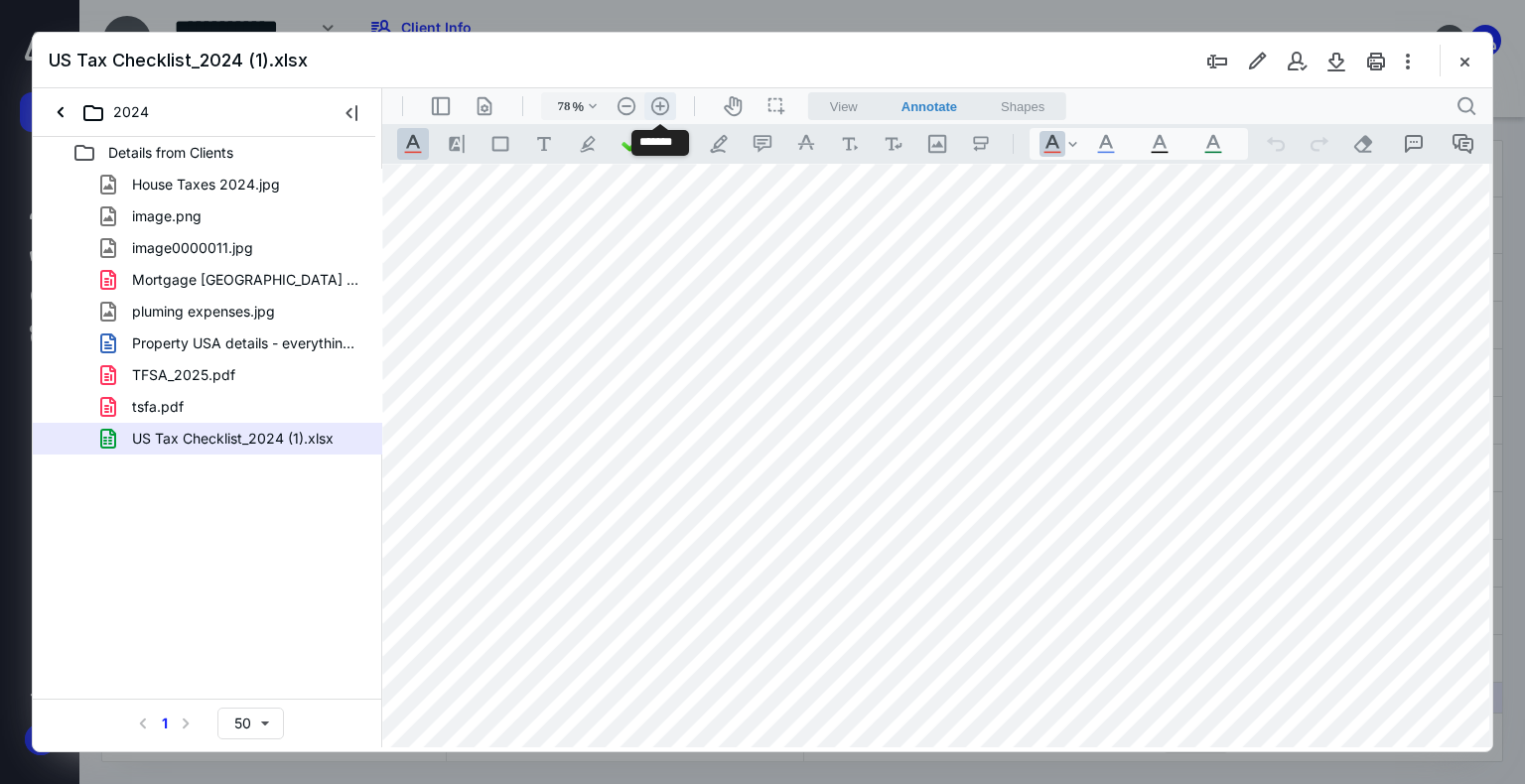 click on ".cls-1{fill:#abb0c4;} icon - header - zoom - in - line" at bounding box center (660, 106) 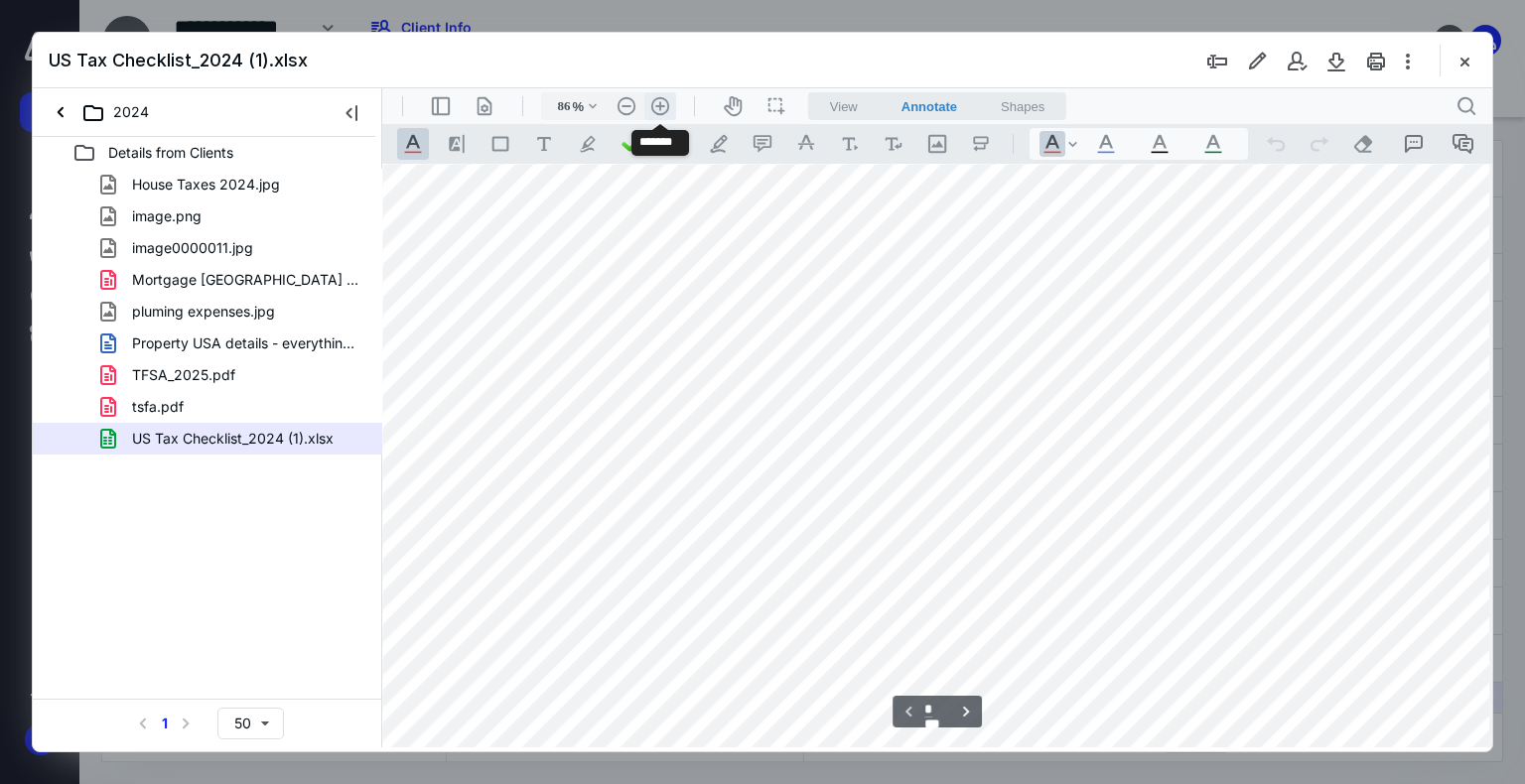 click on ".cls-1{fill:#abb0c4;} icon - header - zoom - in - line" at bounding box center (660, 106) 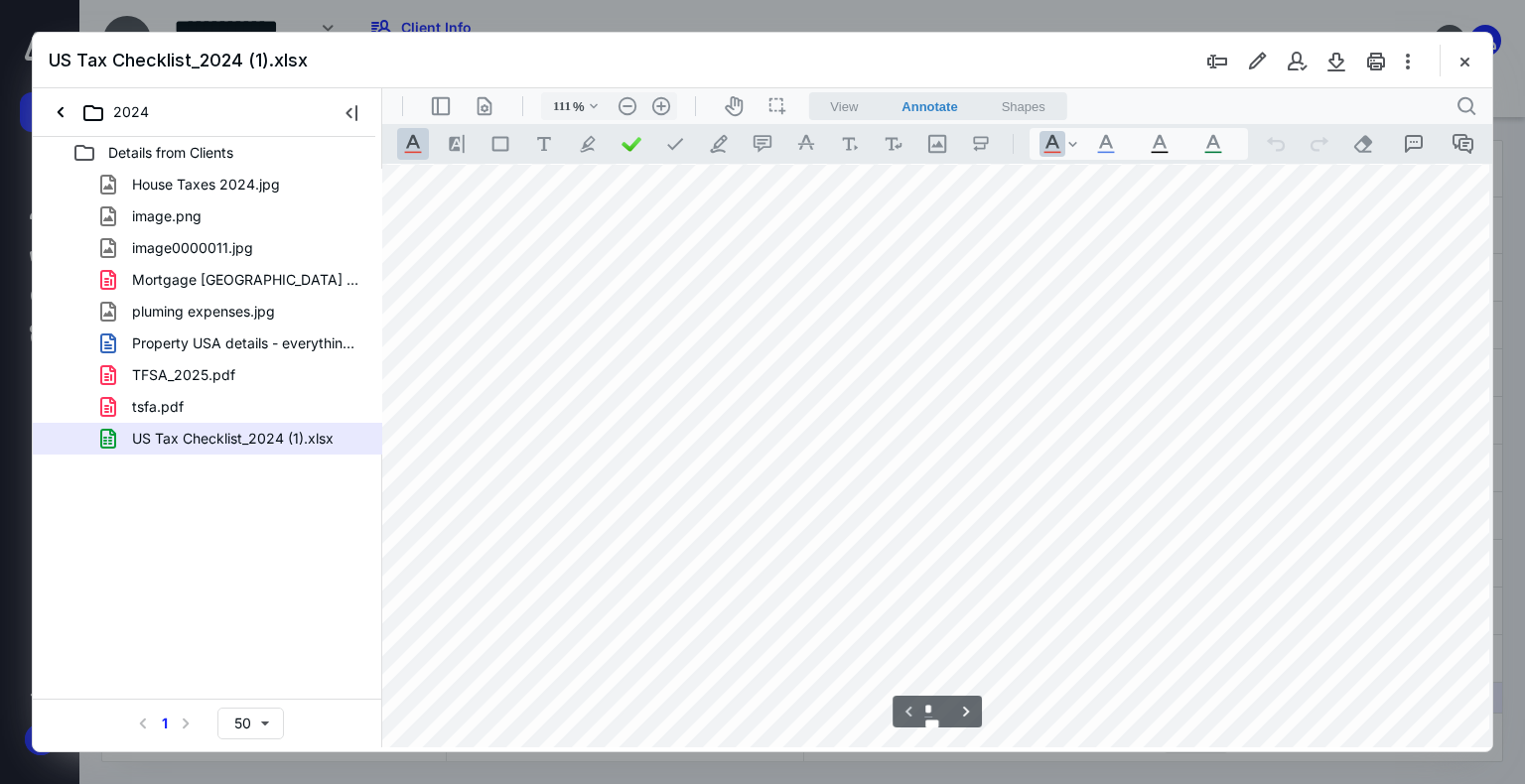scroll, scrollTop: 0, scrollLeft: 324, axis: horizontal 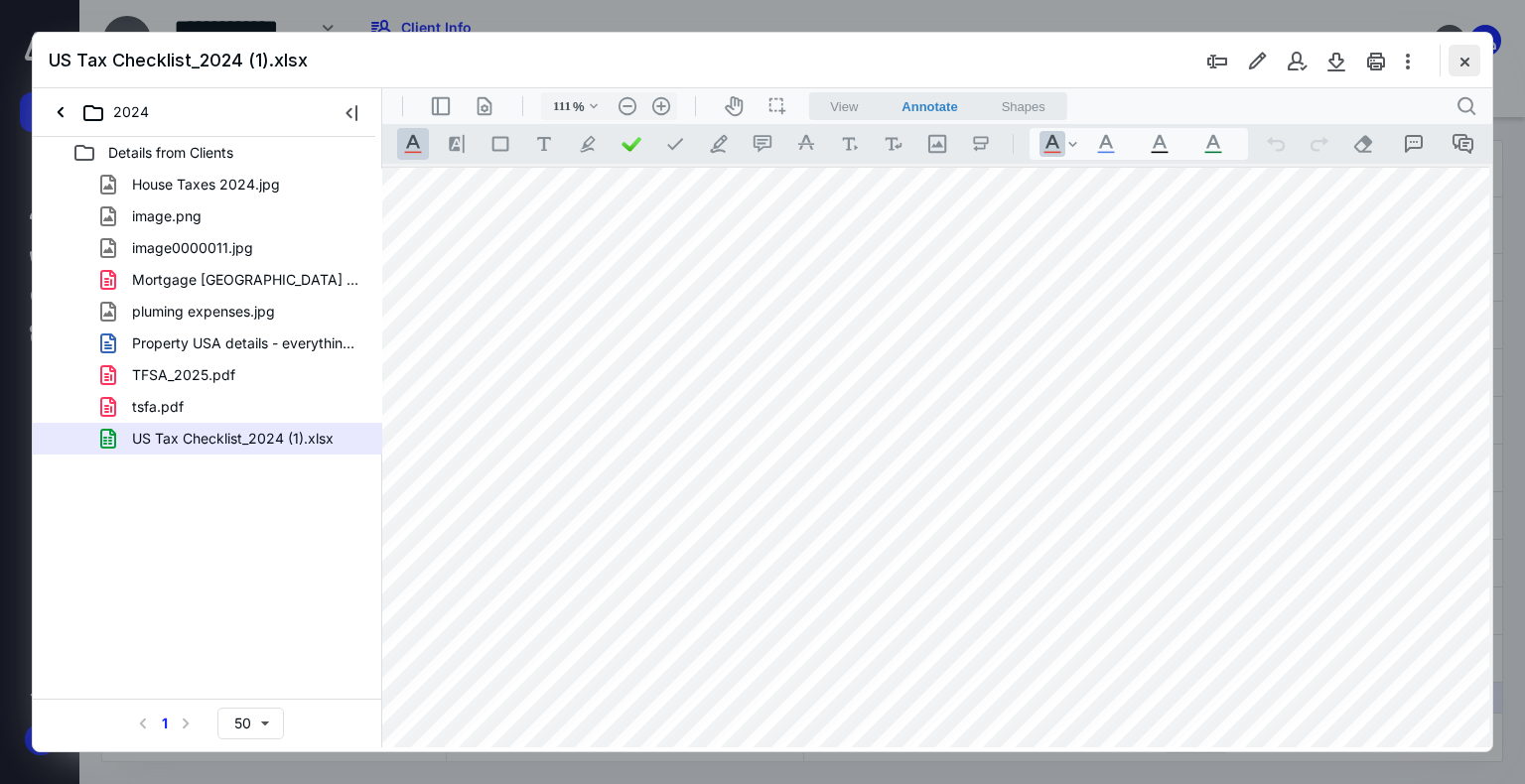 click at bounding box center (1464, 61) 